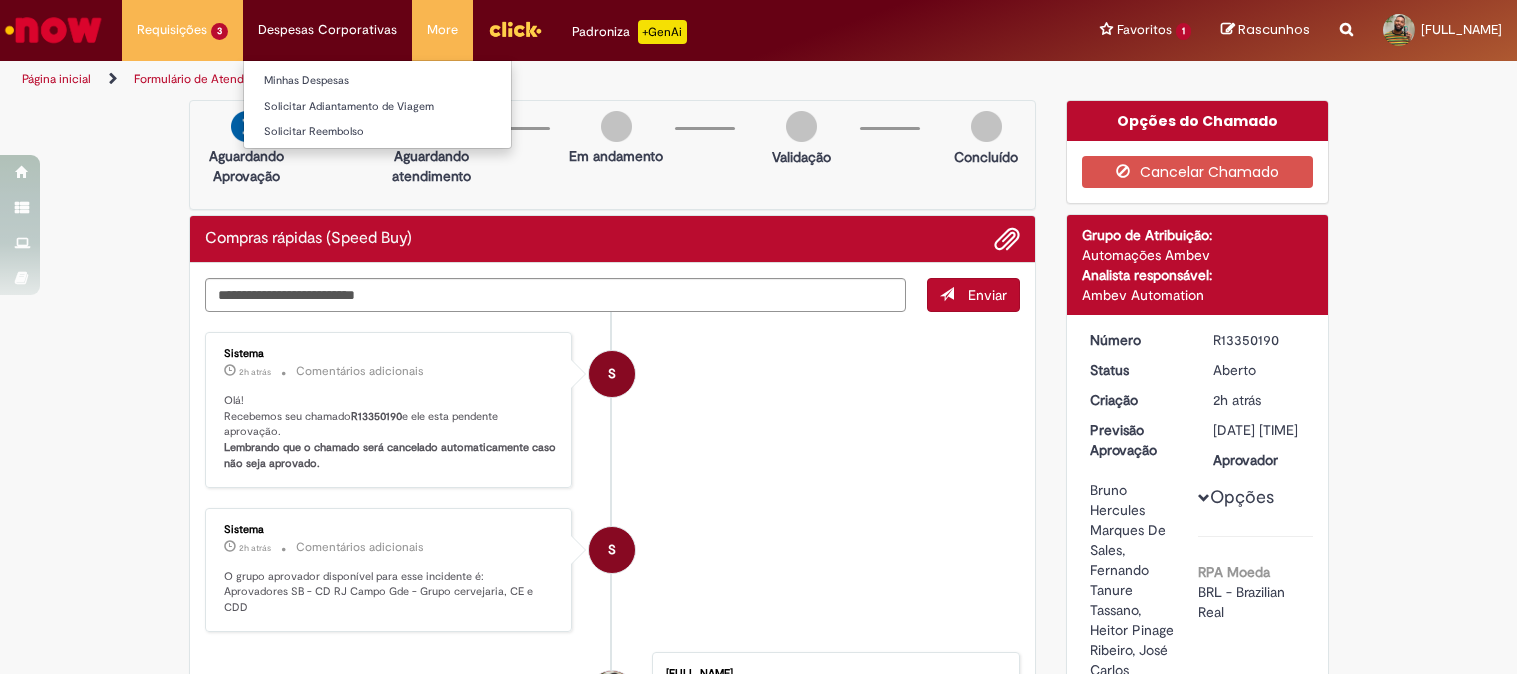 scroll, scrollTop: 0, scrollLeft: 0, axis: both 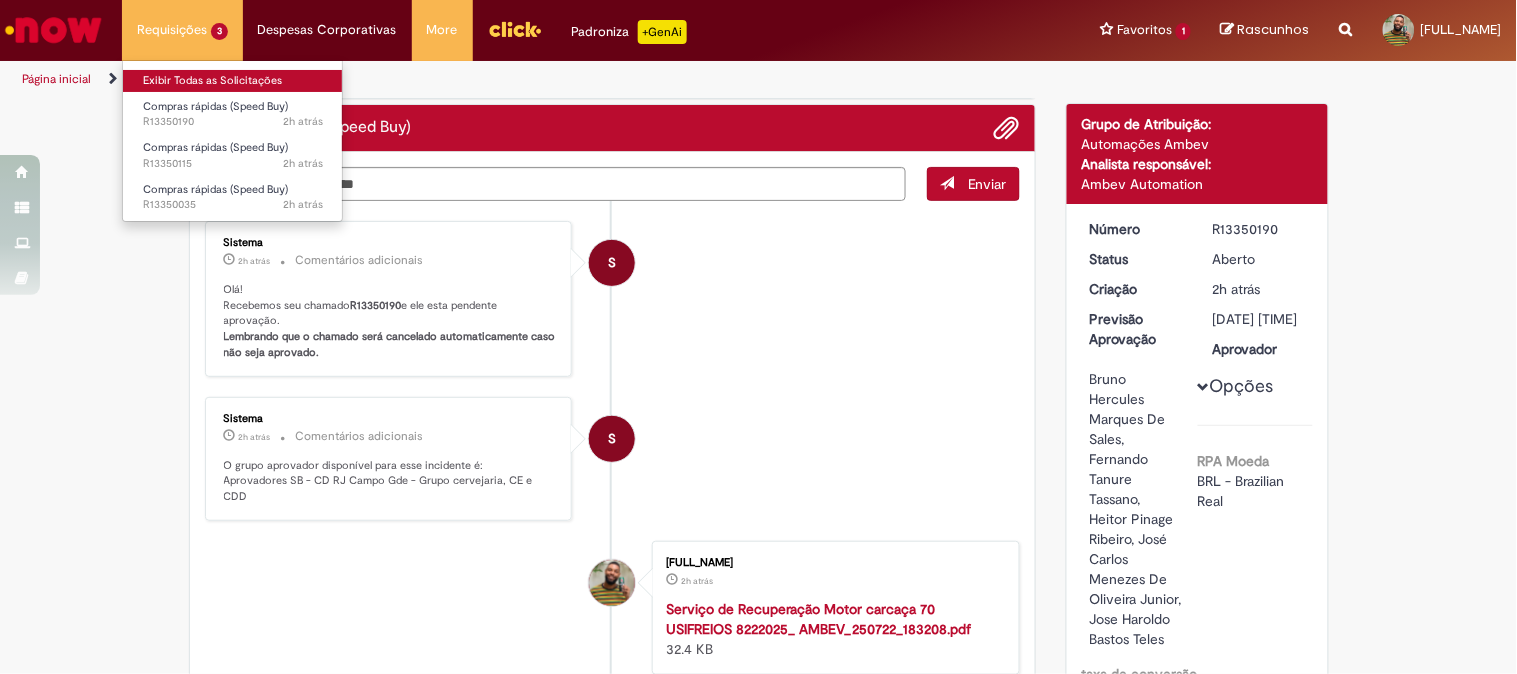 click on "Exibir Todas as Solicitações" at bounding box center [233, 81] 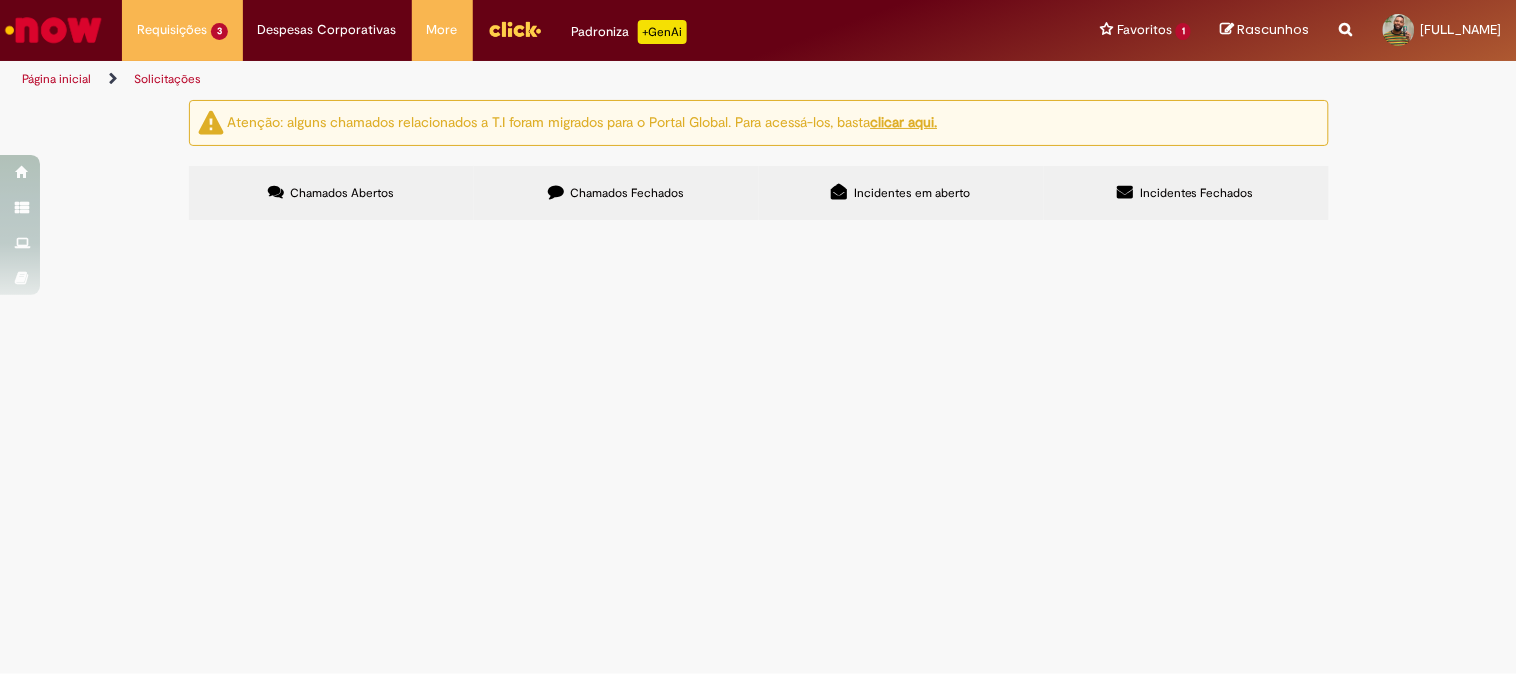 scroll, scrollTop: 0, scrollLeft: 0, axis: both 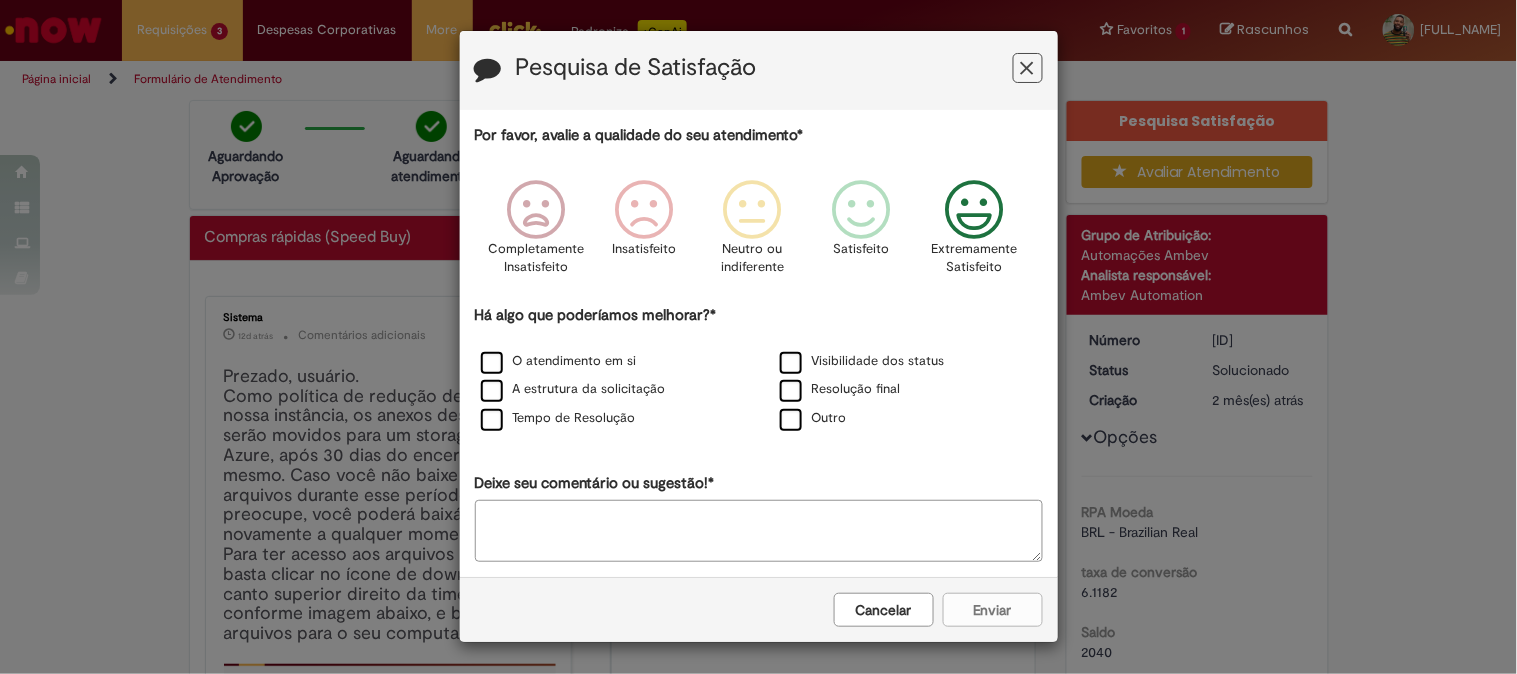 click at bounding box center (974, 210) 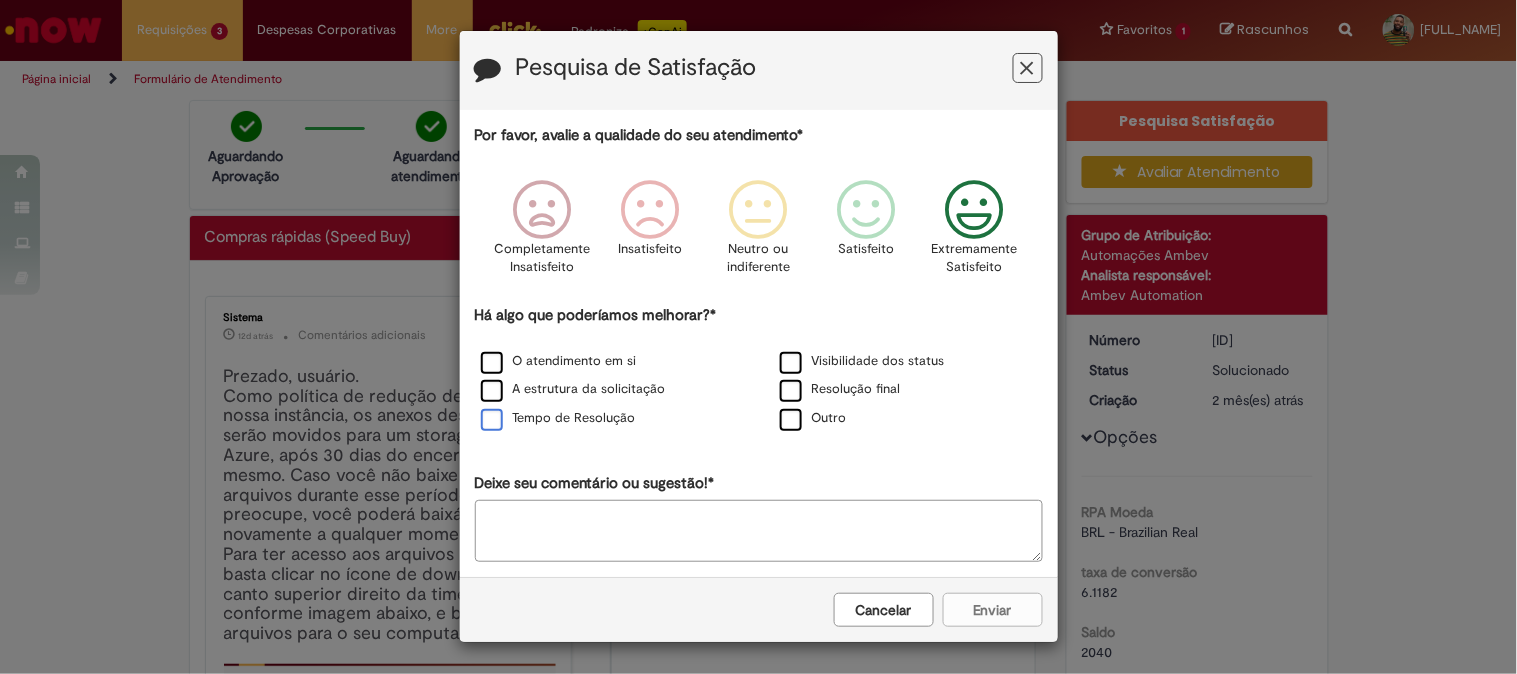 click on "Tempo de Resolução" at bounding box center [558, 418] 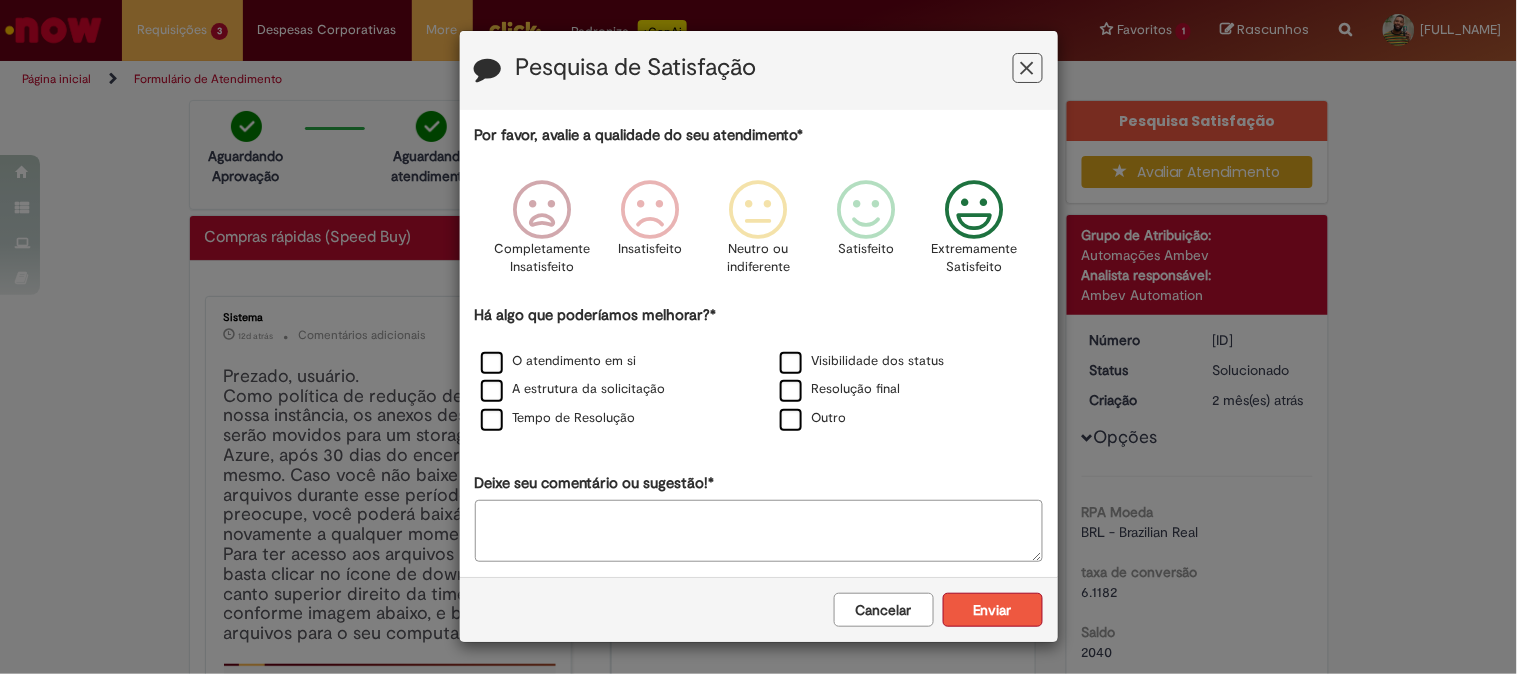 click on "Enviar" at bounding box center (993, 610) 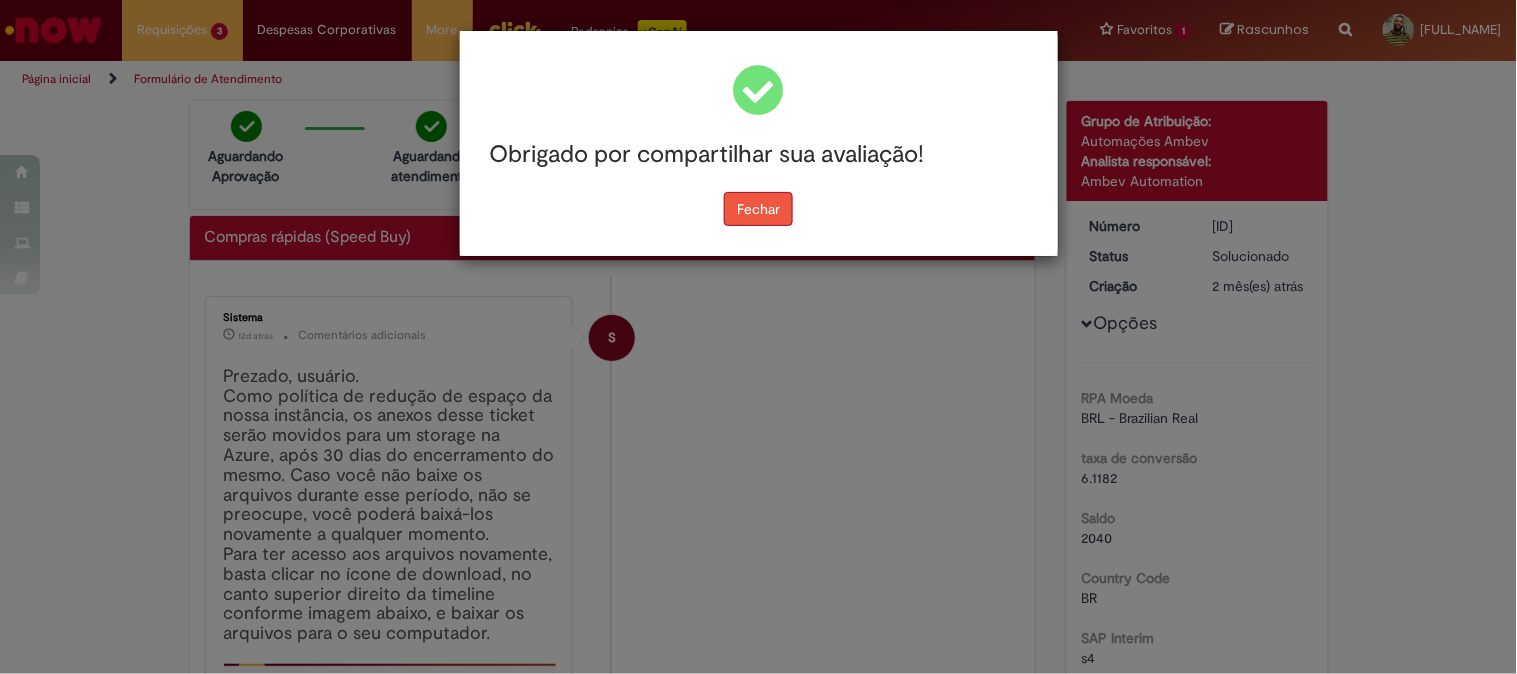 click on "Fechar" at bounding box center [758, 209] 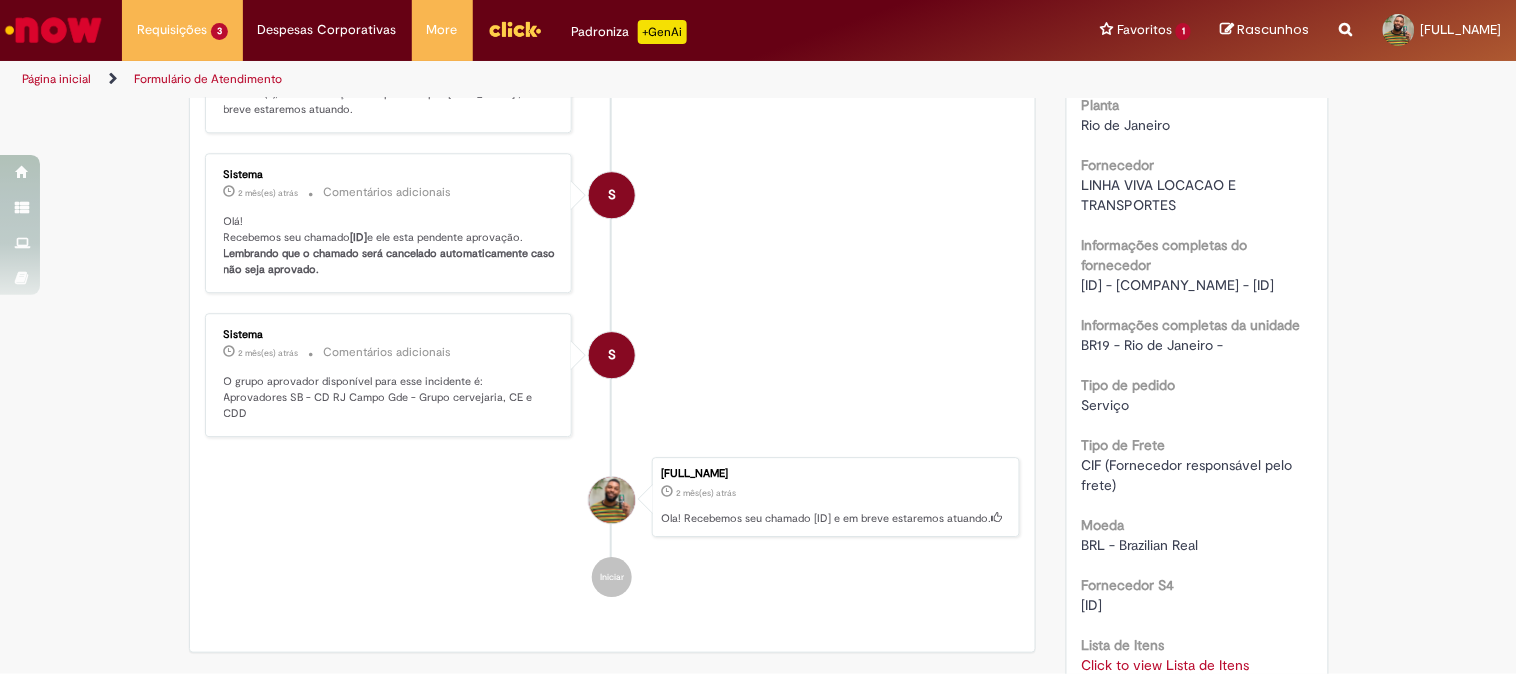 scroll, scrollTop: 1444, scrollLeft: 0, axis: vertical 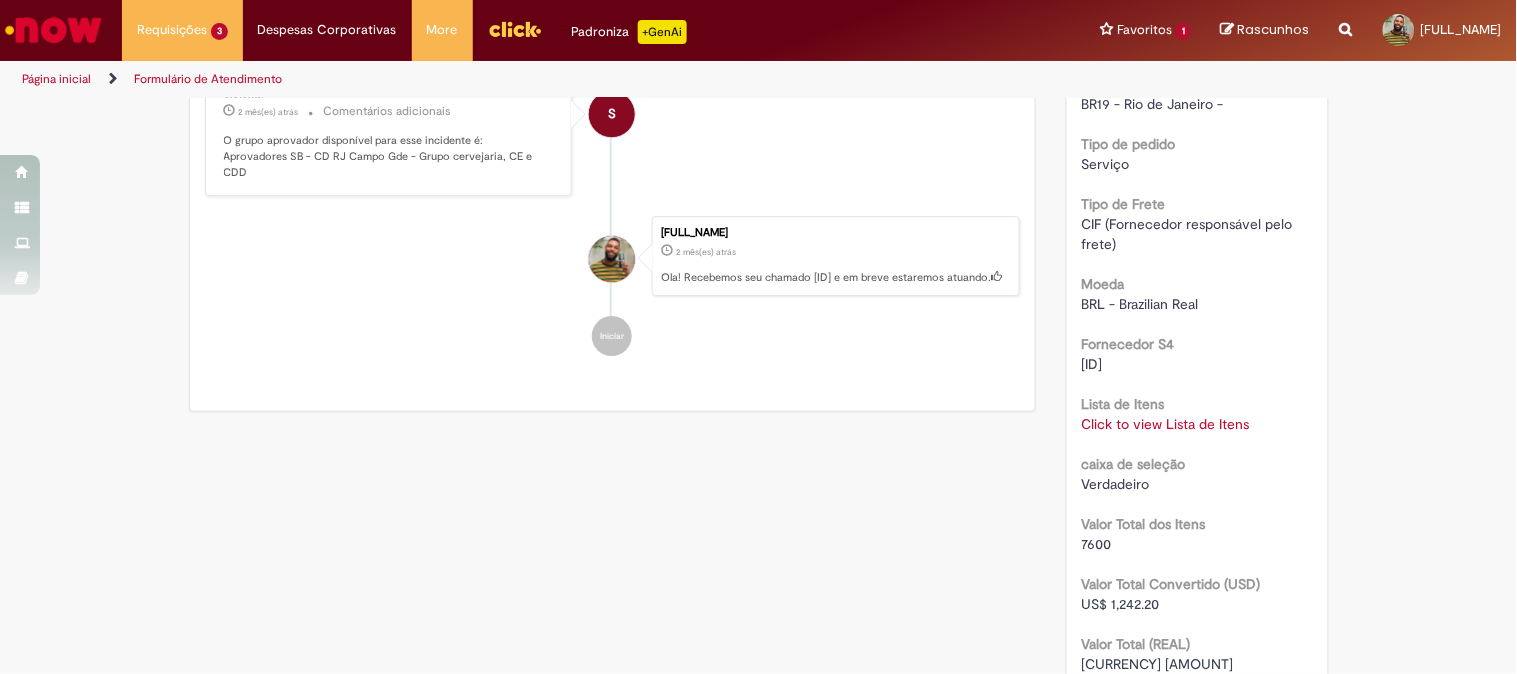 click on "Click to view Lista de Itens" at bounding box center [1166, 424] 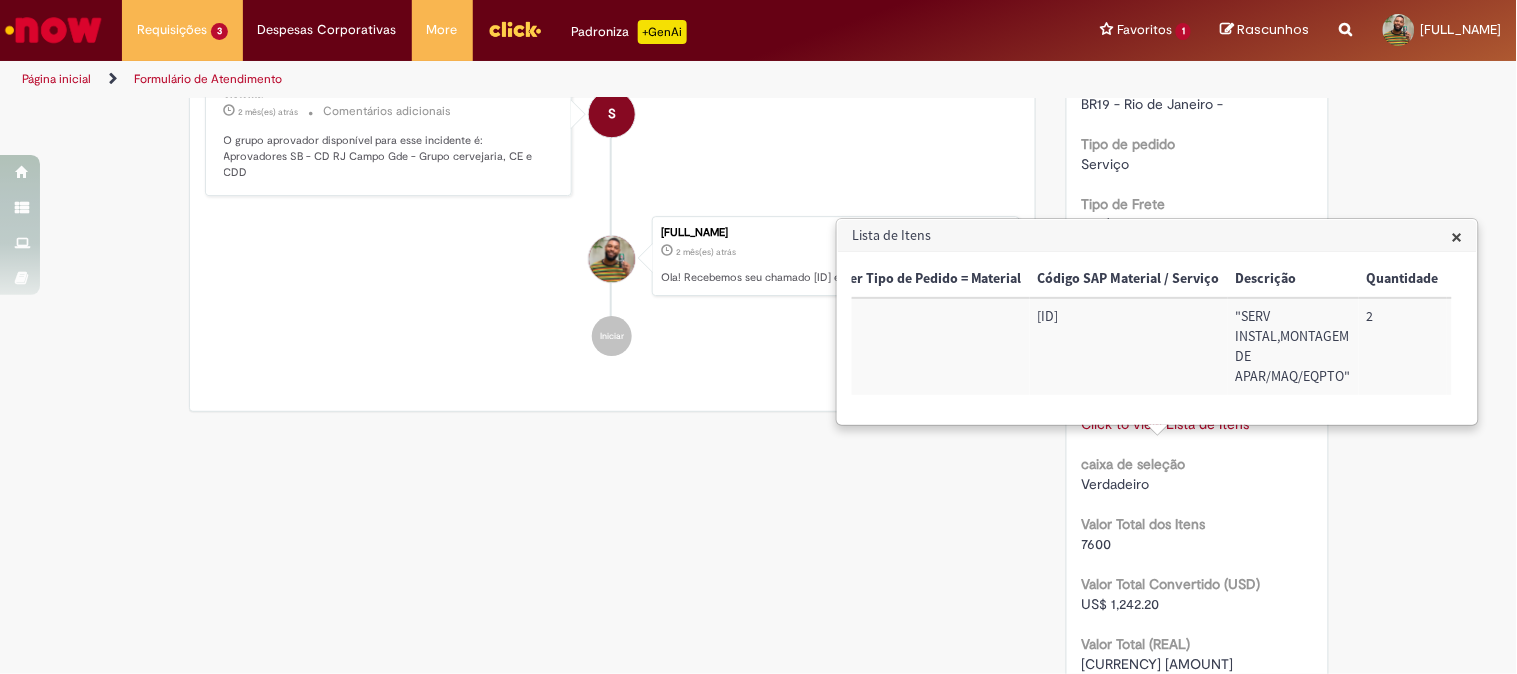 scroll, scrollTop: 0, scrollLeft: 0, axis: both 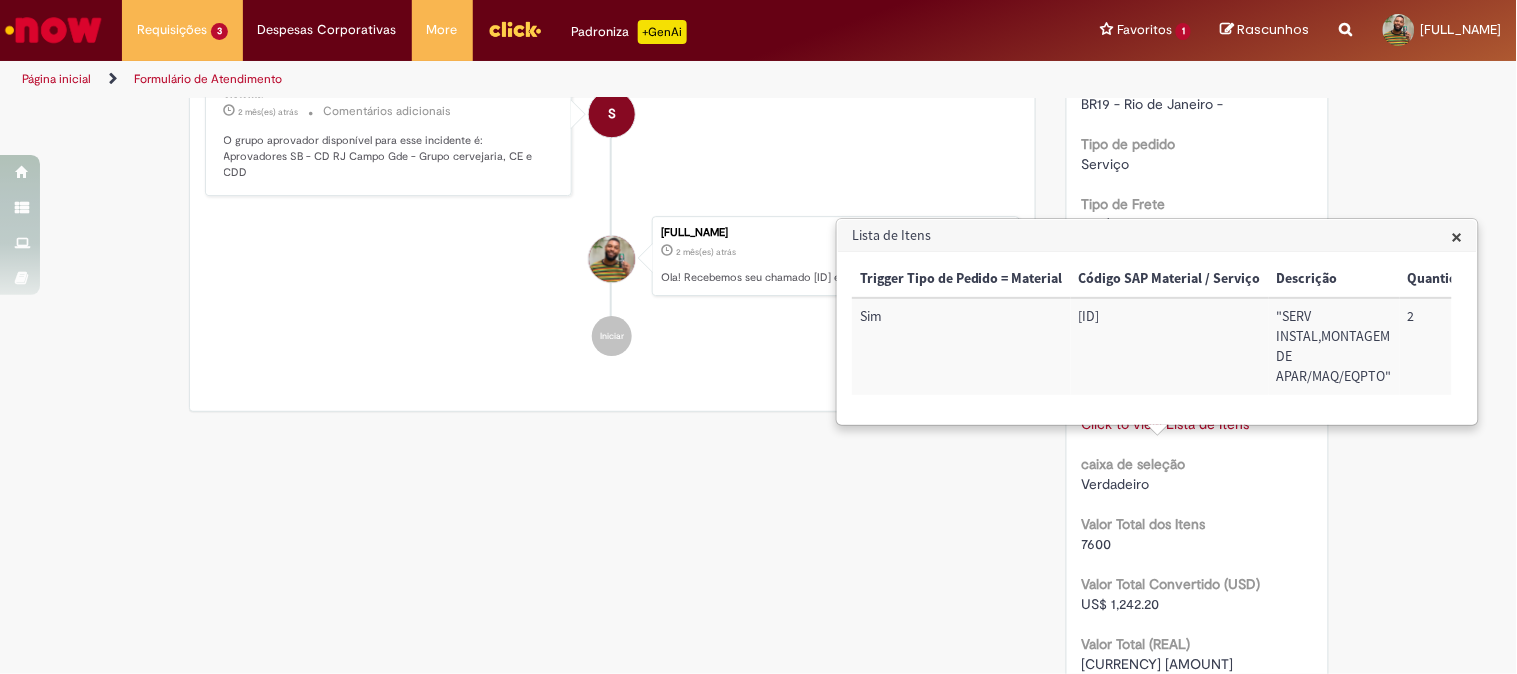 drag, startPoint x: 1080, startPoint y: 317, endPoint x: 1132, endPoint y: 320, distance: 52.086468 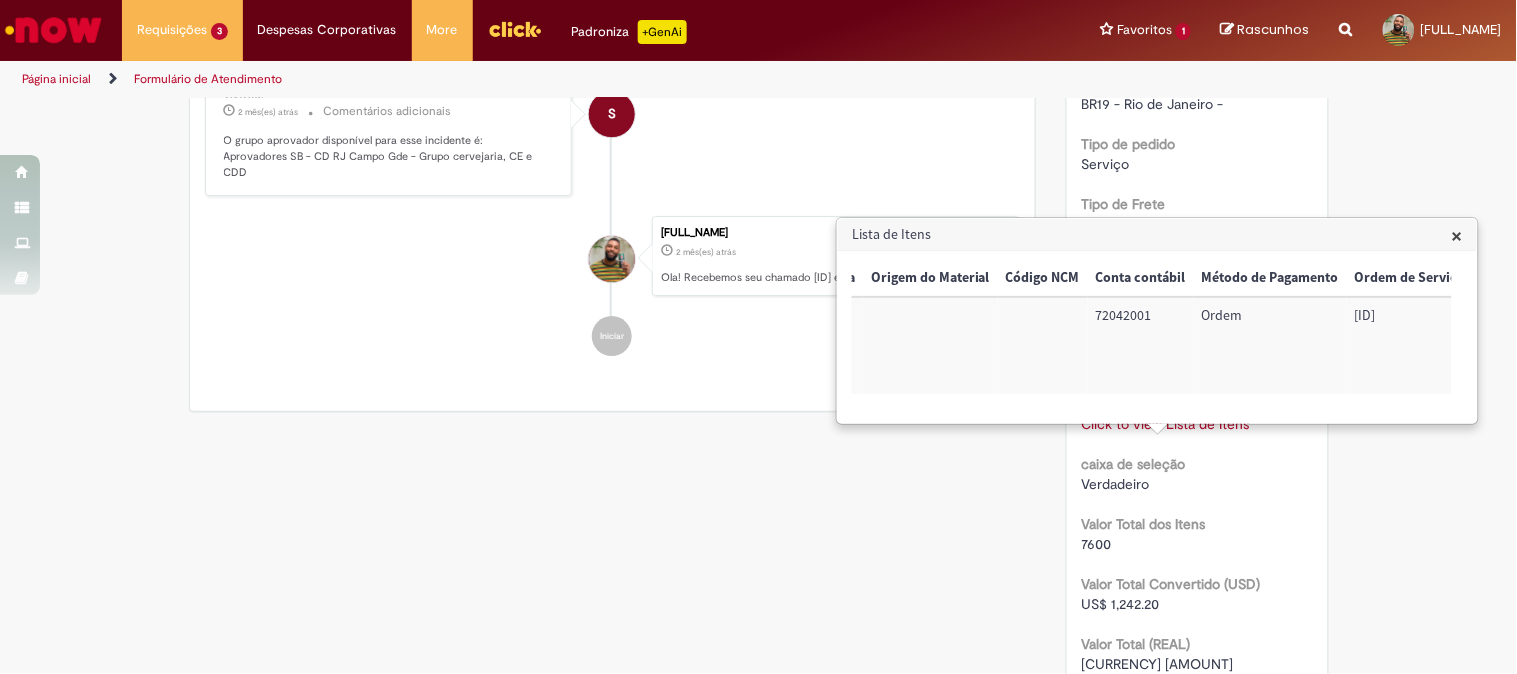 scroll, scrollTop: 0, scrollLeft: 866, axis: horizontal 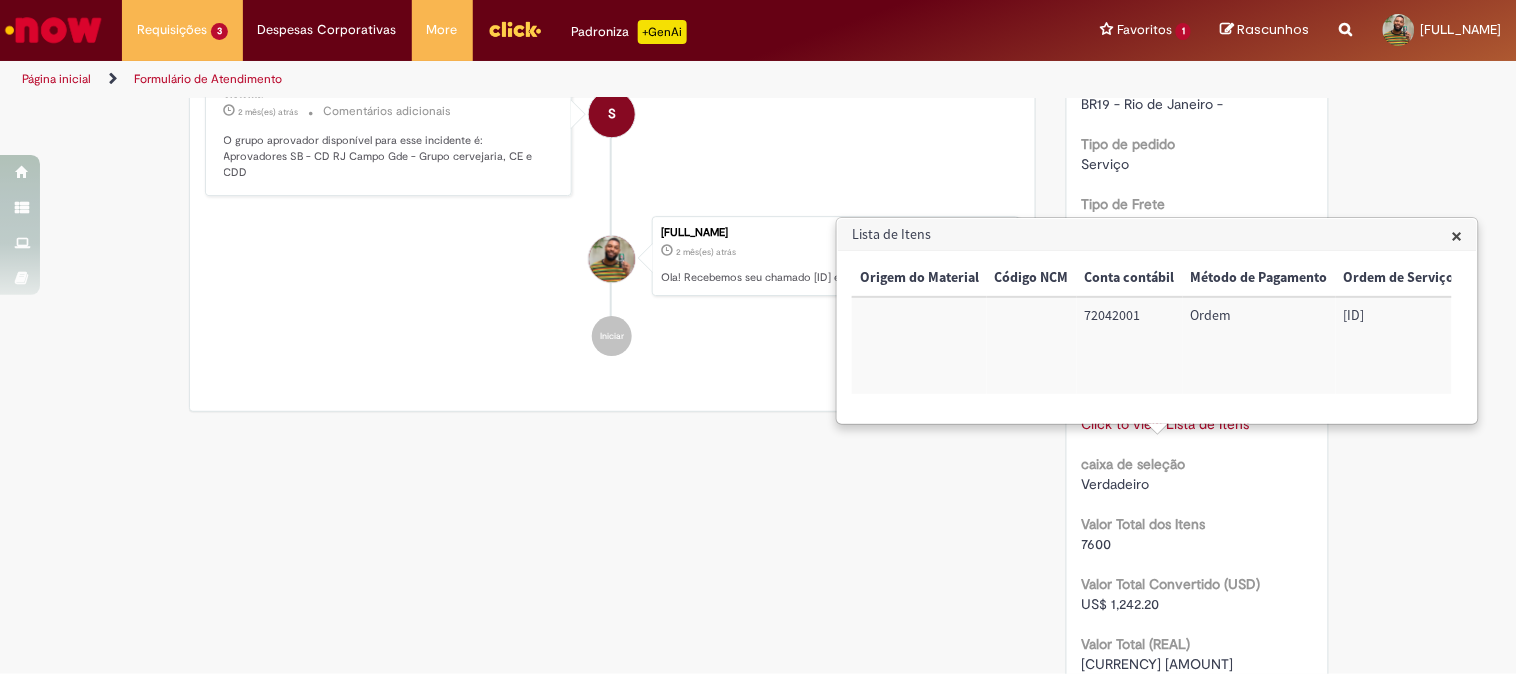 drag, startPoint x: 1418, startPoint y: 316, endPoint x: 1338, endPoint y: 321, distance: 80.1561 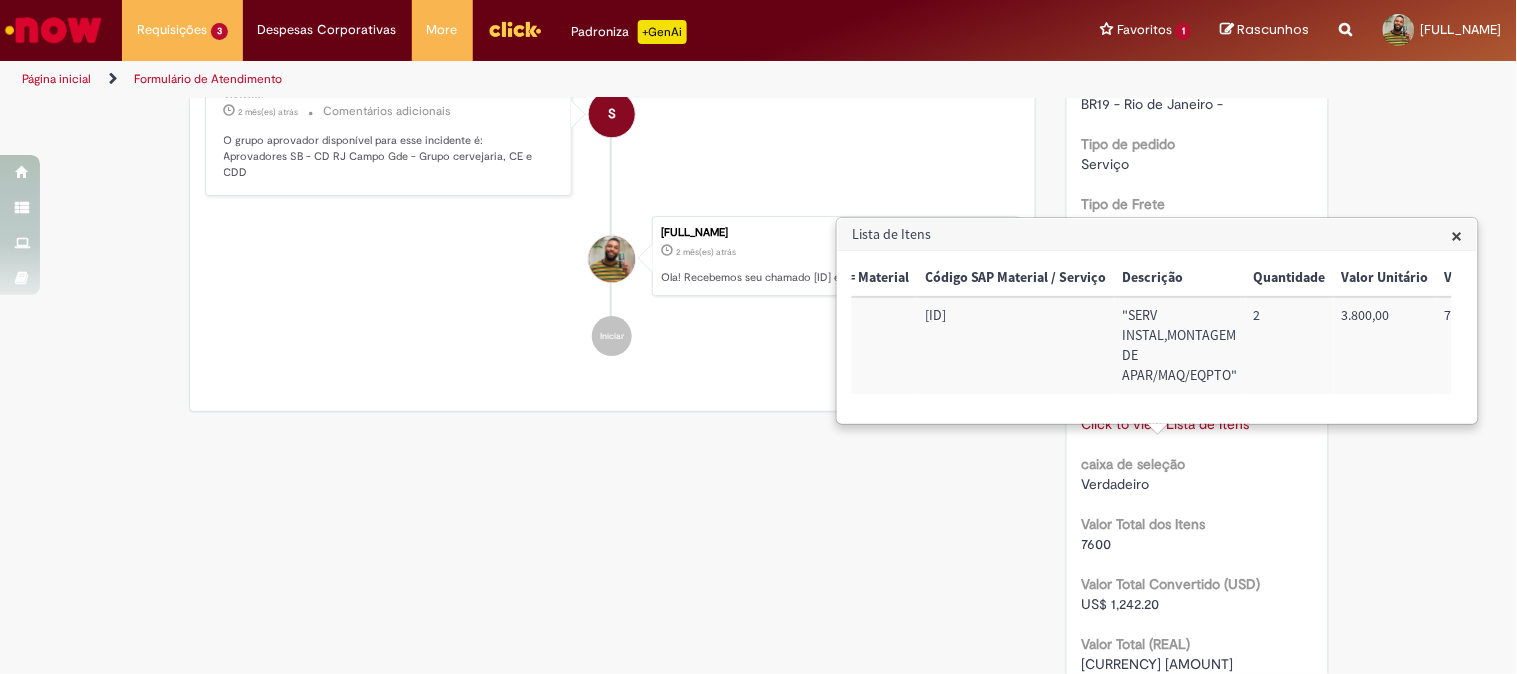 scroll, scrollTop: 0, scrollLeft: 46, axis: horizontal 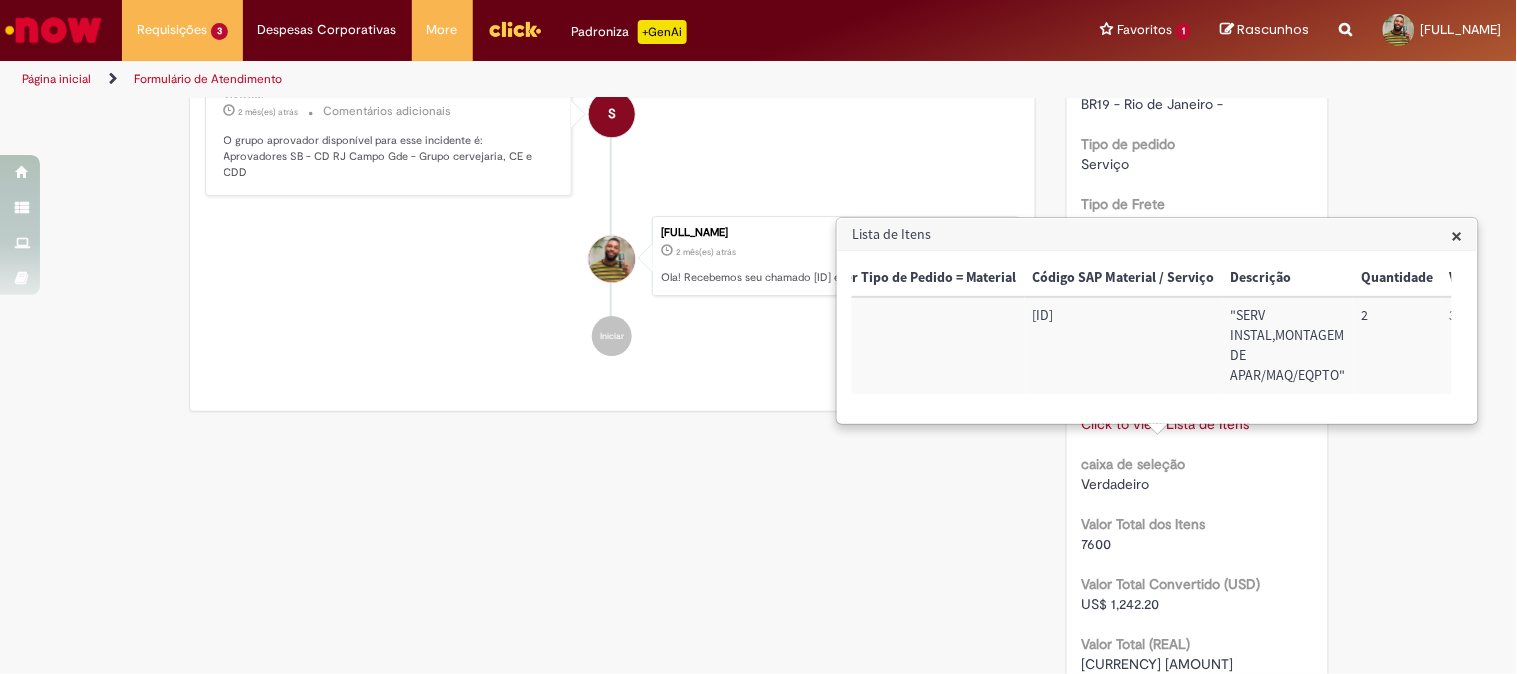 drag, startPoint x: 1085, startPoint y: 311, endPoint x: 1033, endPoint y: 315, distance: 52.153618 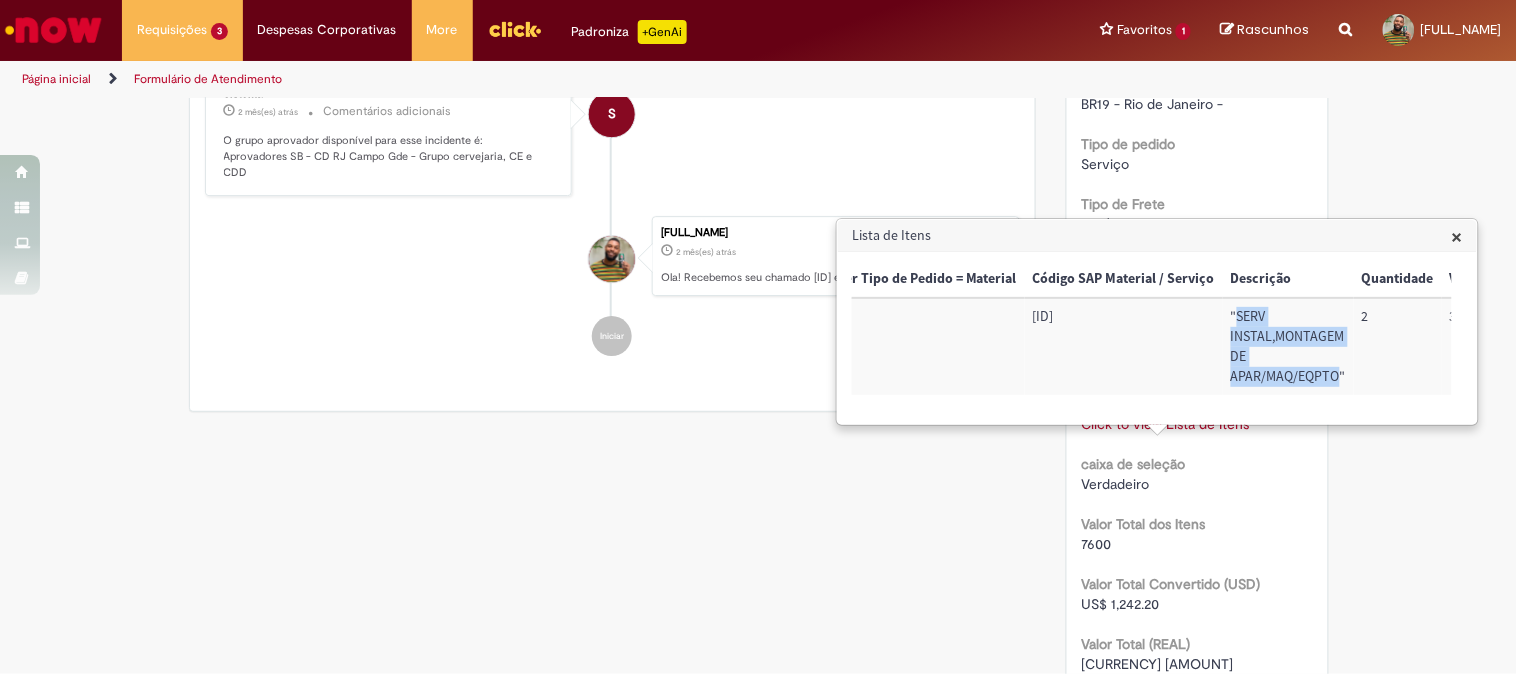 drag, startPoint x: 1233, startPoint y: 312, endPoint x: 1337, endPoint y: 370, distance: 119.0798 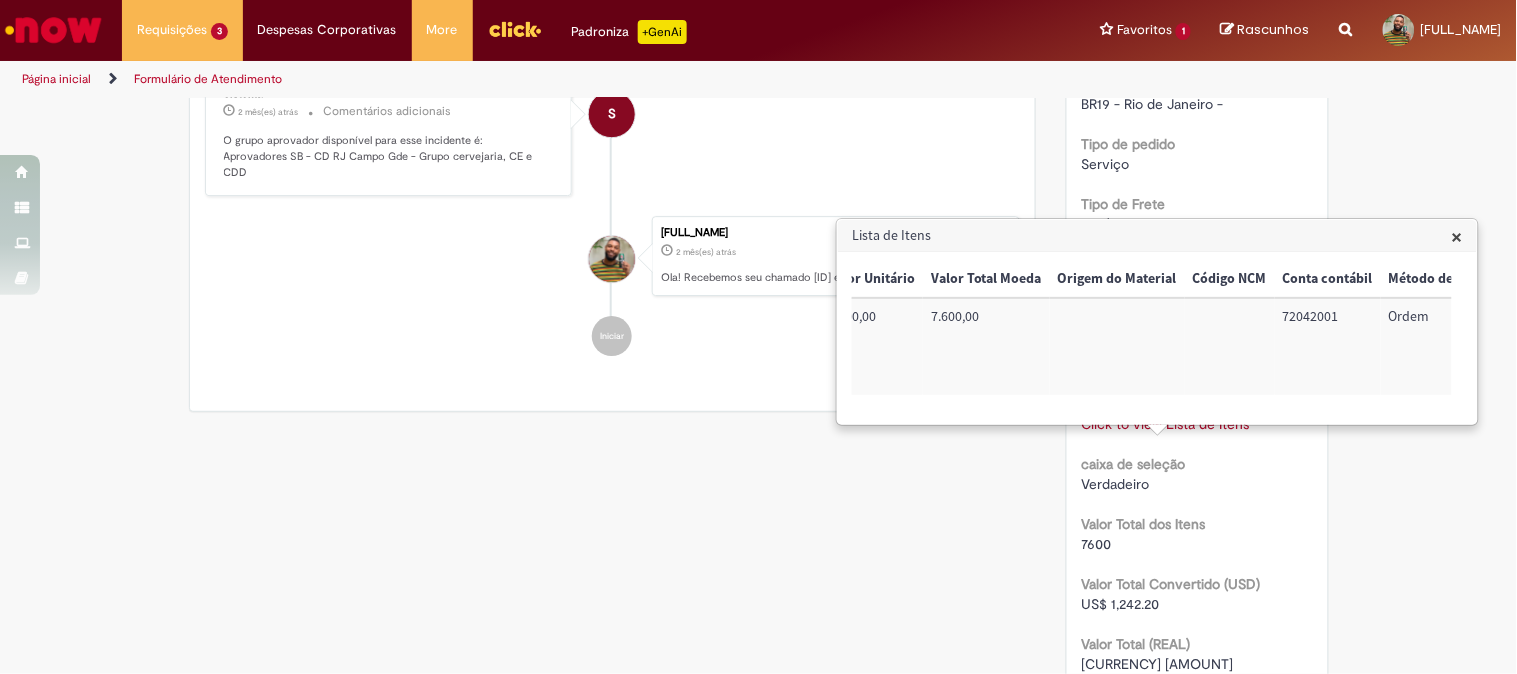 scroll, scrollTop: 0, scrollLeft: 686, axis: horizontal 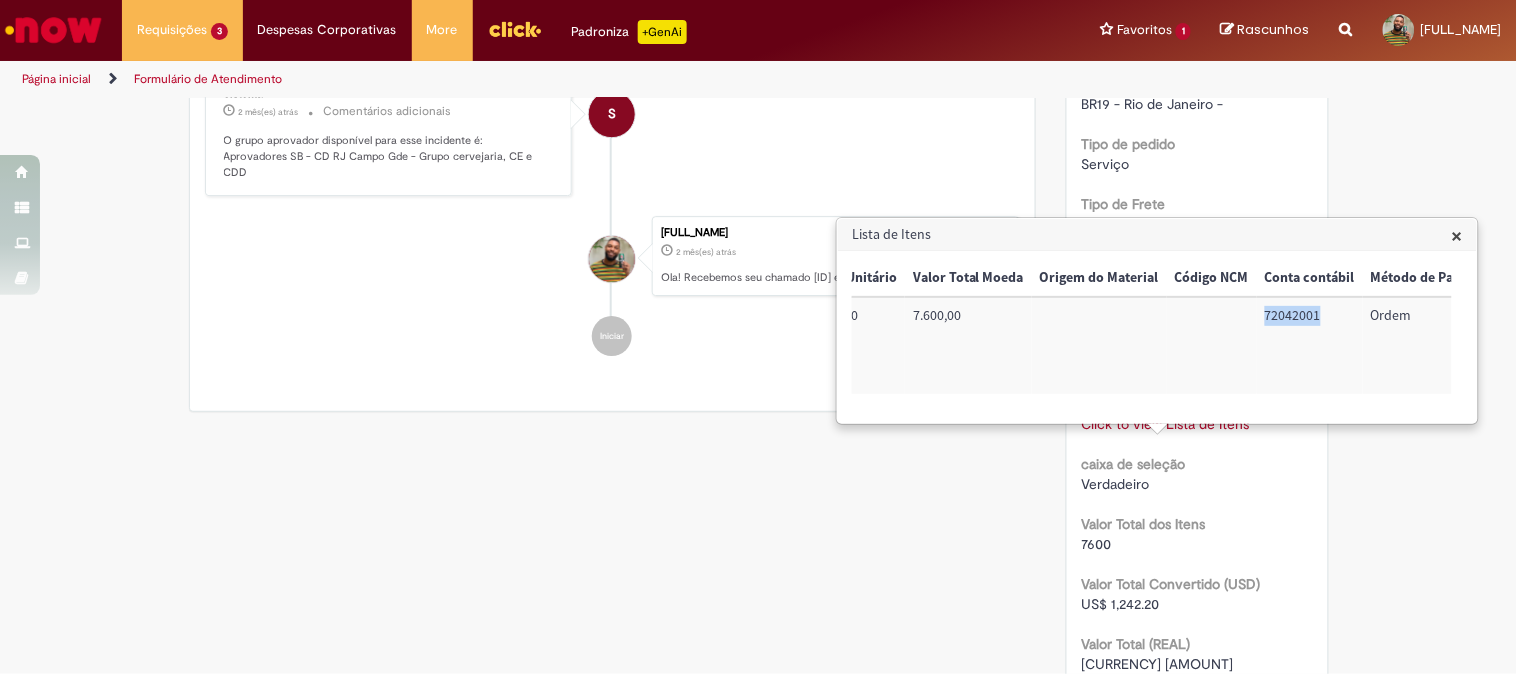 drag, startPoint x: 1257, startPoint y: 315, endPoint x: 1310, endPoint y: 312, distance: 53.08484 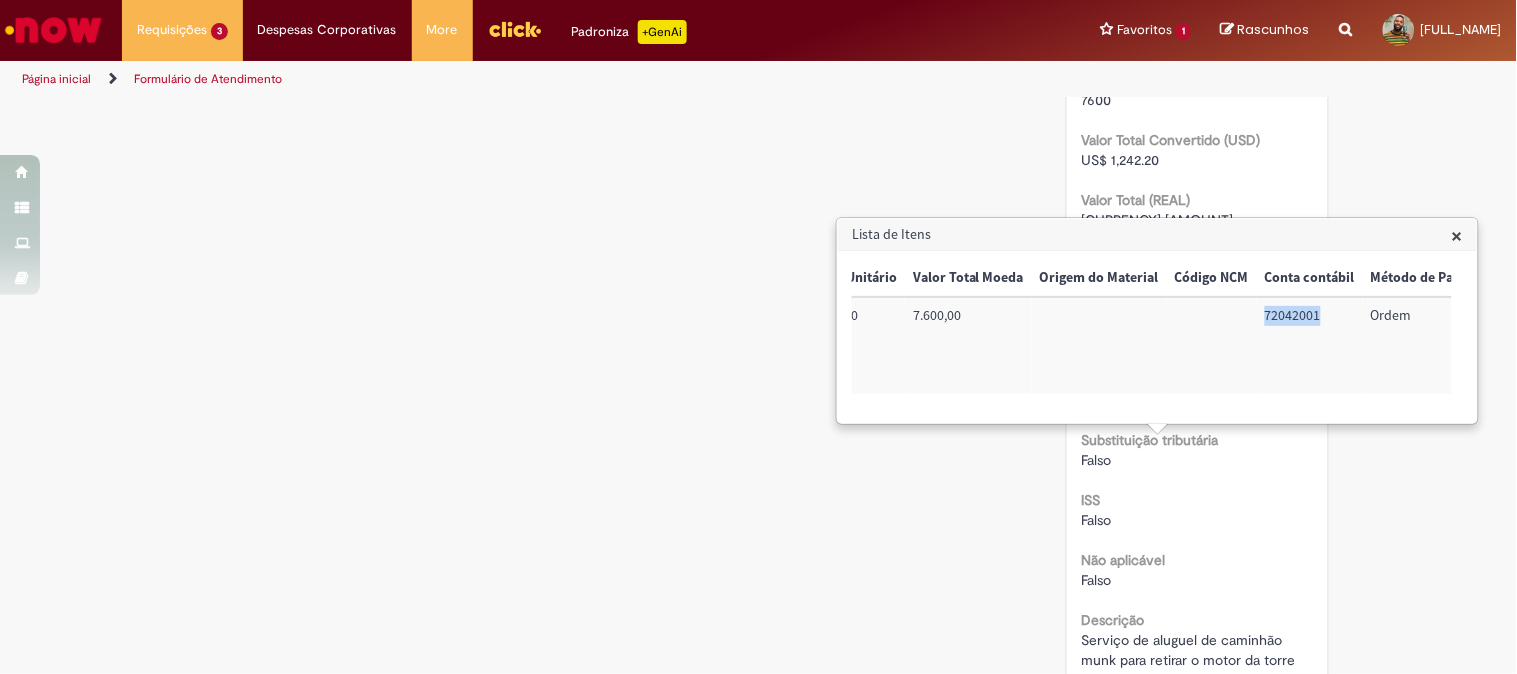 scroll, scrollTop: 2241, scrollLeft: 0, axis: vertical 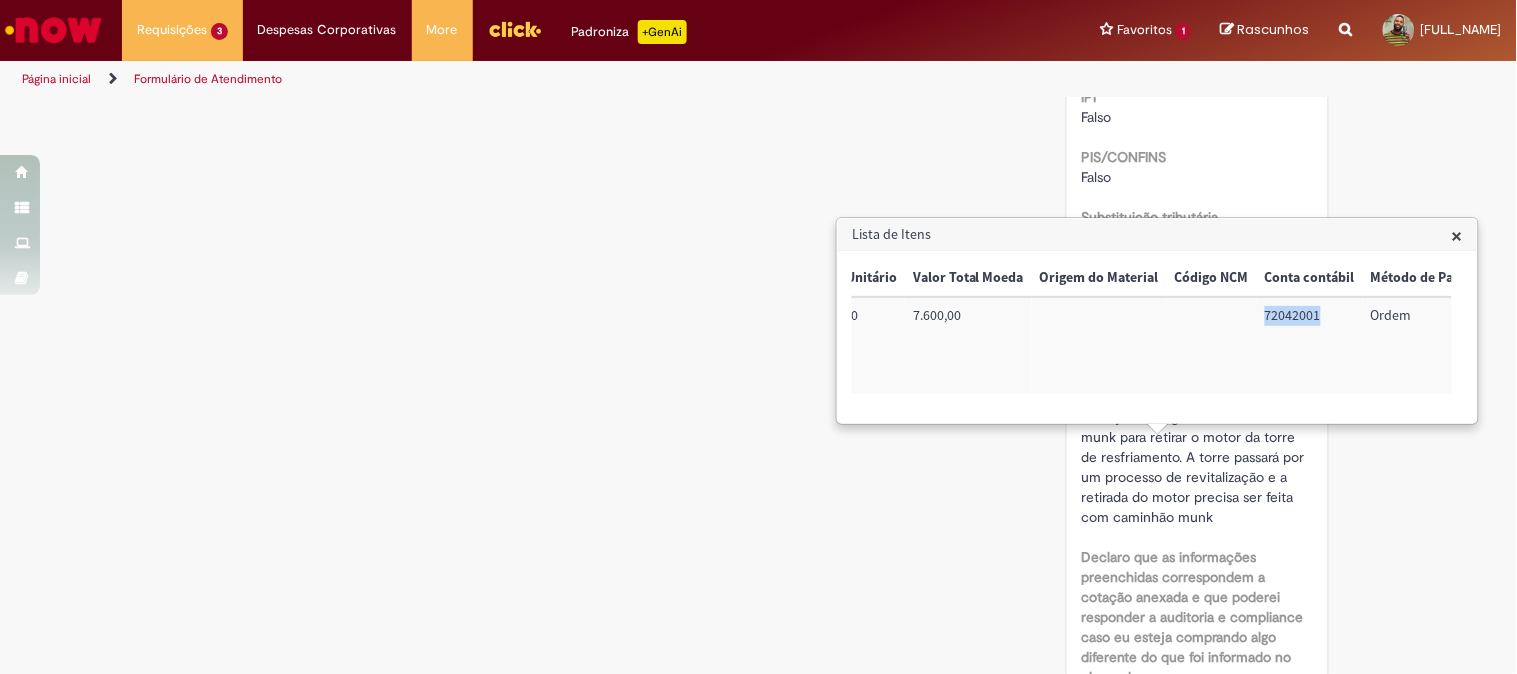 click on "×" at bounding box center (1457, 235) 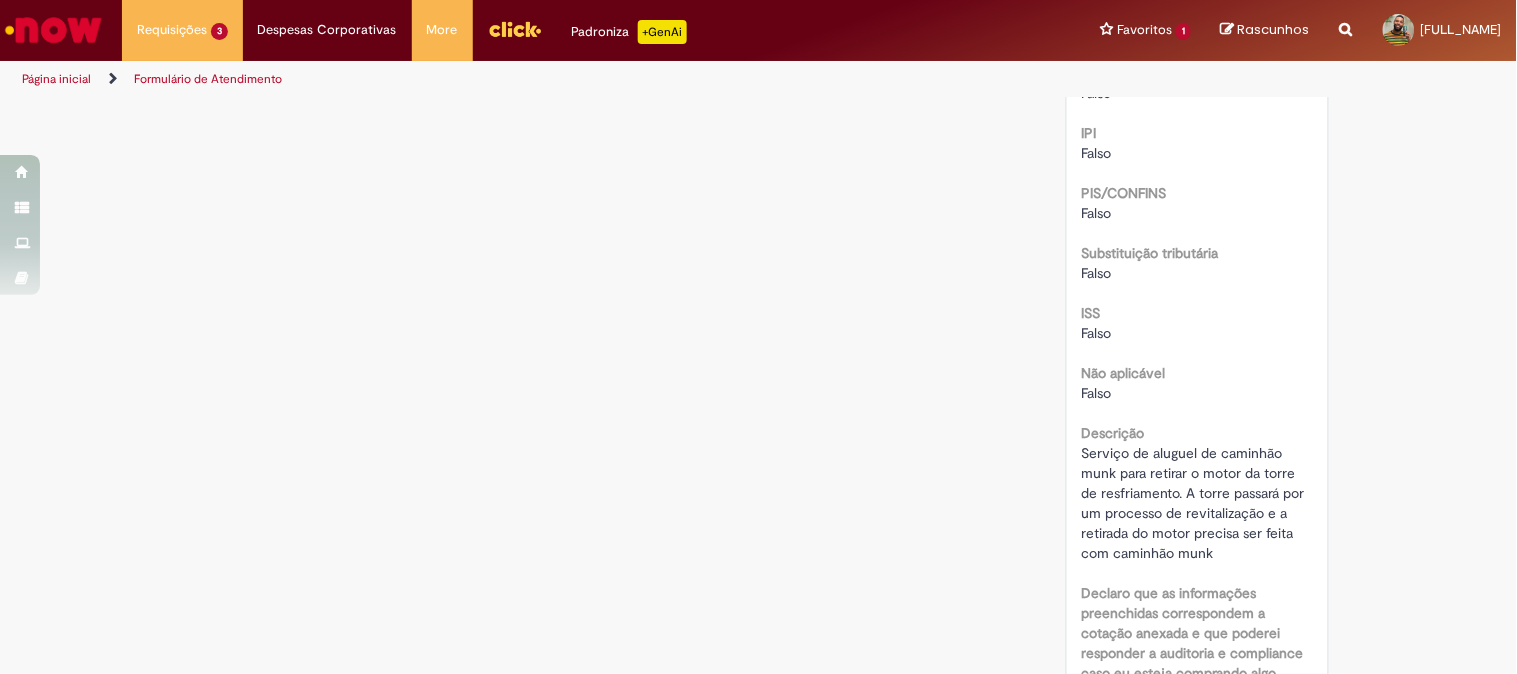 scroll, scrollTop: 2316, scrollLeft: 0, axis: vertical 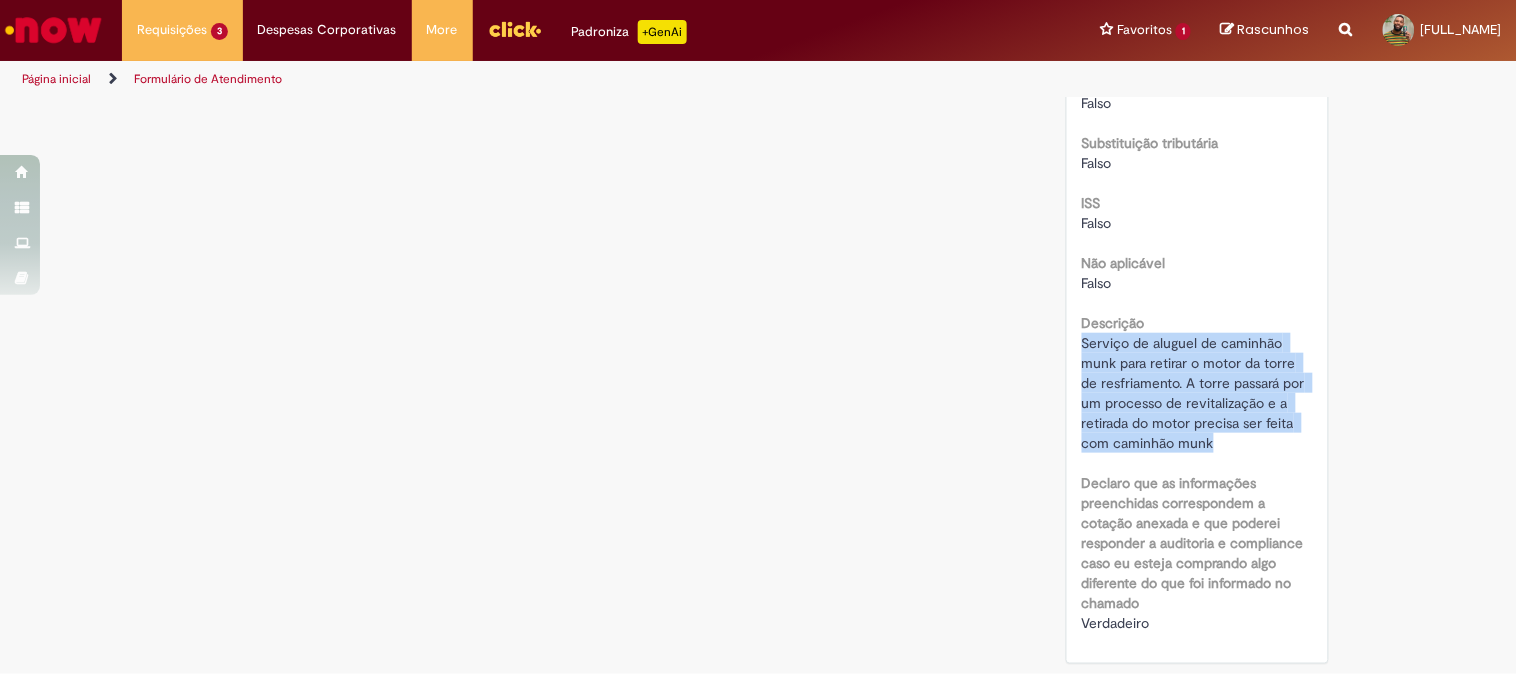 drag, startPoint x: 1075, startPoint y: 377, endPoint x: 1203, endPoint y: 478, distance: 163.04907 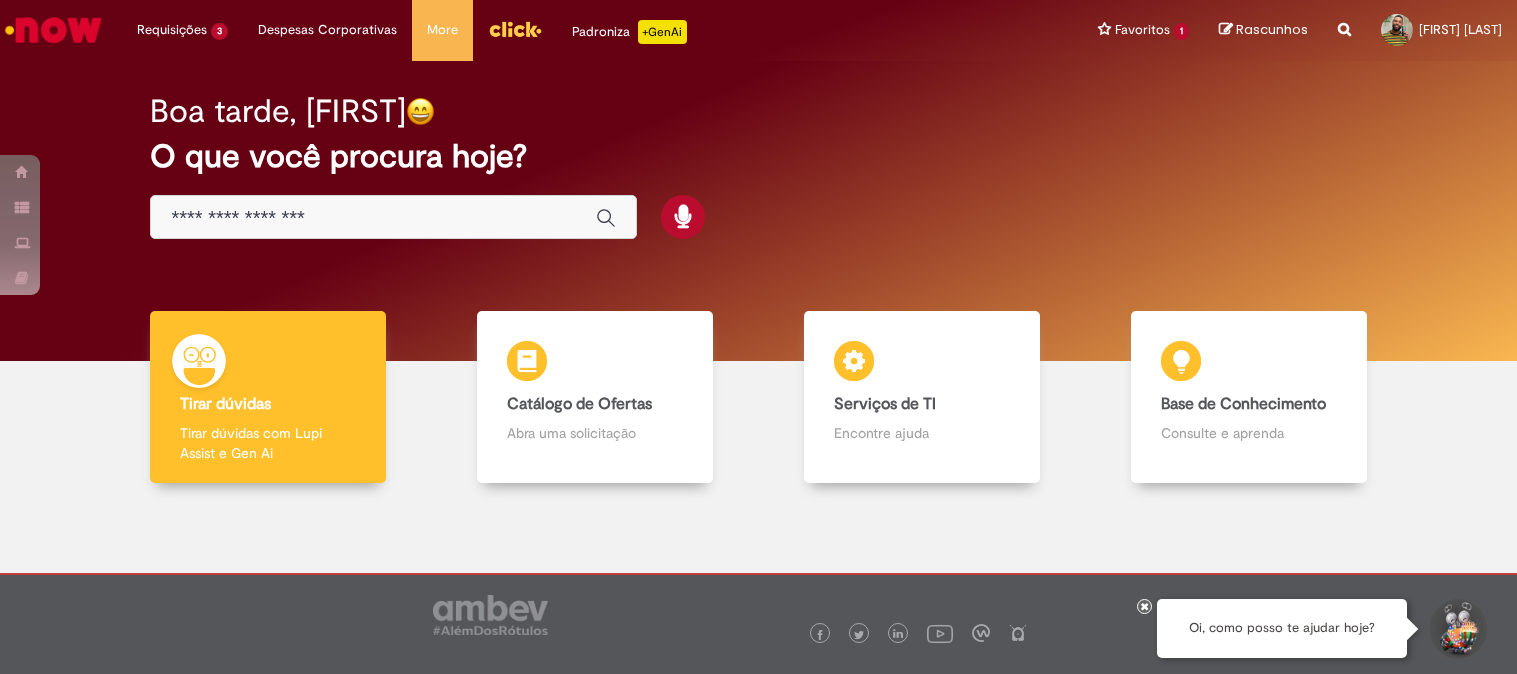 scroll, scrollTop: 0, scrollLeft: 0, axis: both 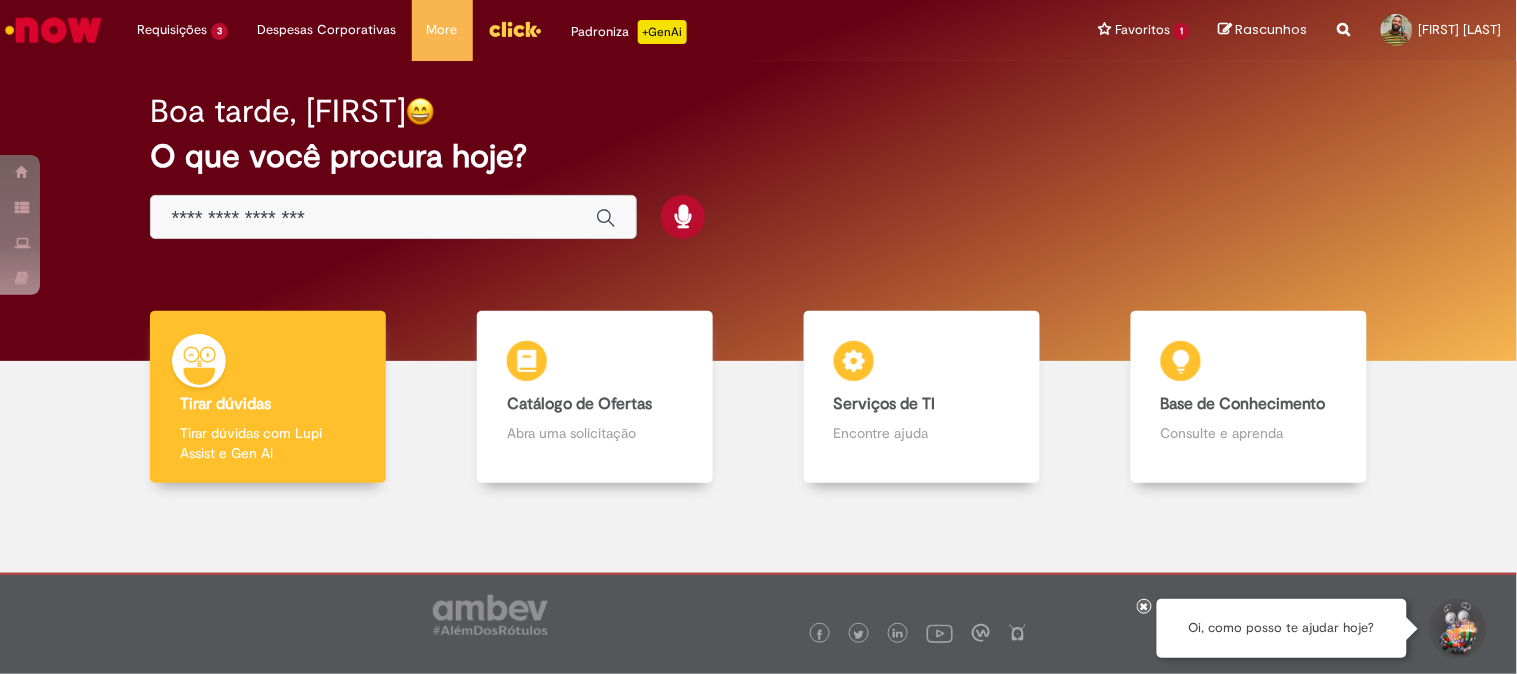 click at bounding box center [373, 218] 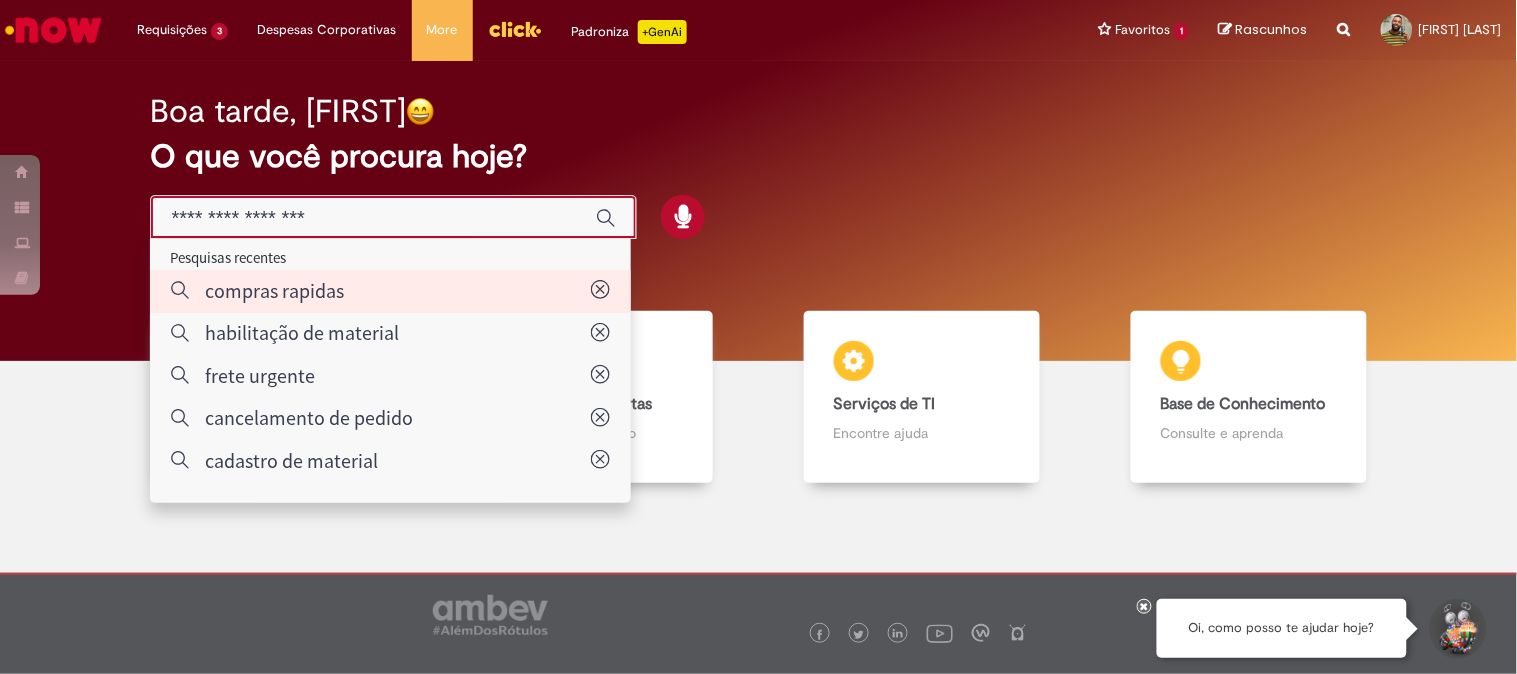 type on "**********" 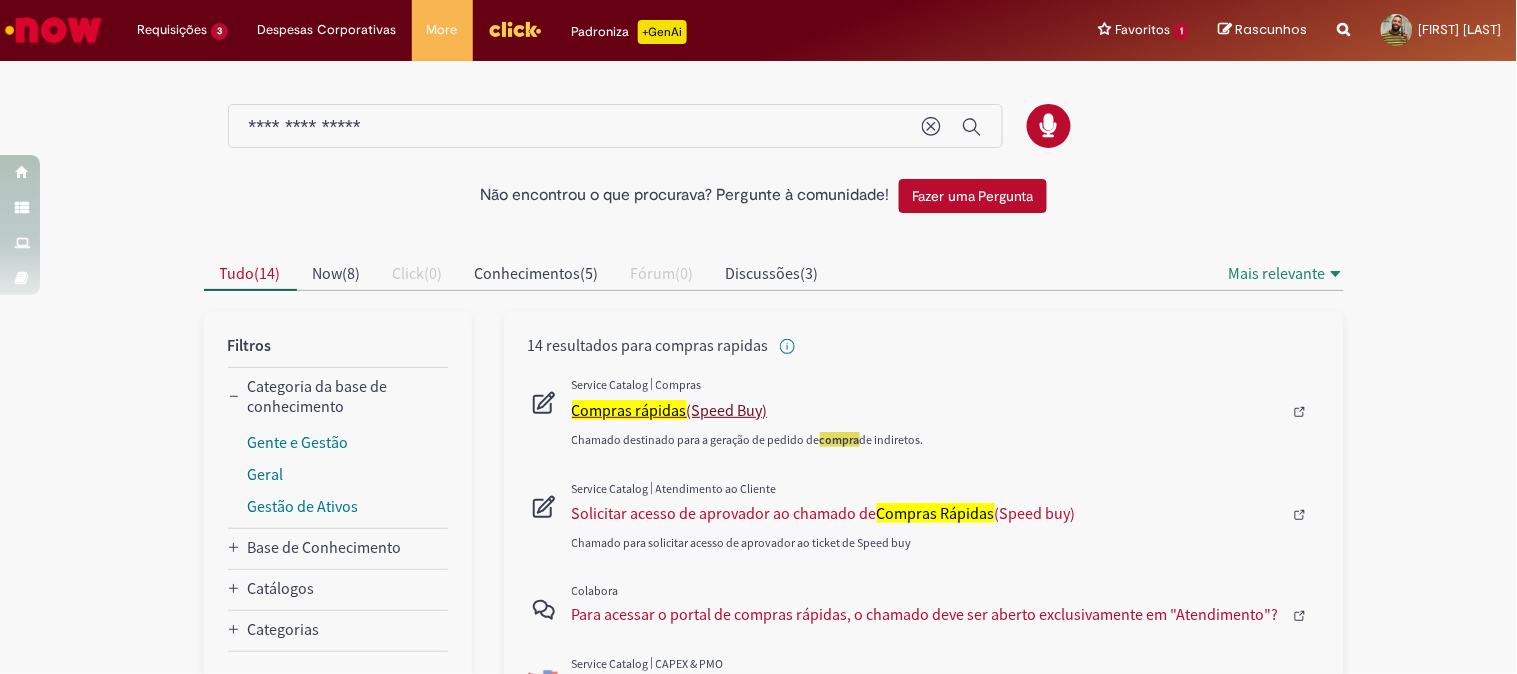 click on "Compras rápidas" at bounding box center (629, 410) 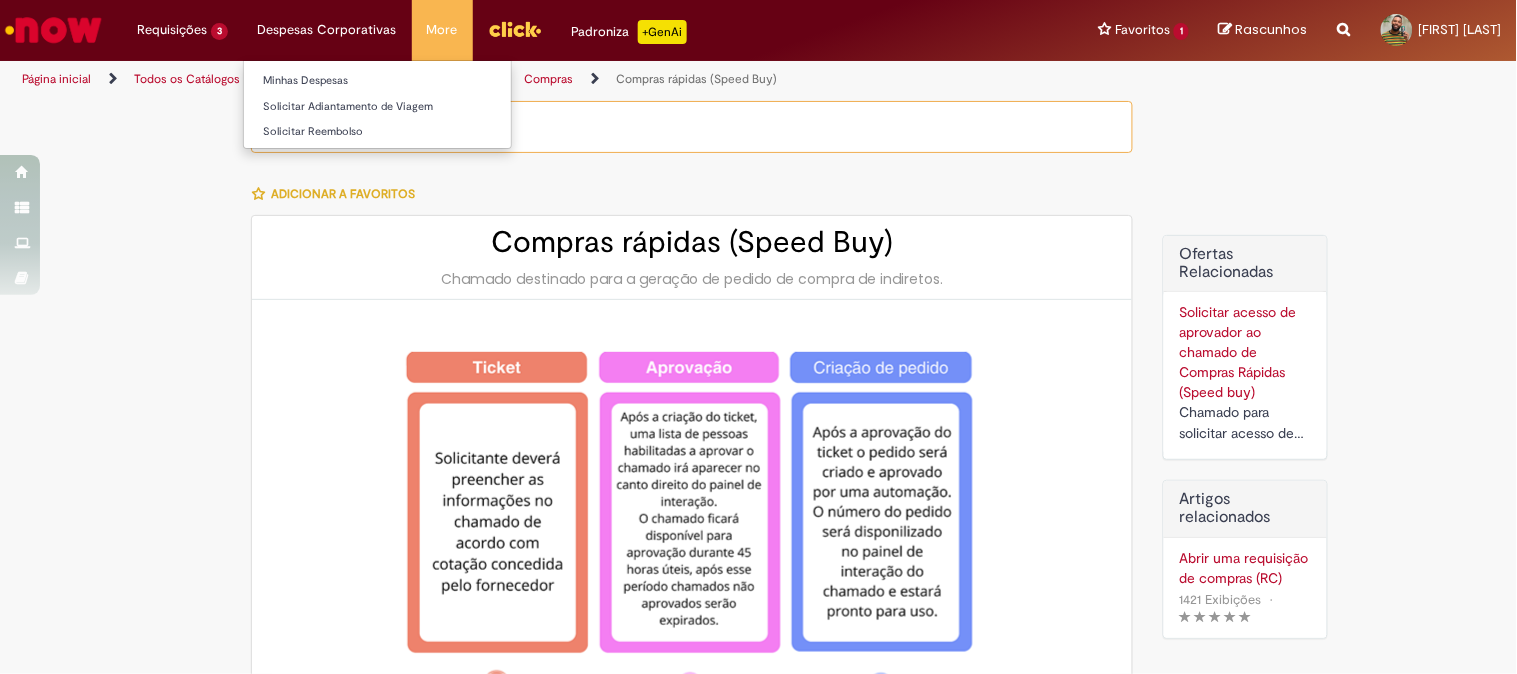 type on "********" 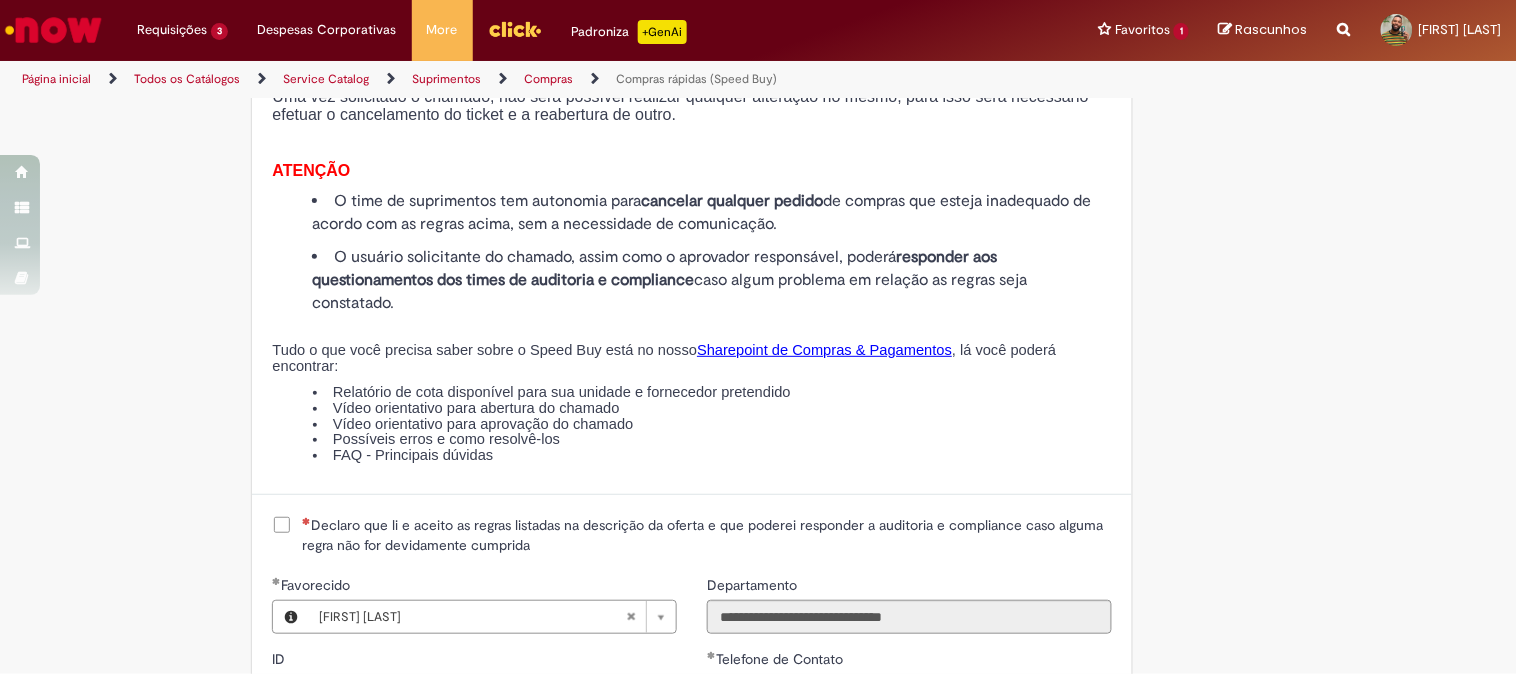 scroll, scrollTop: 2222, scrollLeft: 0, axis: vertical 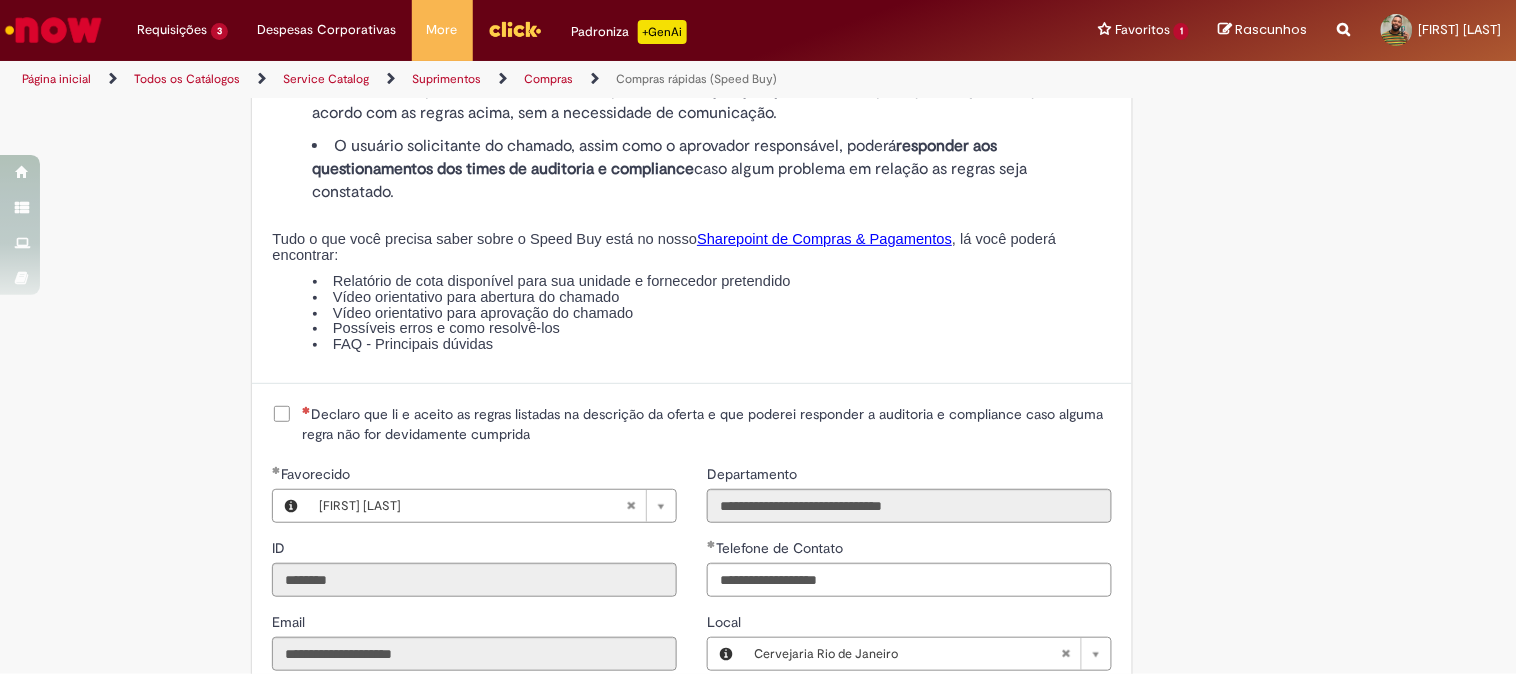 click on "Declaro que li e aceito as regras listadas na descrição da oferta e que poderei responder a auditoria e compliance caso alguma regra não for devidamente cumprida" at bounding box center (707, 424) 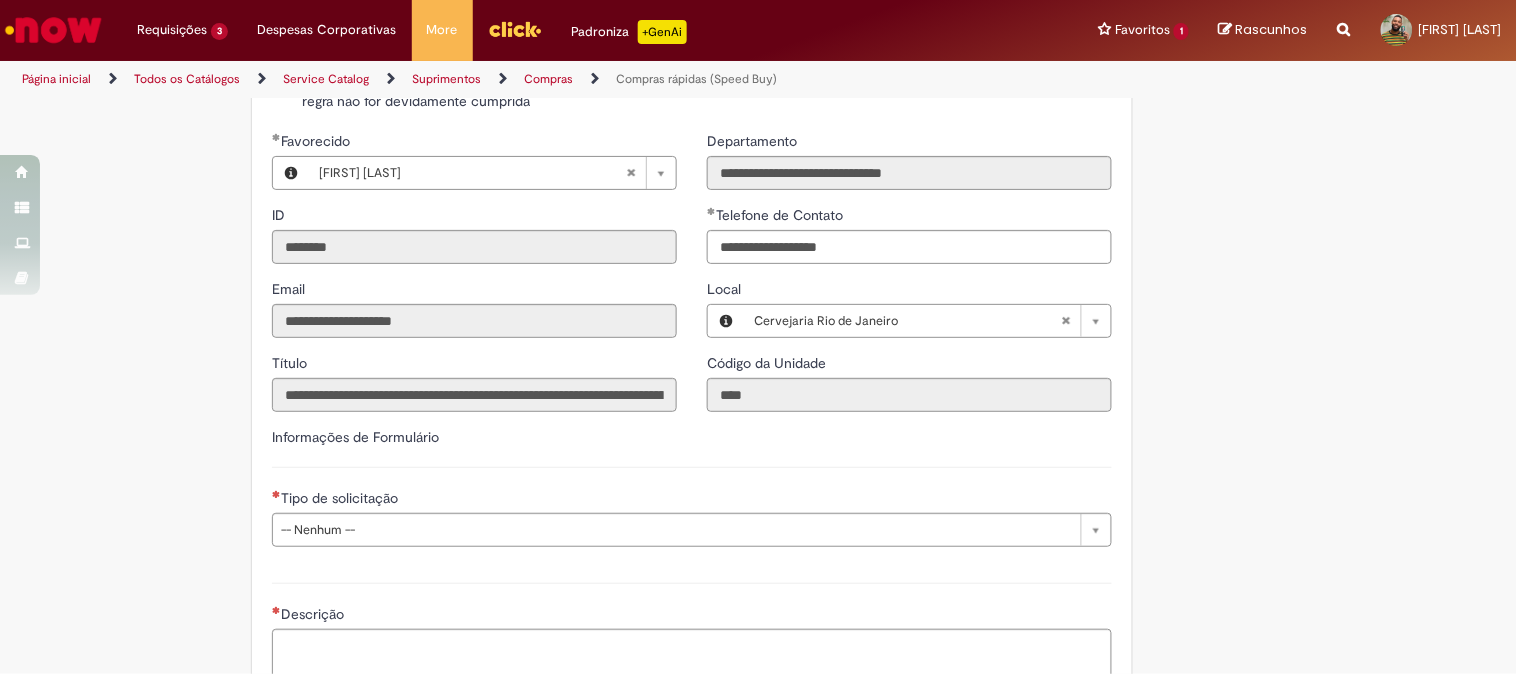 scroll, scrollTop: 2666, scrollLeft: 0, axis: vertical 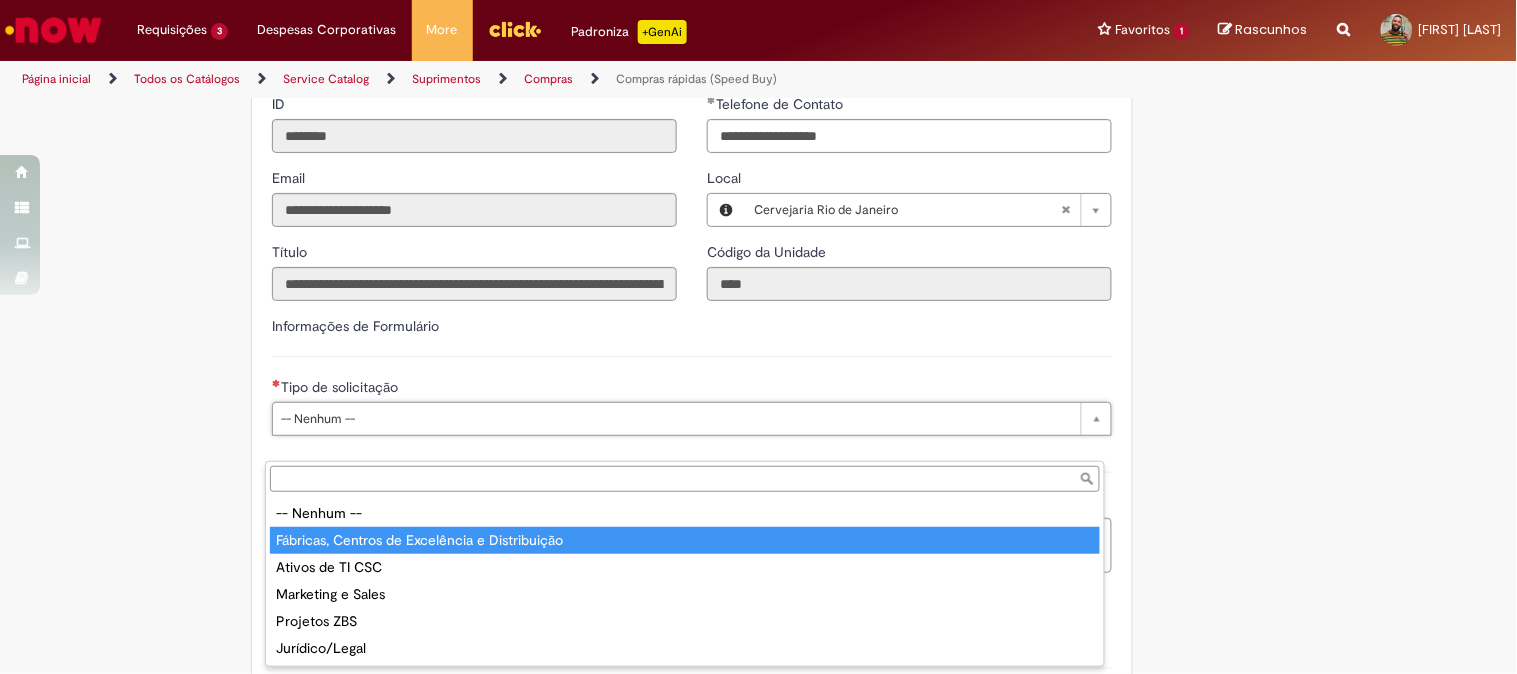 type on "**********" 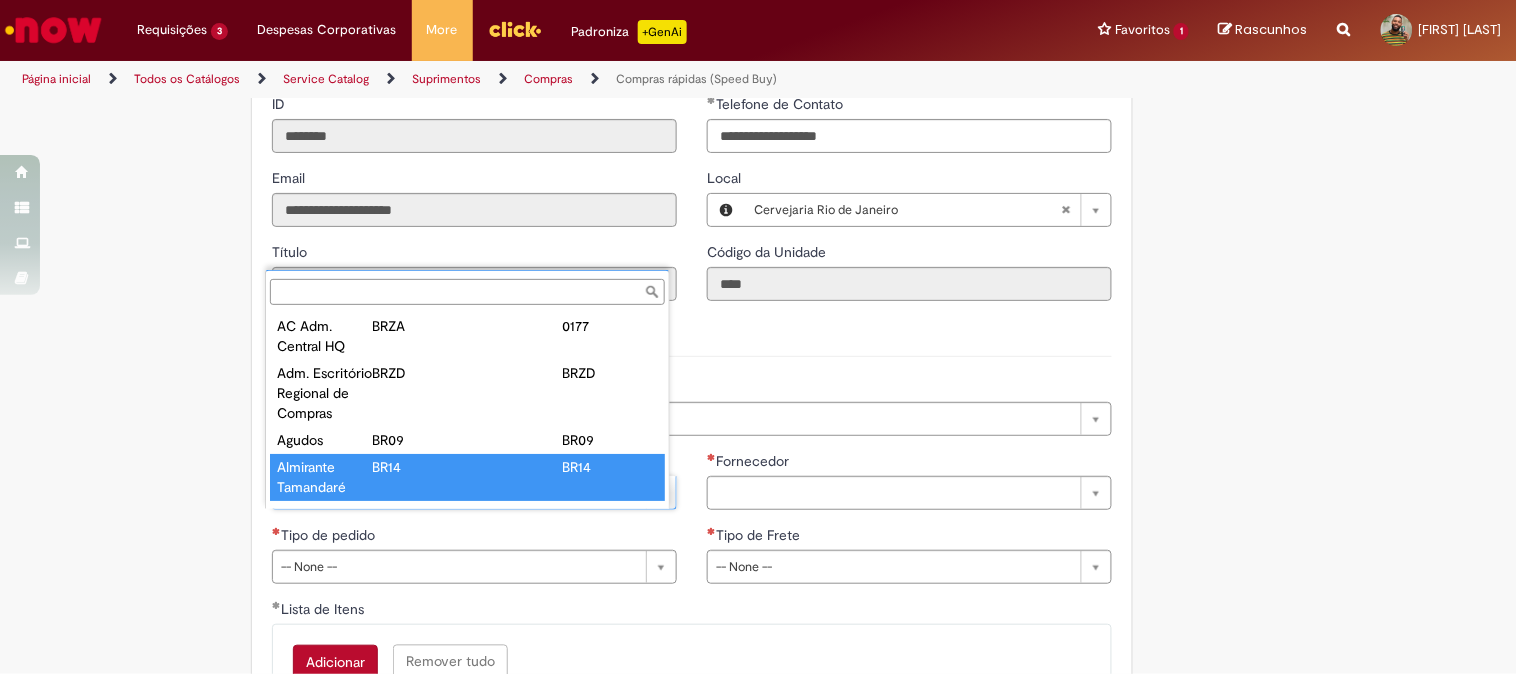 scroll, scrollTop: 7, scrollLeft: 0, axis: vertical 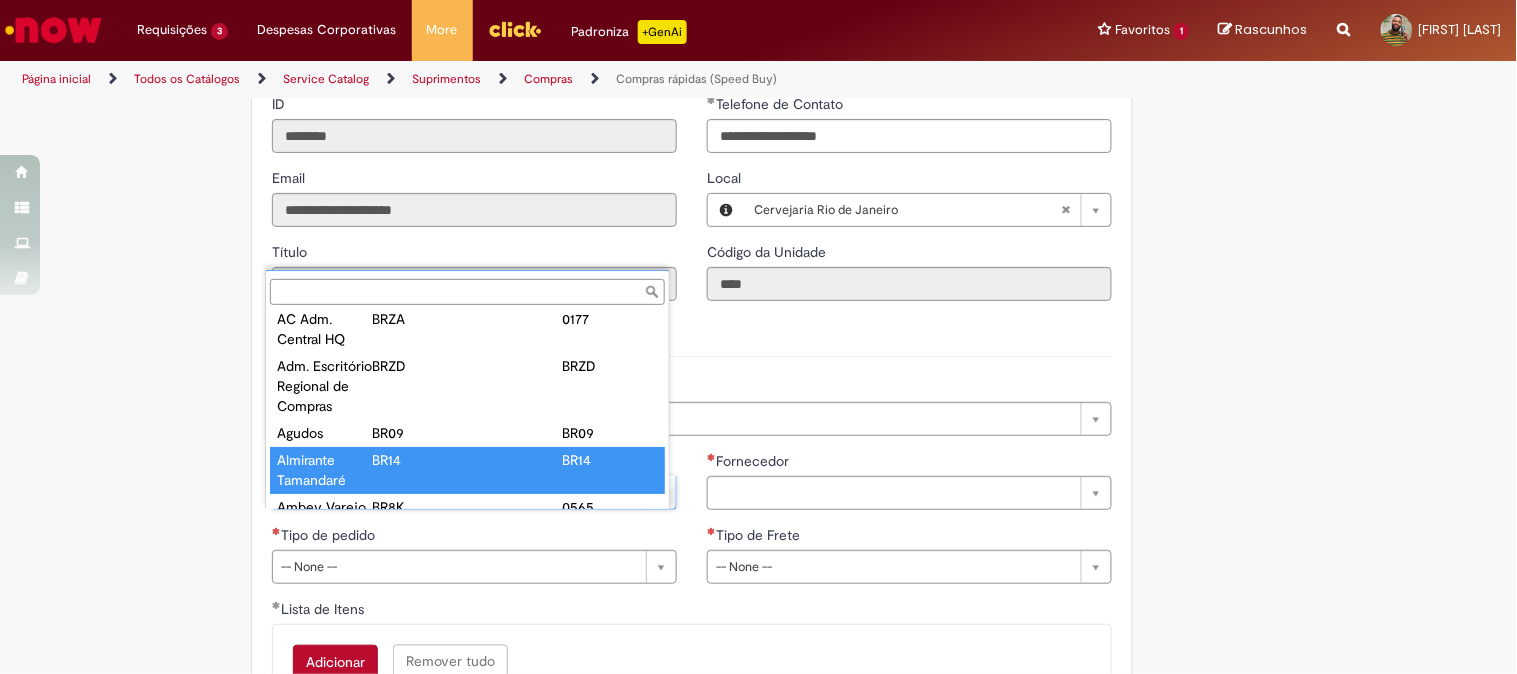 type on "*" 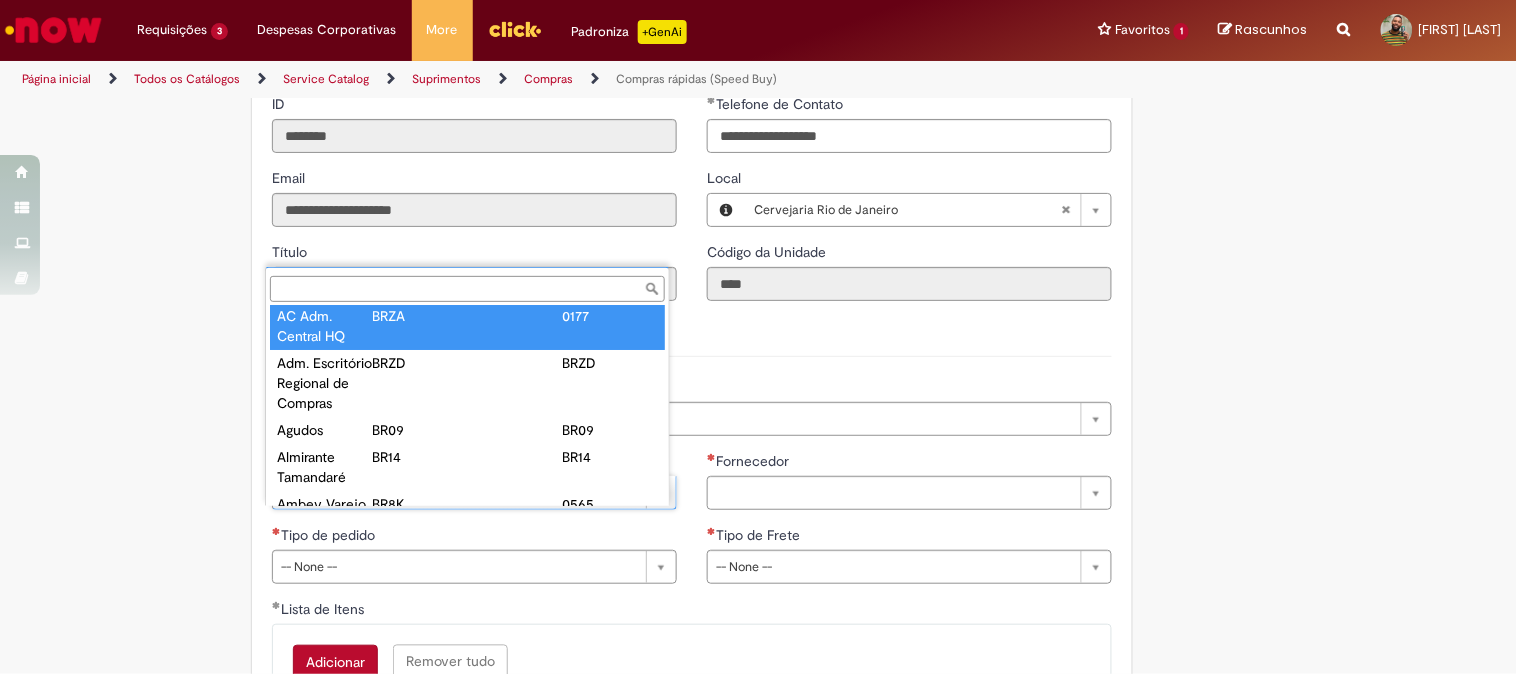 scroll, scrollTop: 0, scrollLeft: 0, axis: both 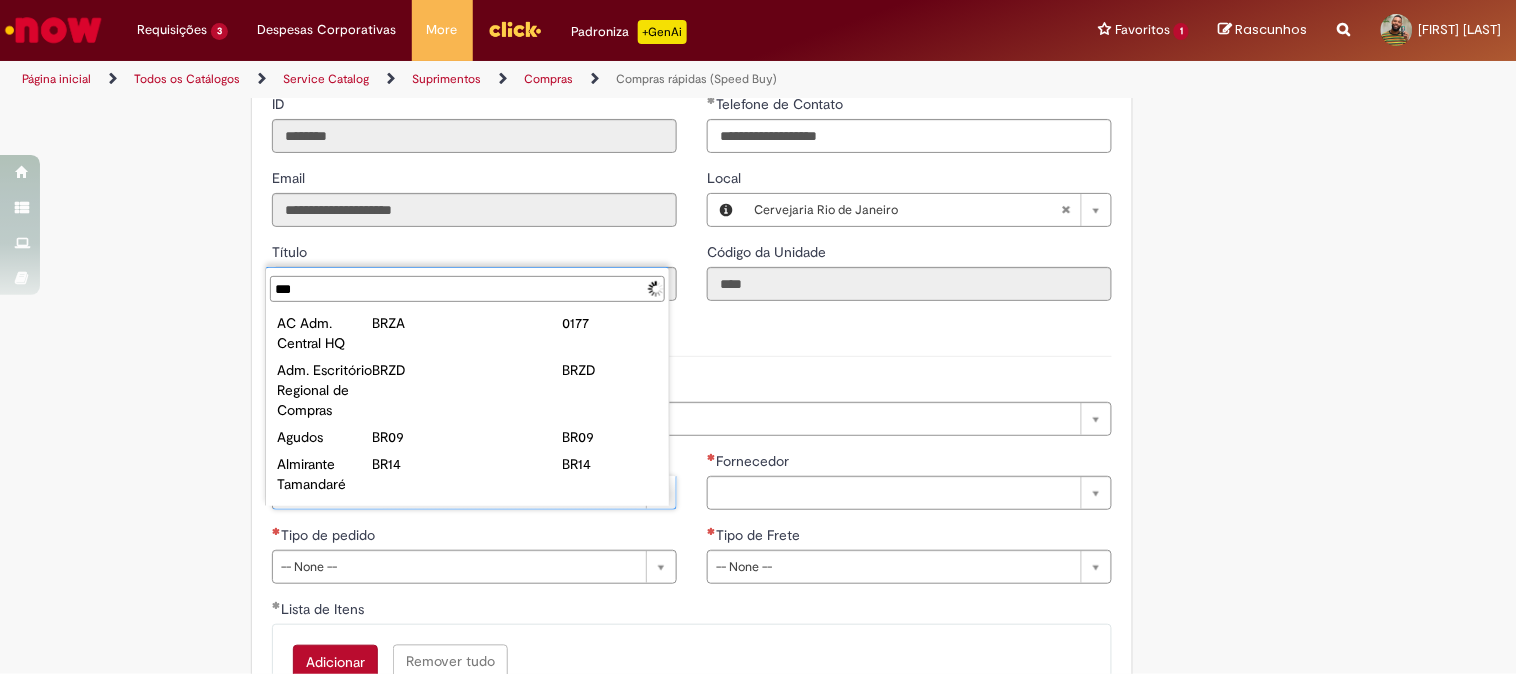 type on "****" 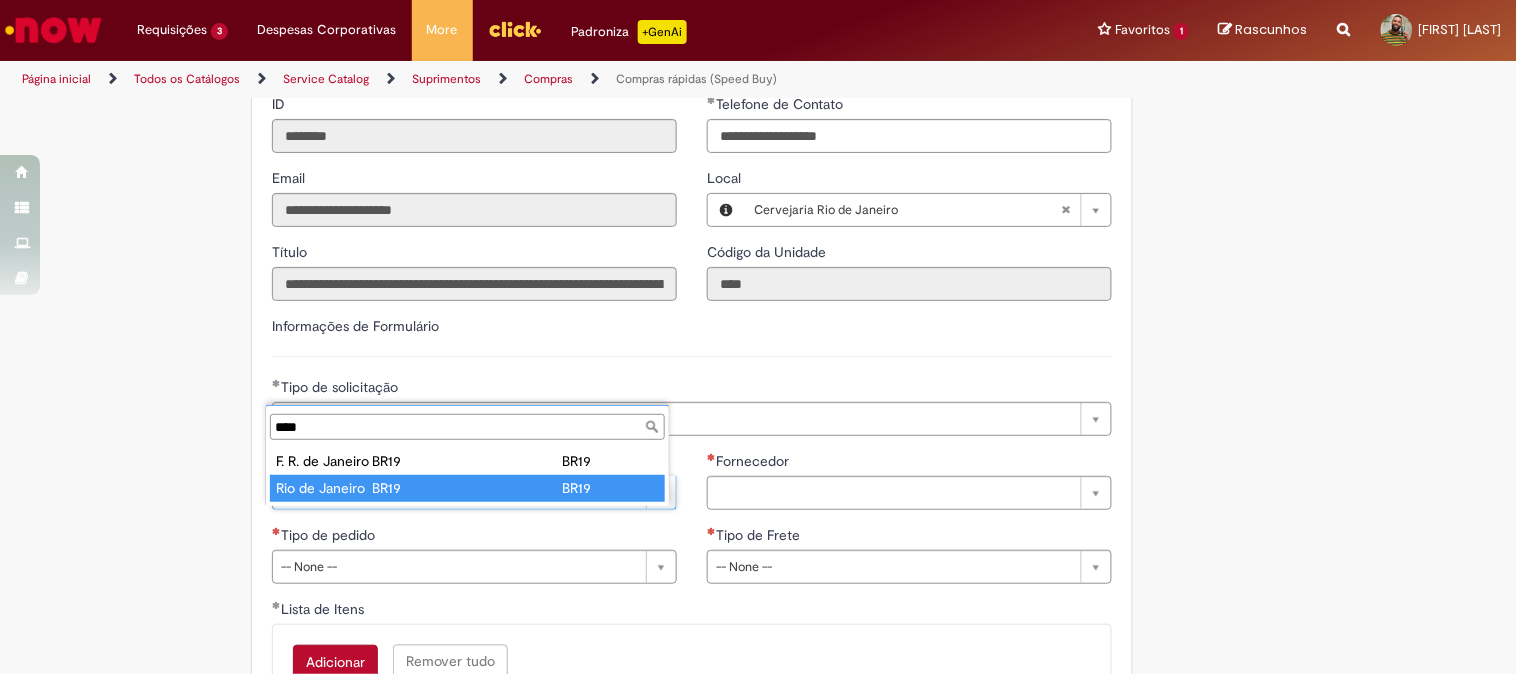 type on "**********" 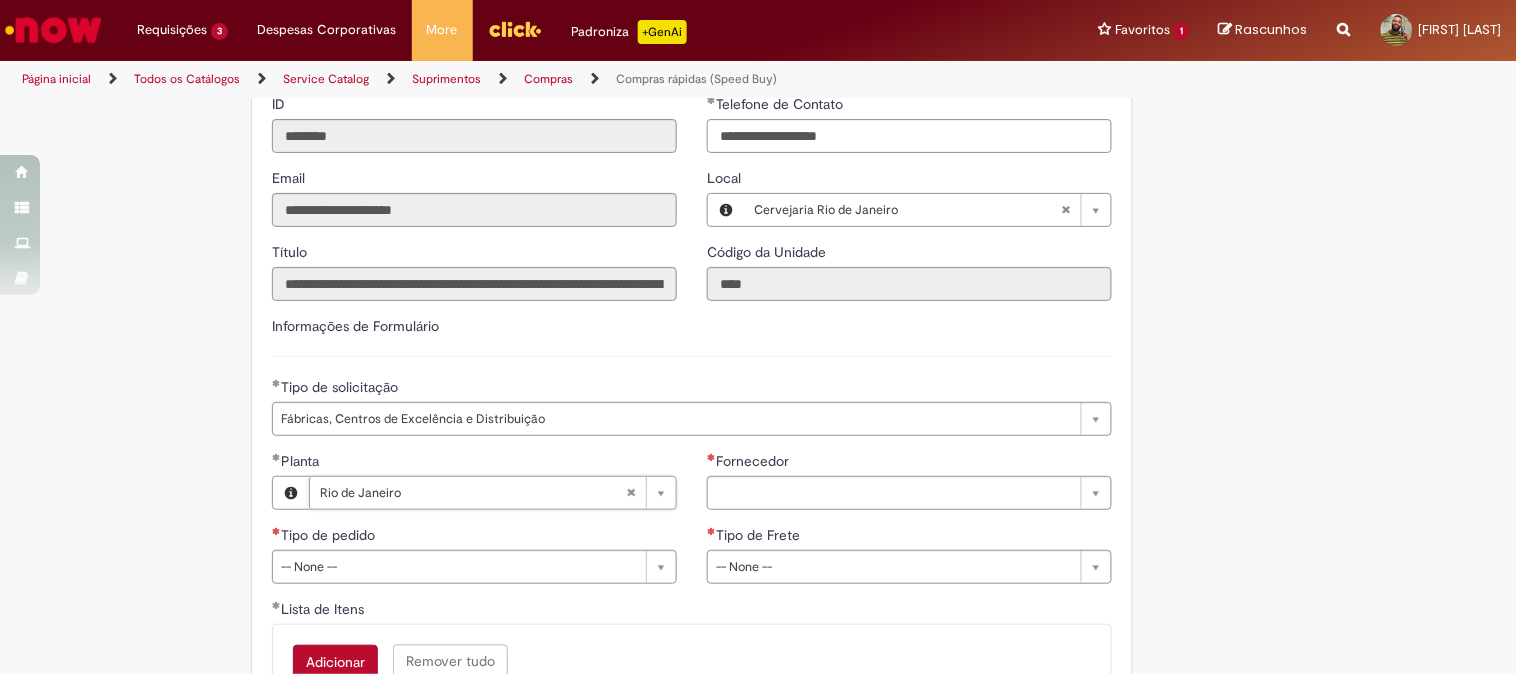 drag, startPoint x: 817, startPoint y: 533, endPoint x: 713, endPoint y: 355, distance: 206.15529 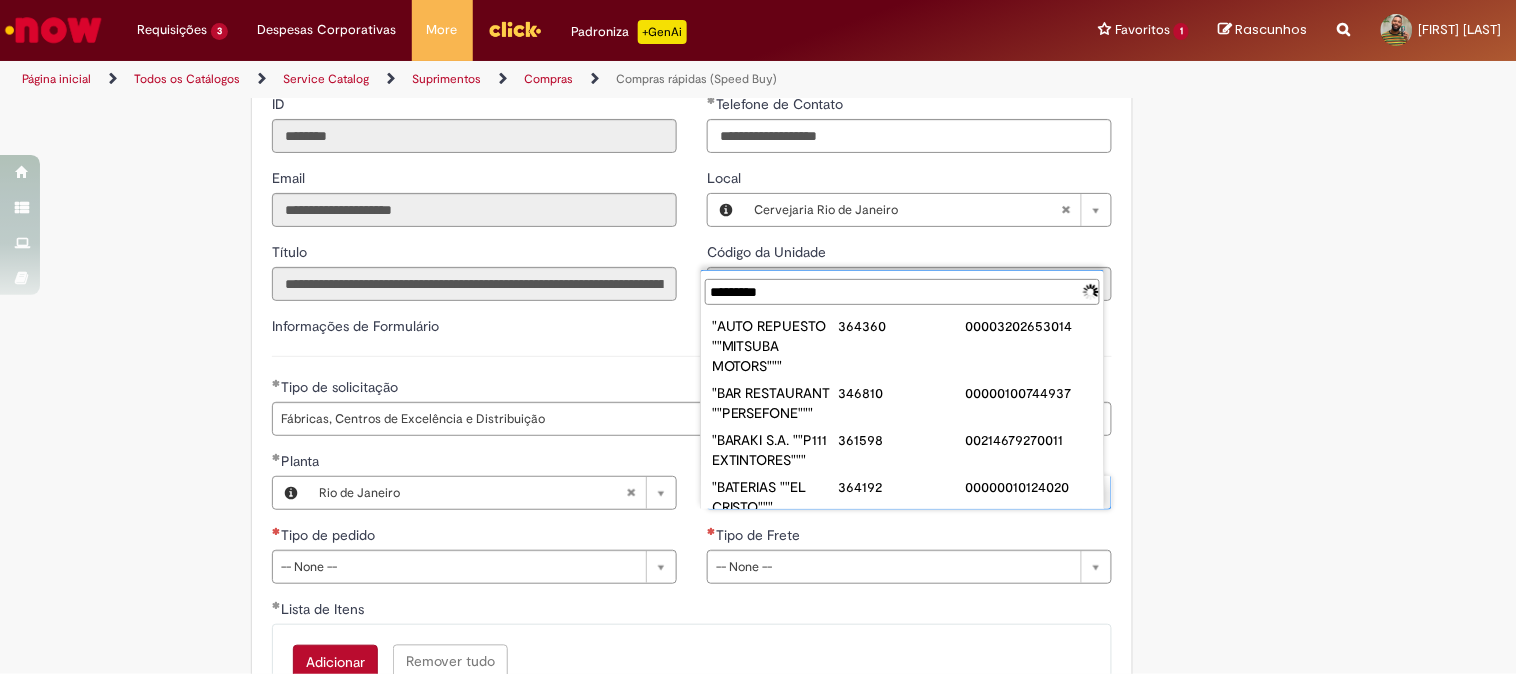 type on "**********" 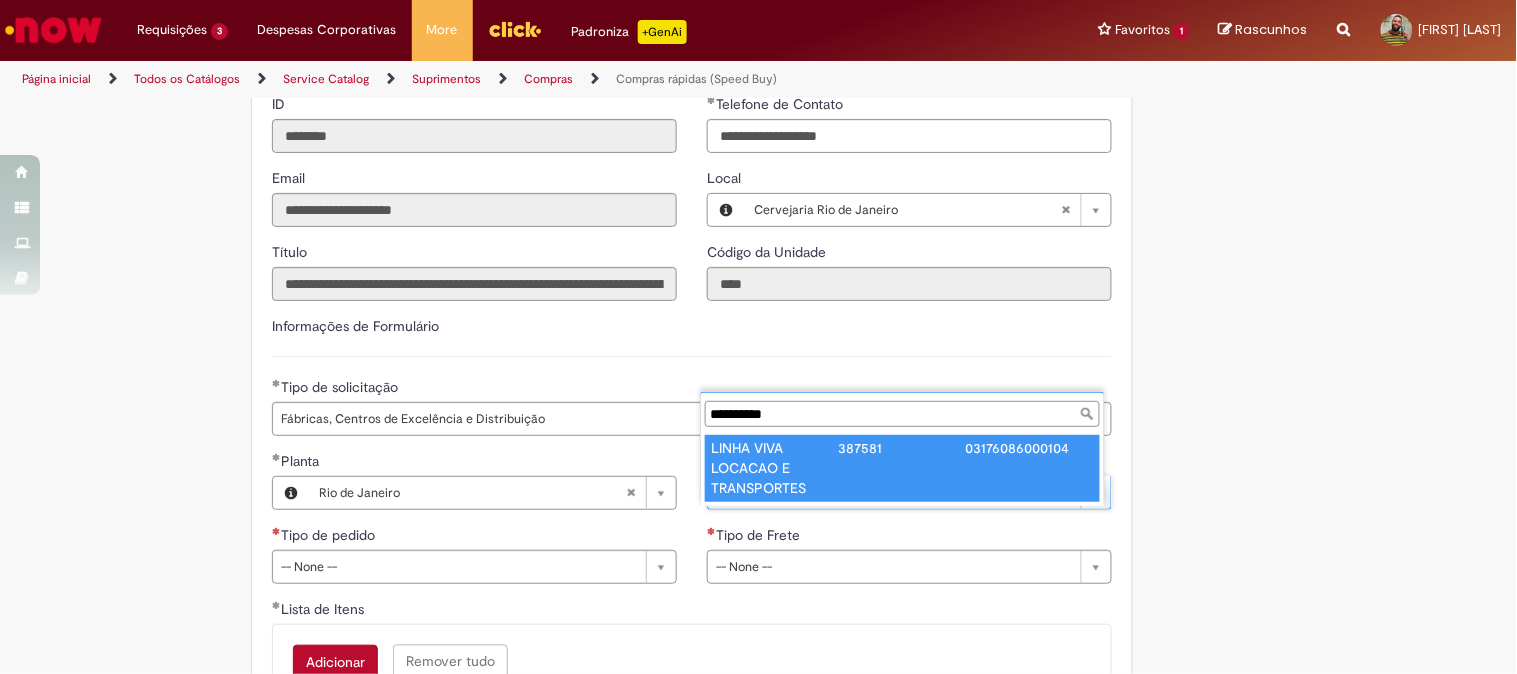 type on "**********" 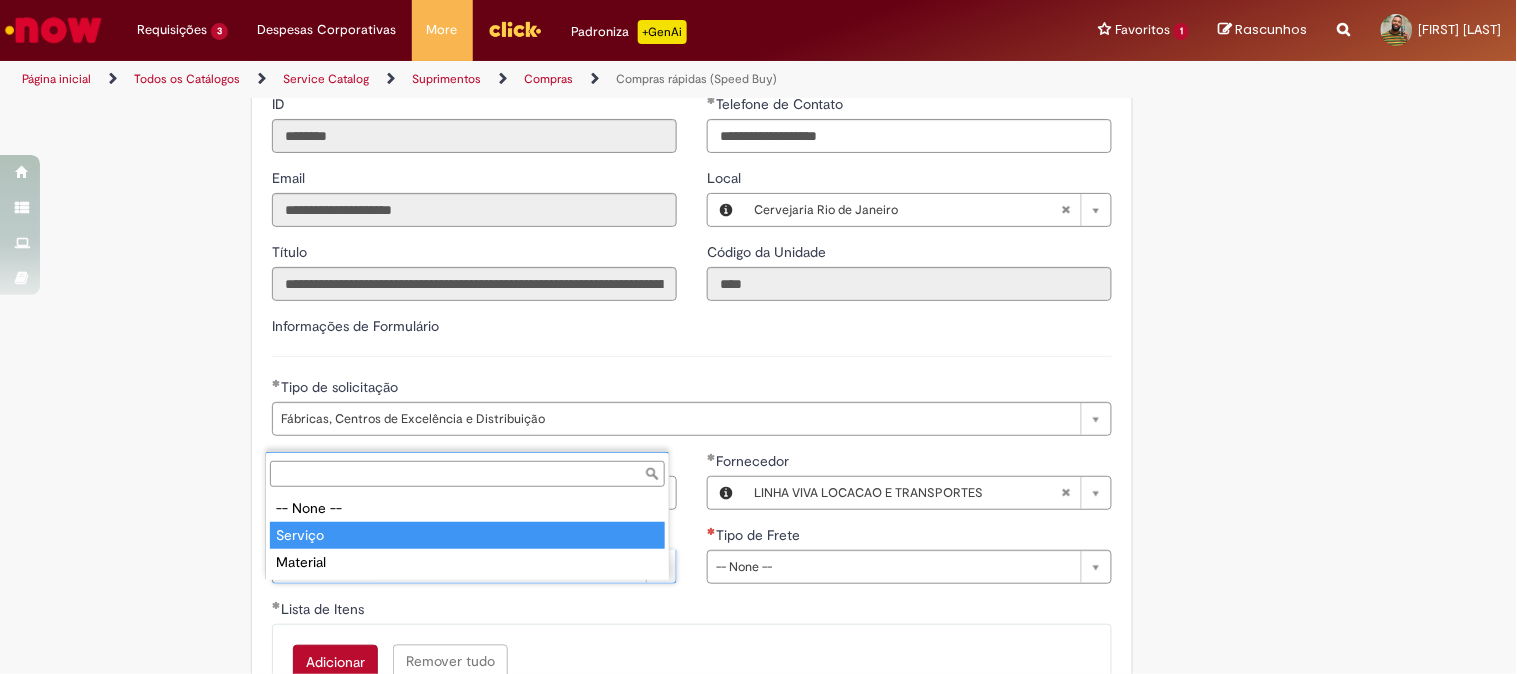 type on "*******" 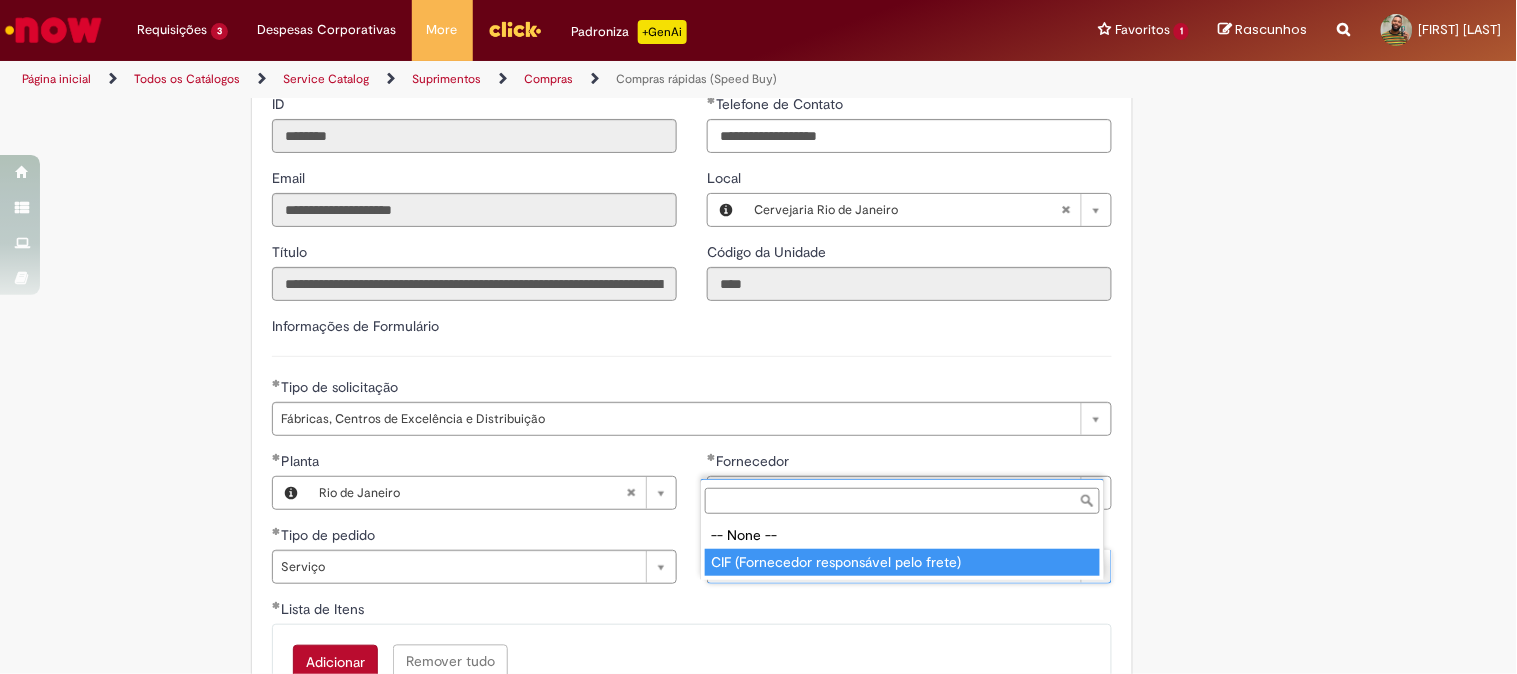 type on "**********" 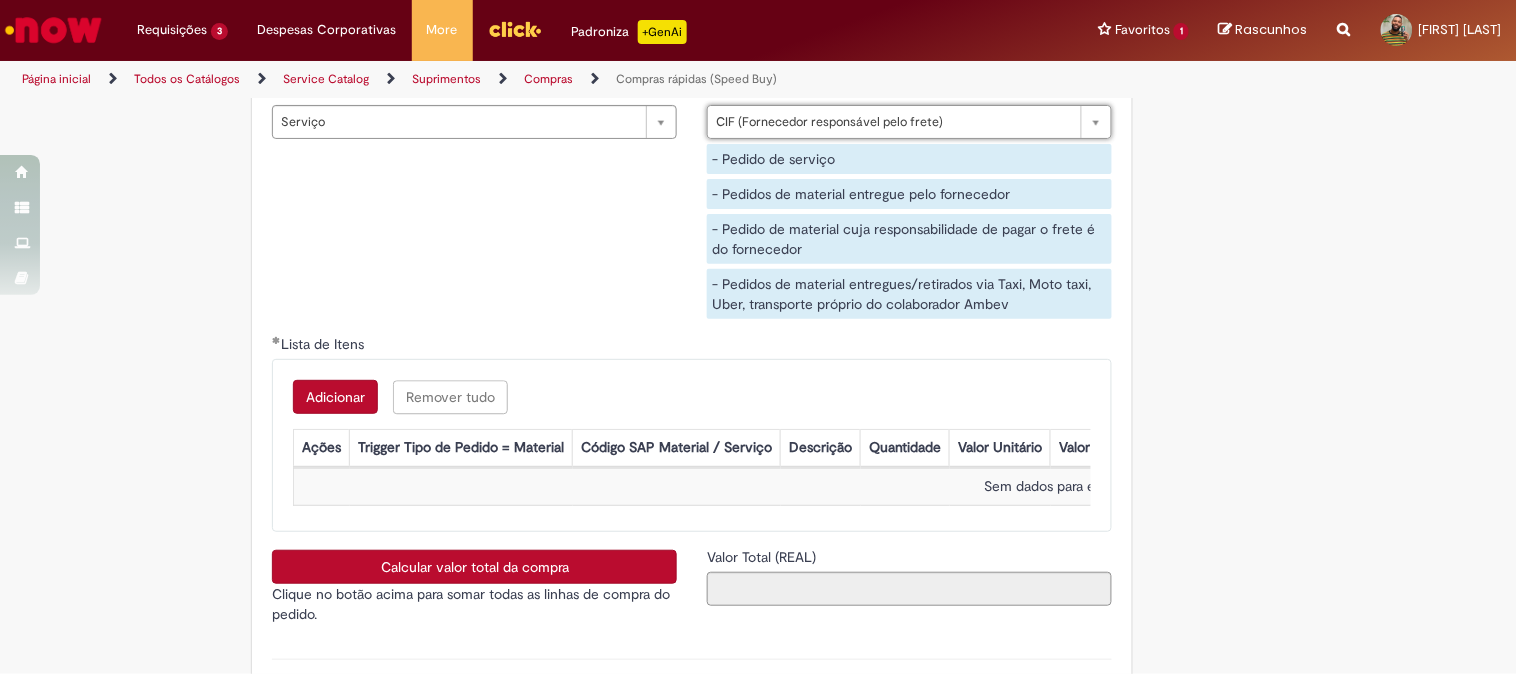 scroll, scrollTop: 3222, scrollLeft: 0, axis: vertical 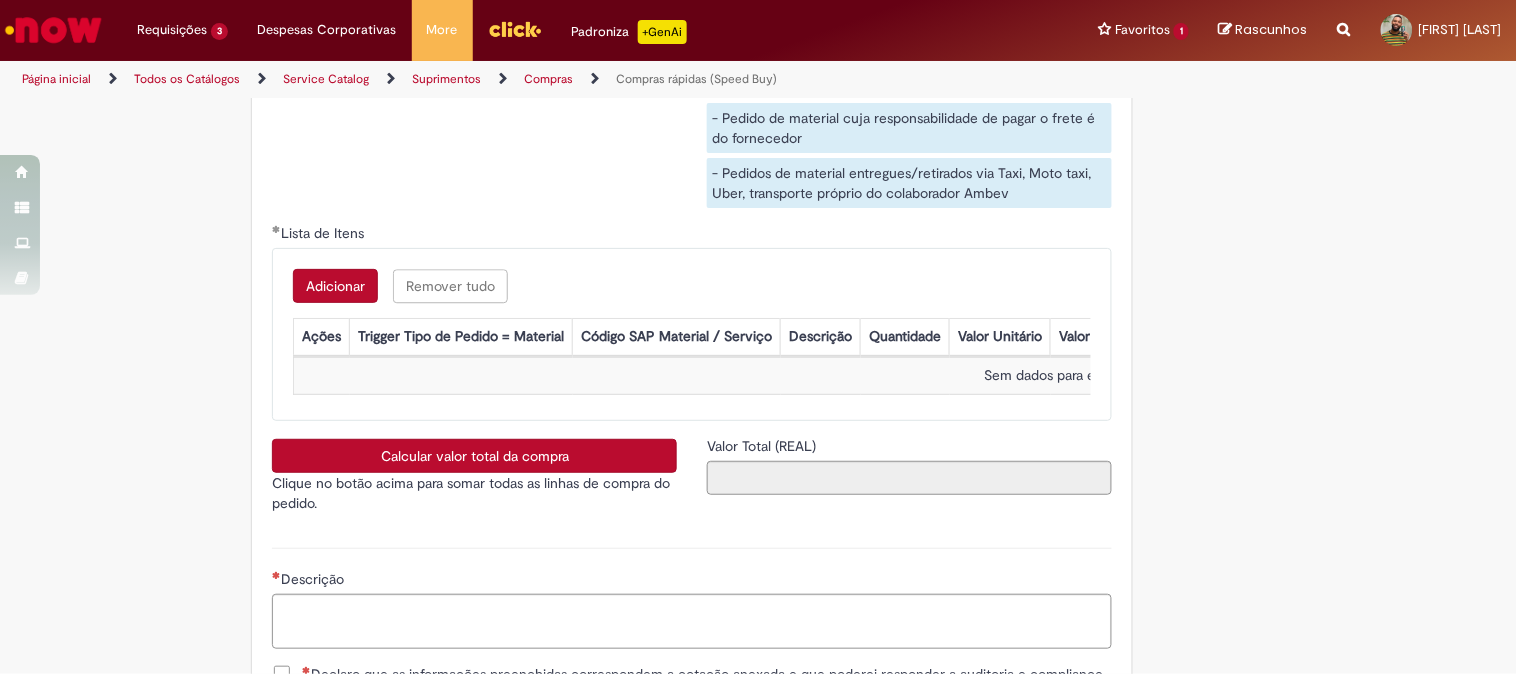 click on "Adicionar" at bounding box center [335, 286] 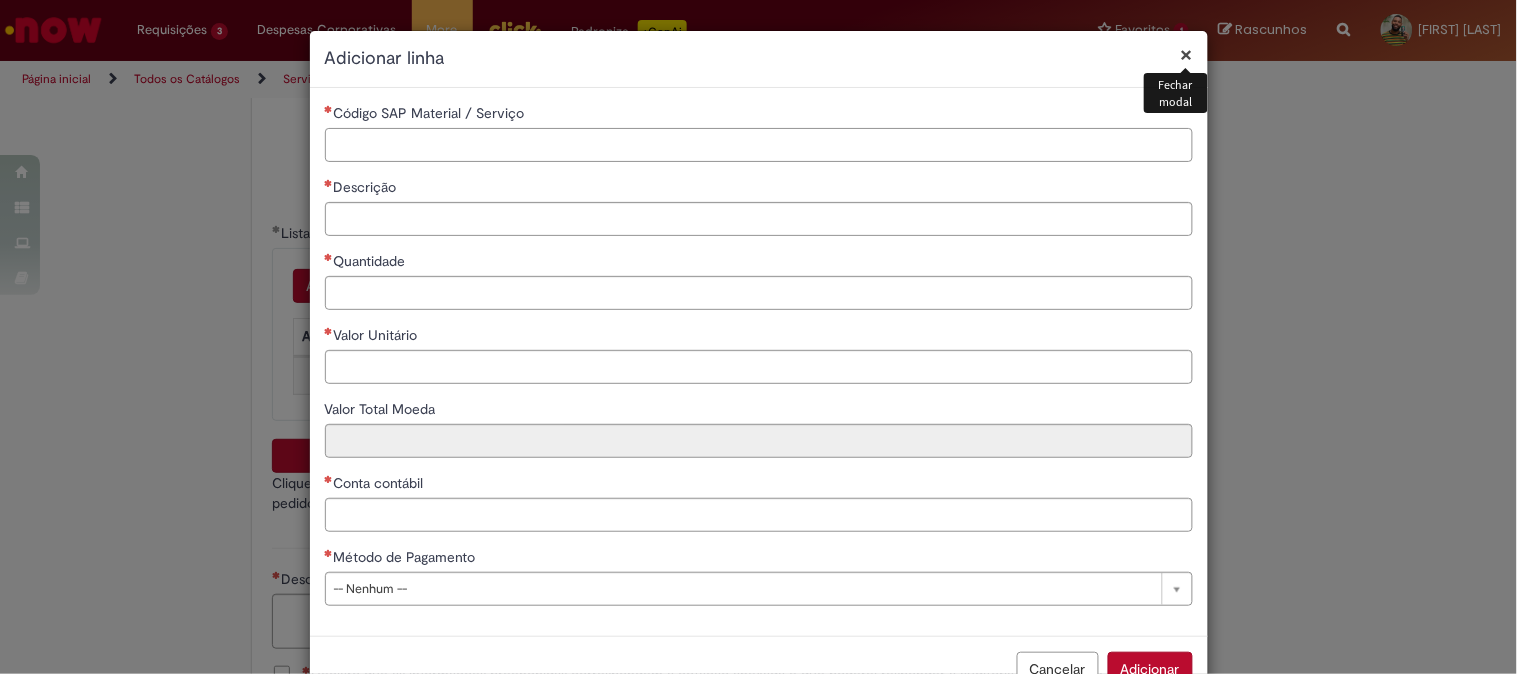 click on "Código SAP Material / Serviço" at bounding box center [759, 145] 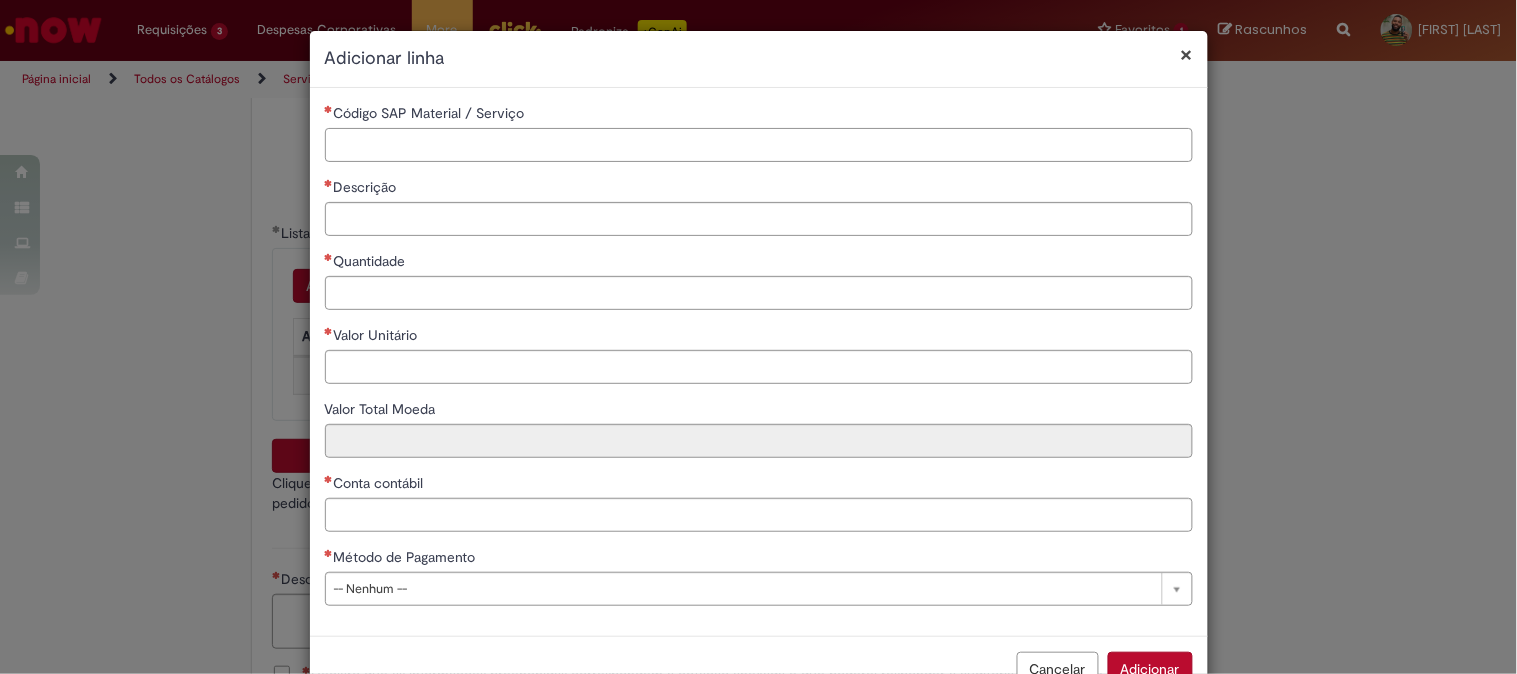 paste on "********" 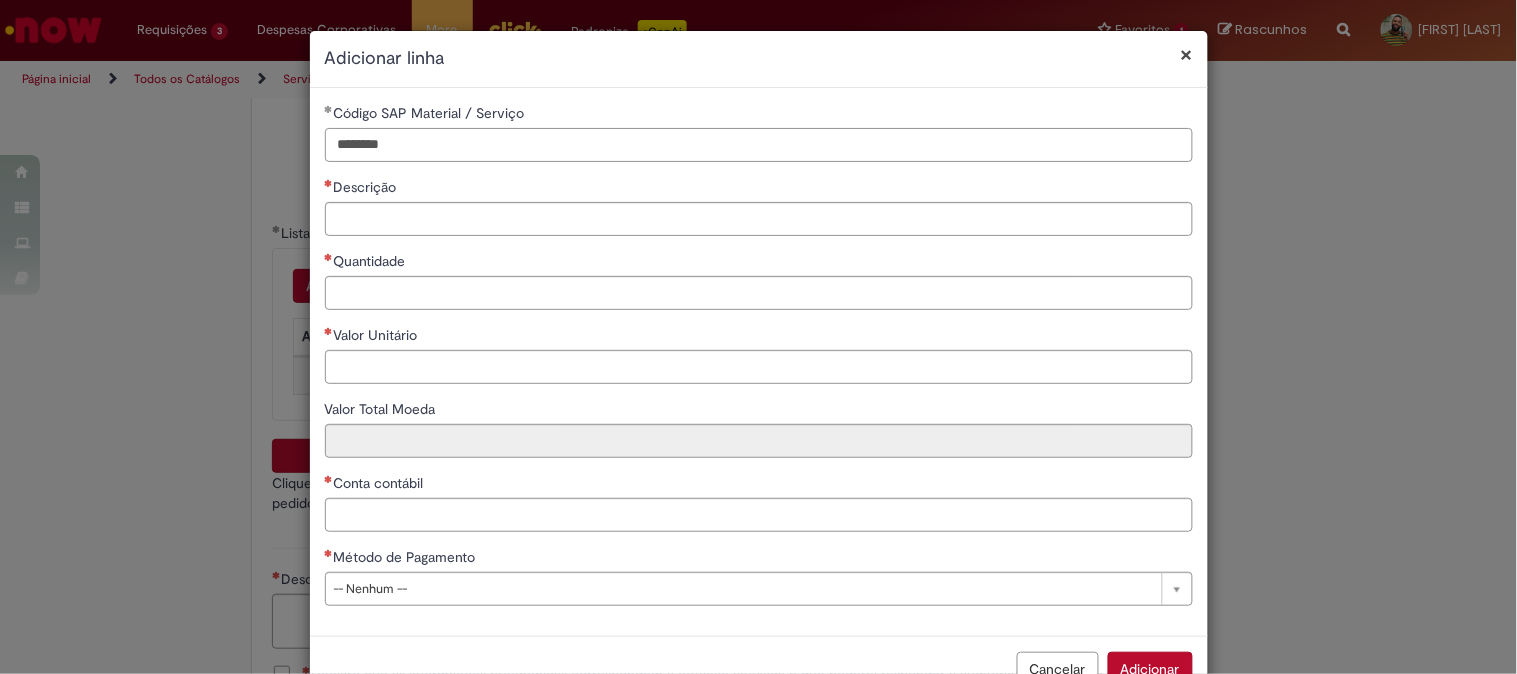 type on "********" 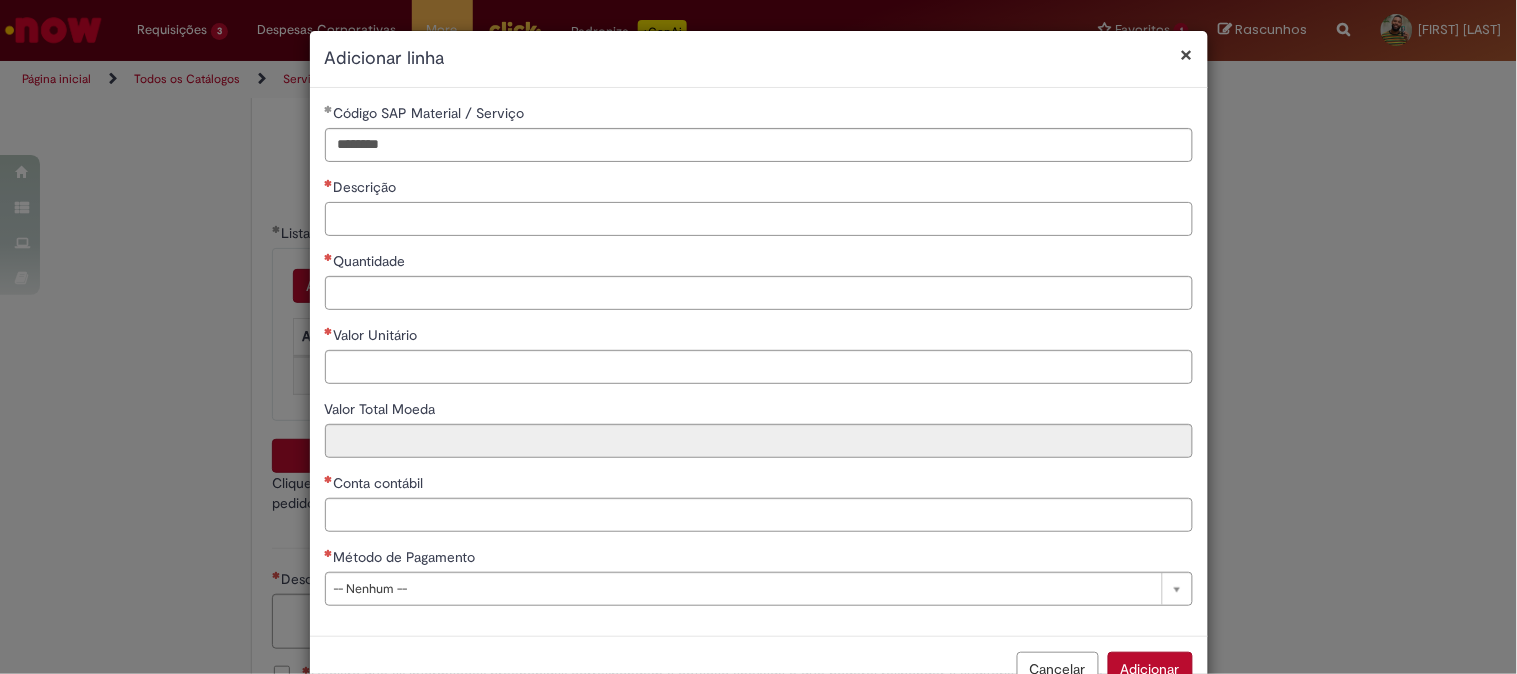 click on "Descrição" at bounding box center (759, 219) 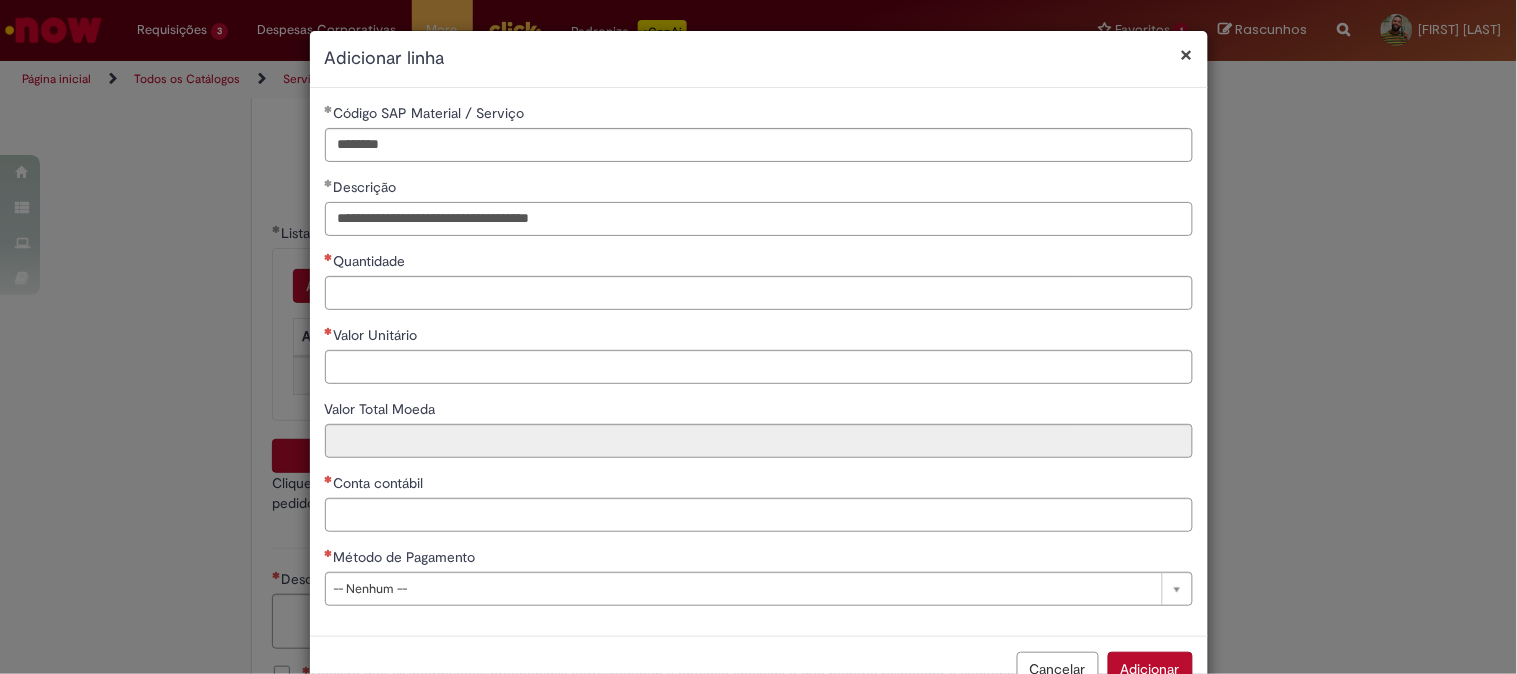 type on "**********" 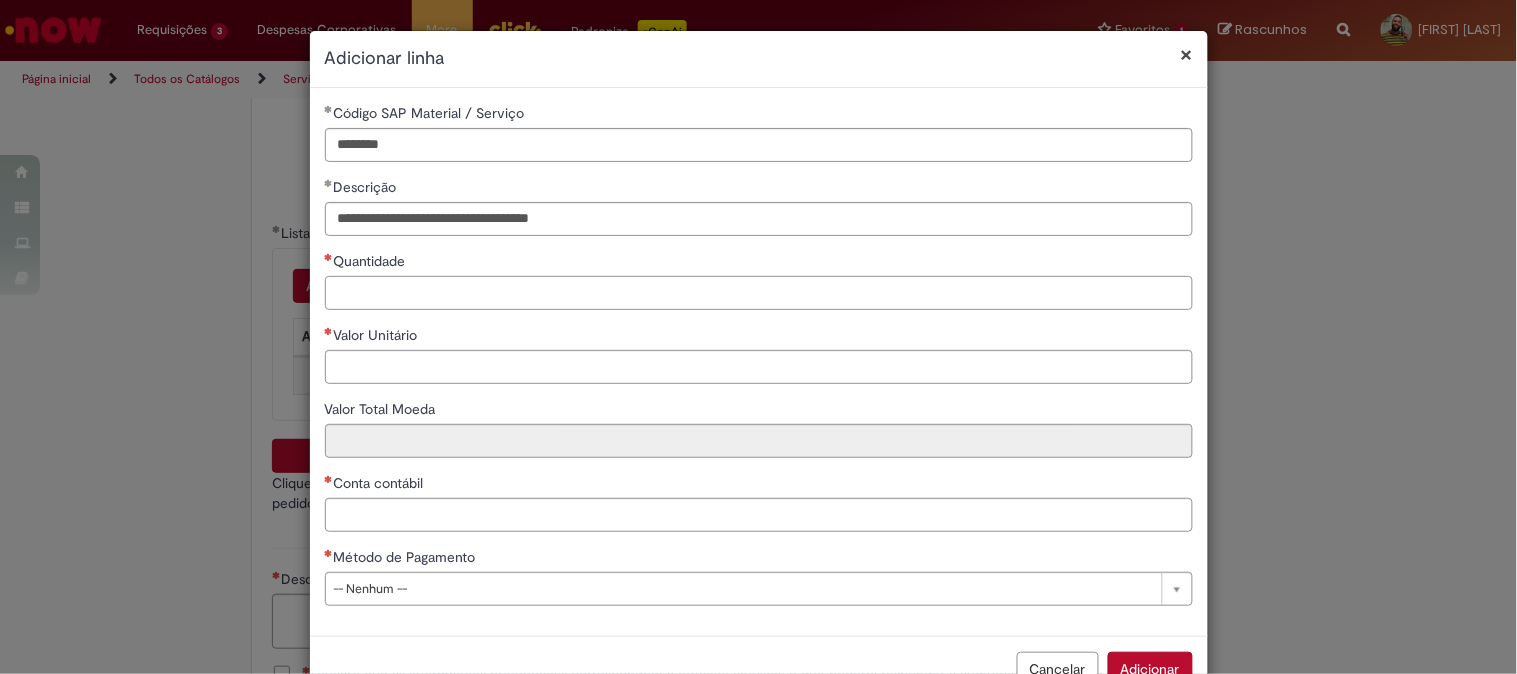 click on "Quantidade" at bounding box center (759, 293) 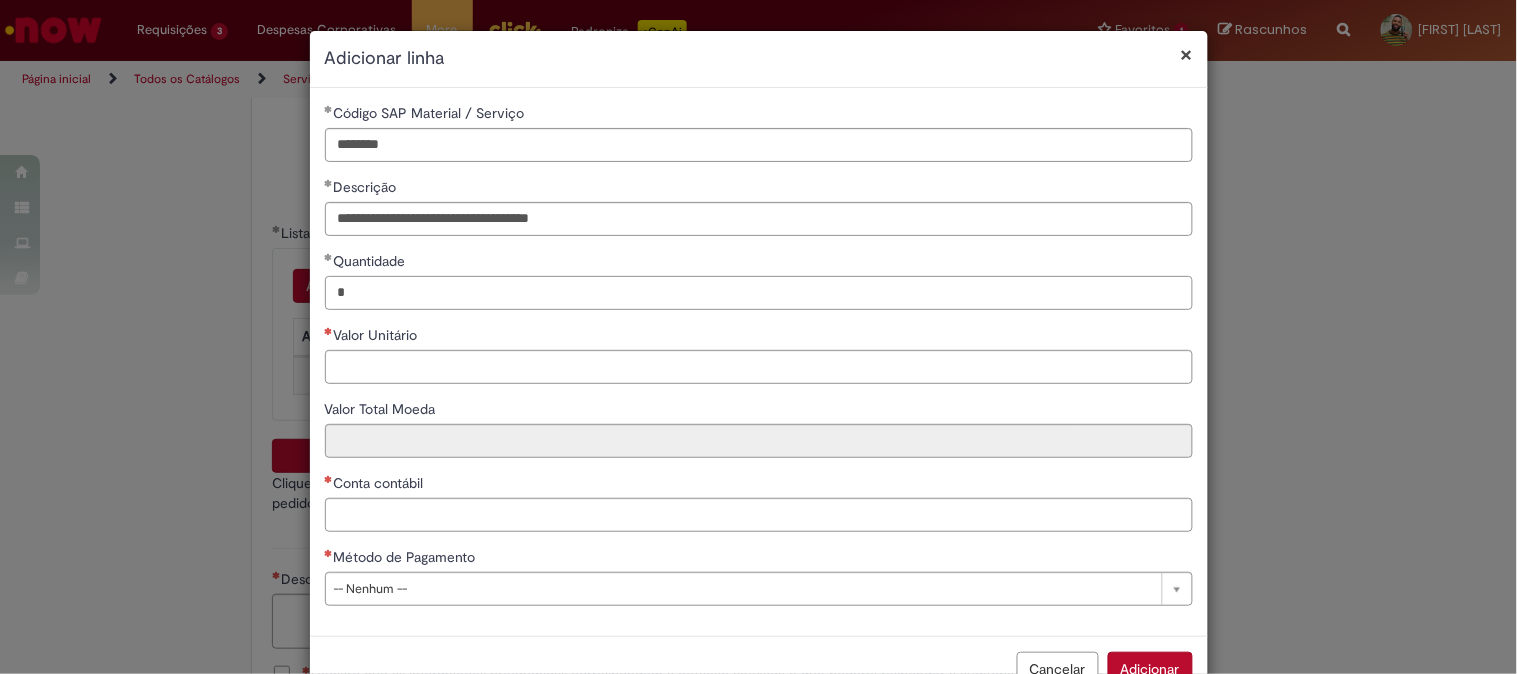 type on "*" 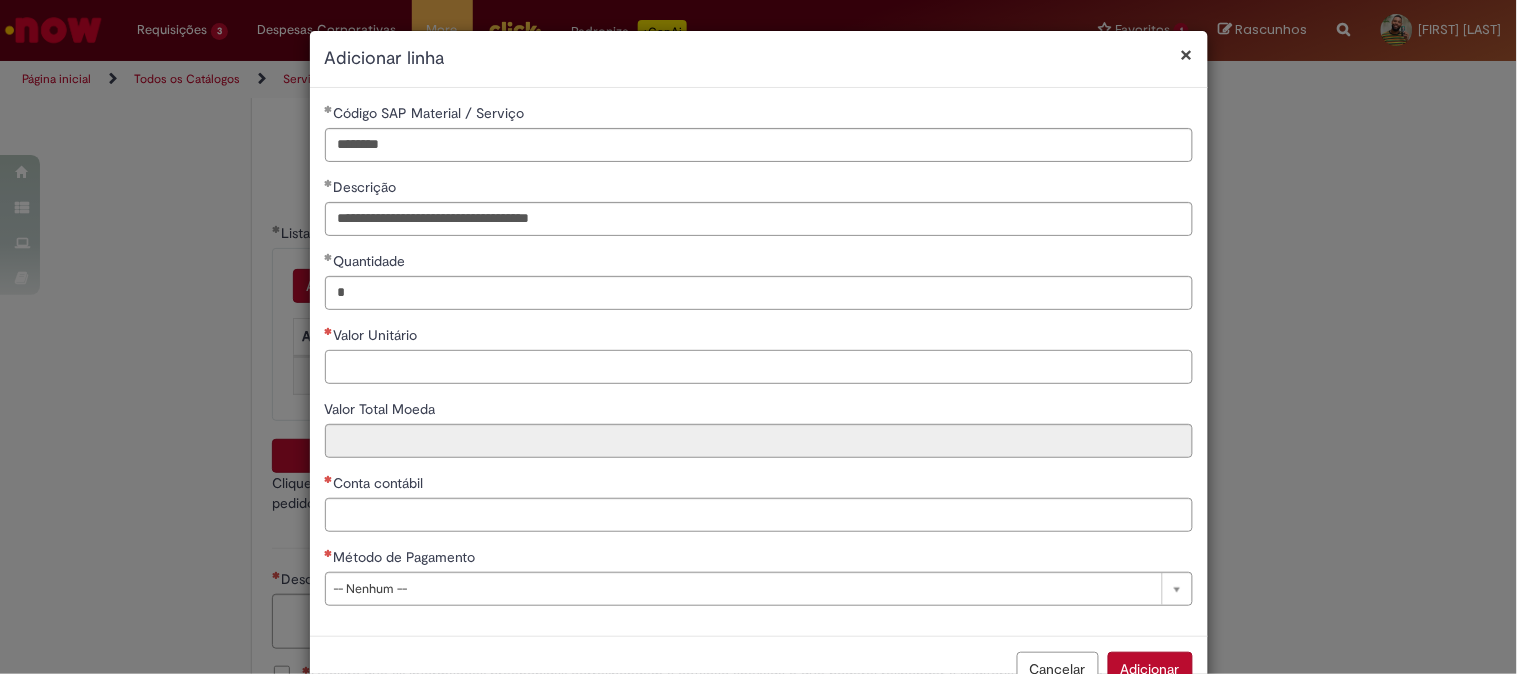 drag, startPoint x: 395, startPoint y: 367, endPoint x: 396, endPoint y: 355, distance: 12.0415945 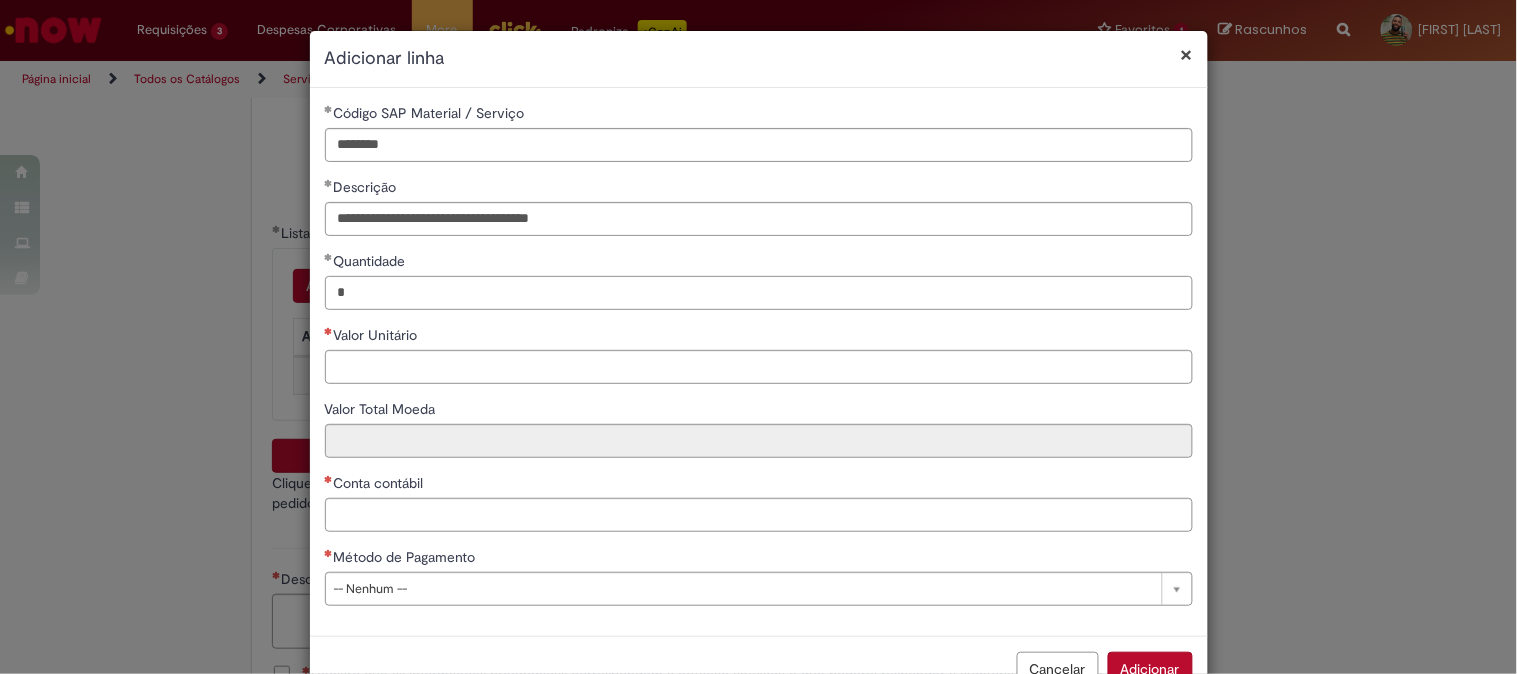 click on "*" at bounding box center (759, 293) 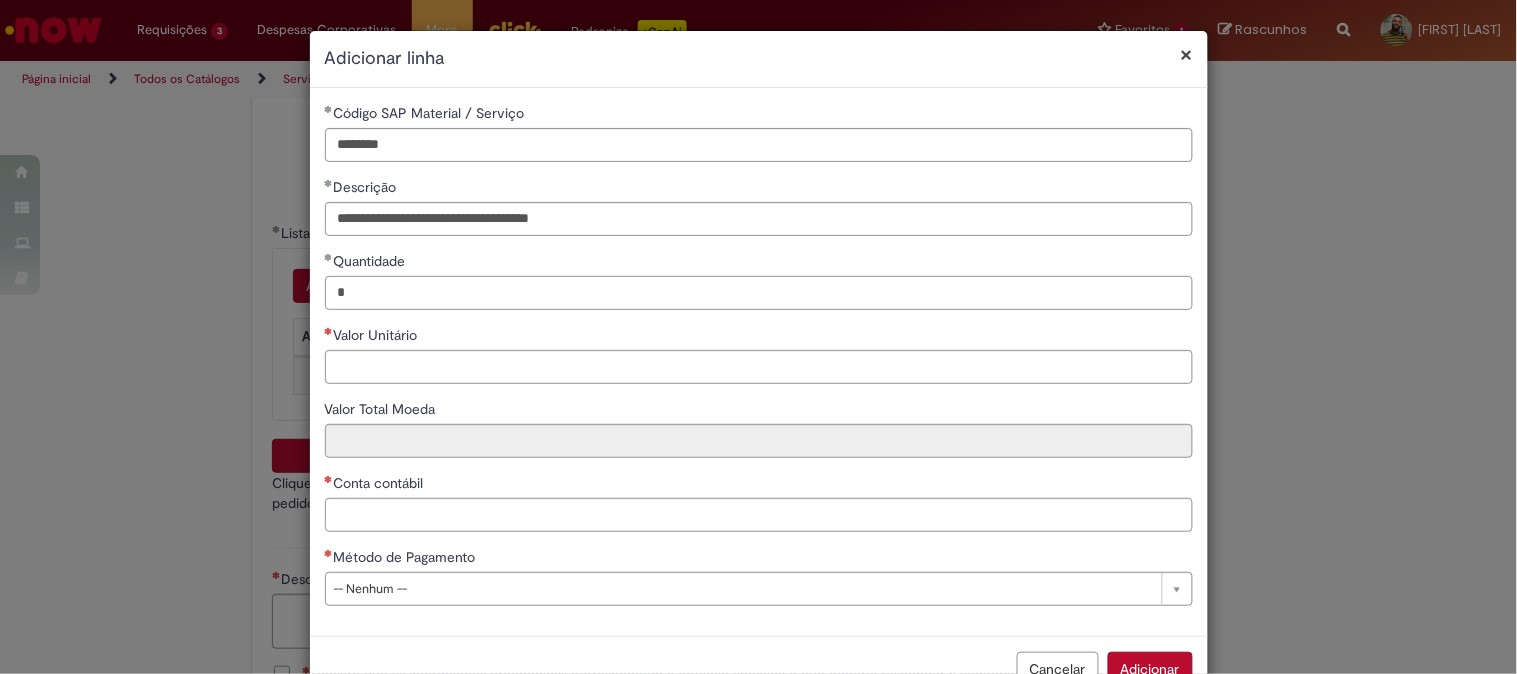 type on "*" 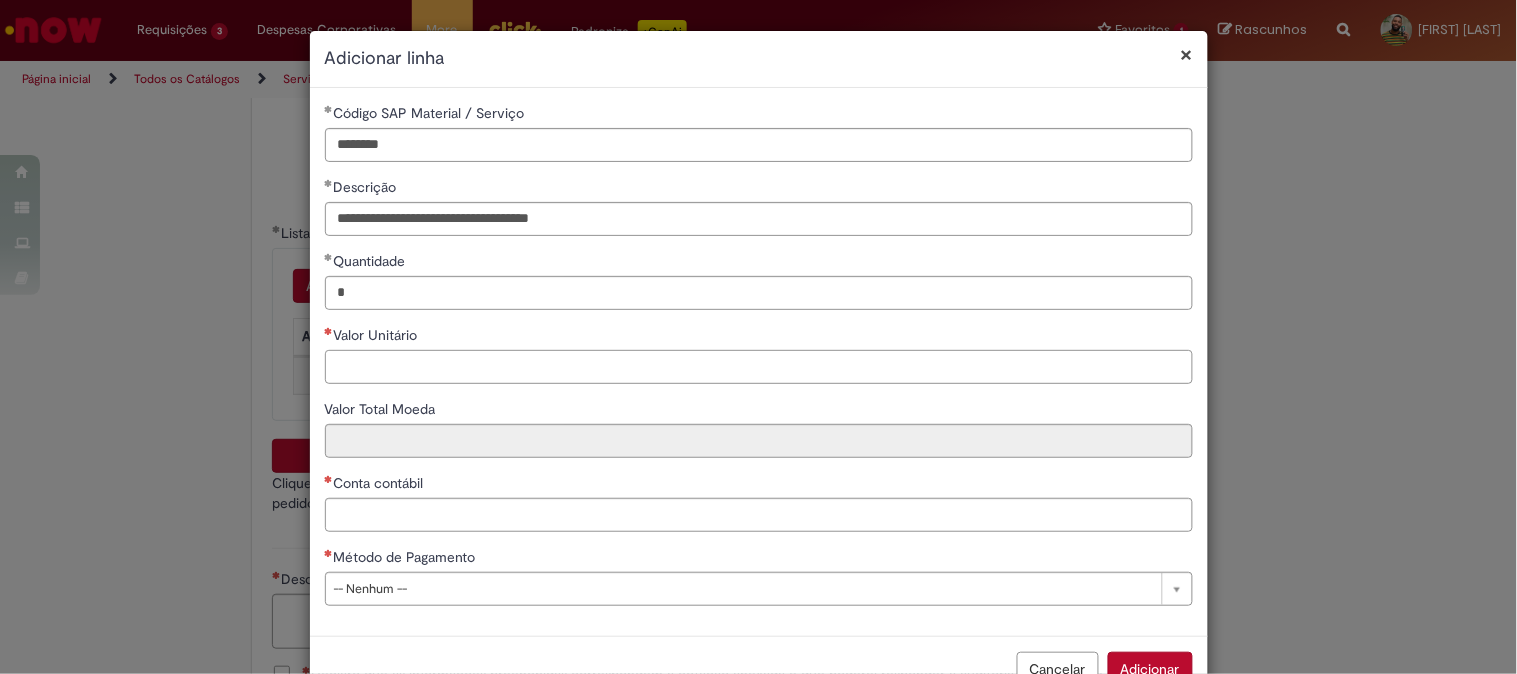 click on "Valor Unitário" at bounding box center [759, 367] 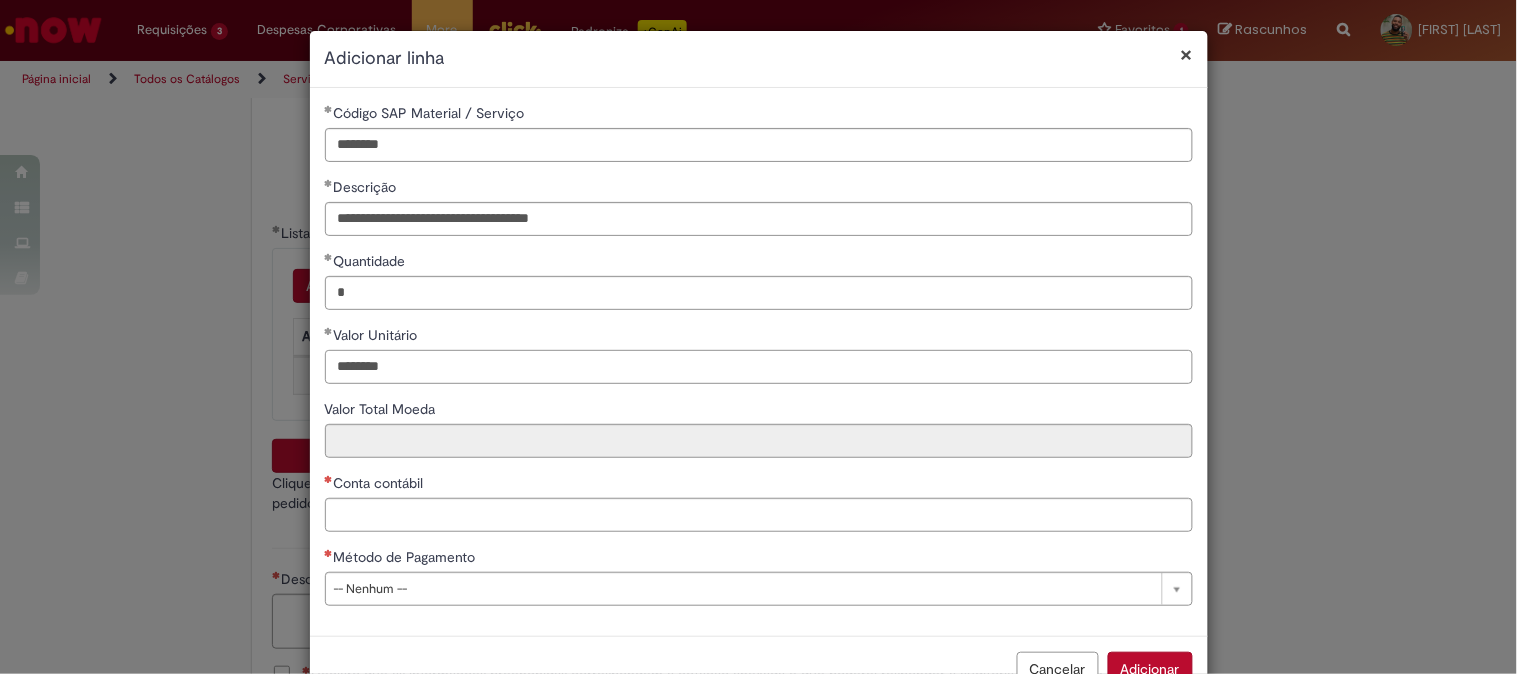type on "********" 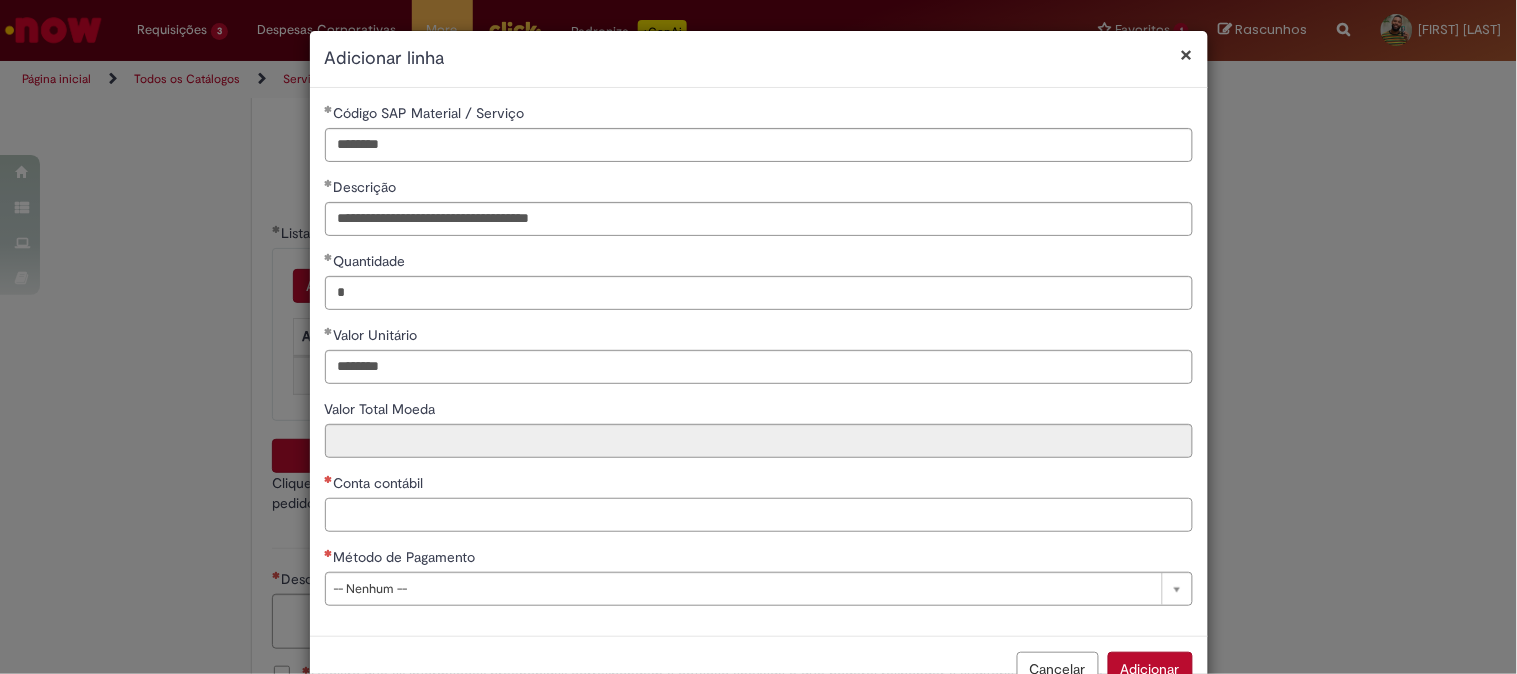 type on "********" 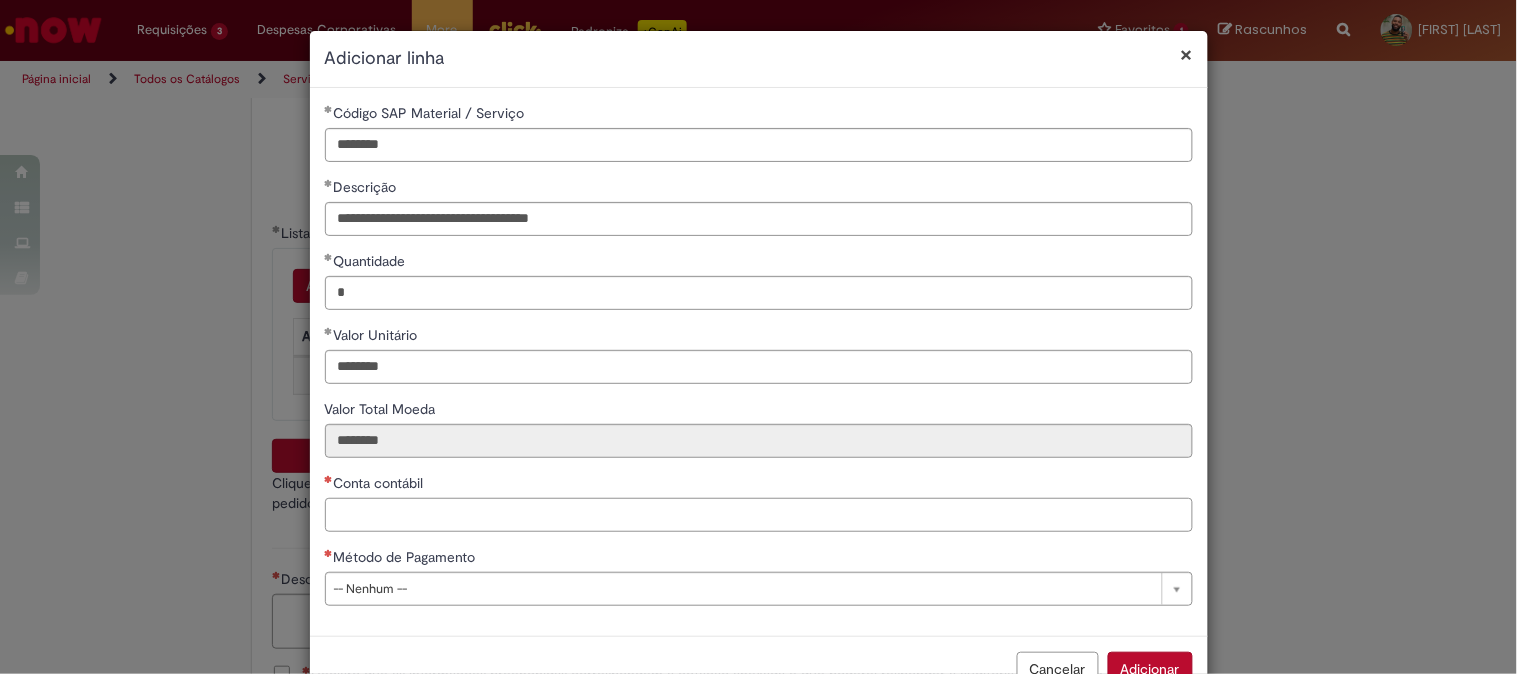 click on "Conta contábil" at bounding box center [759, 515] 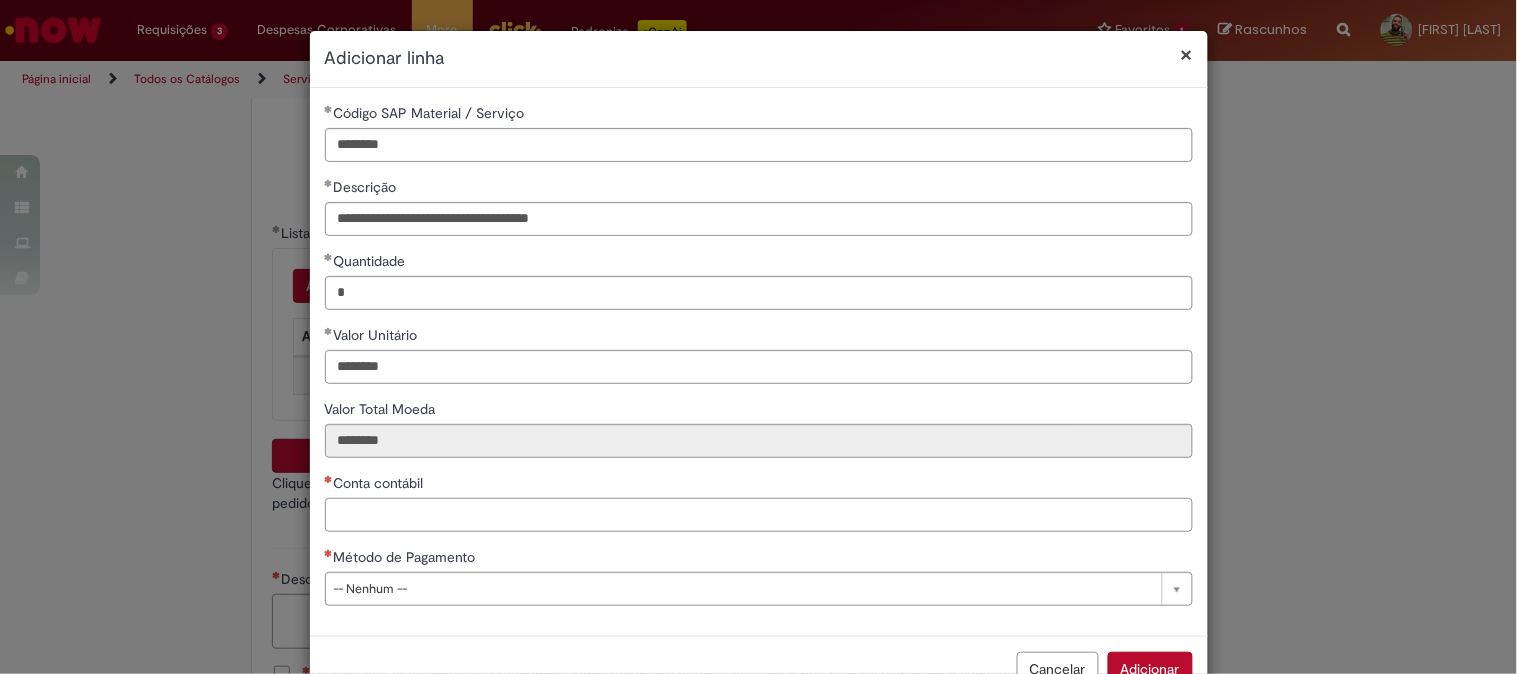 paste on "********" 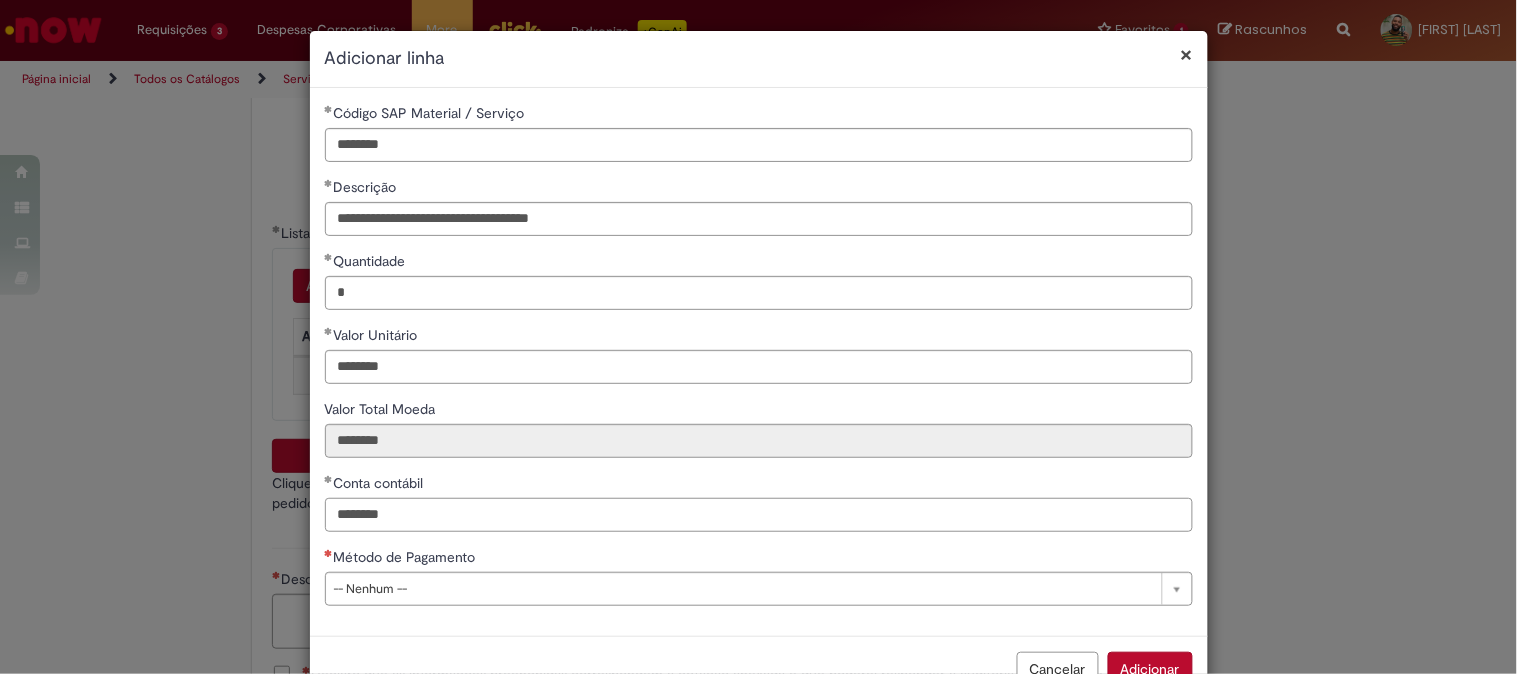 type on "********" 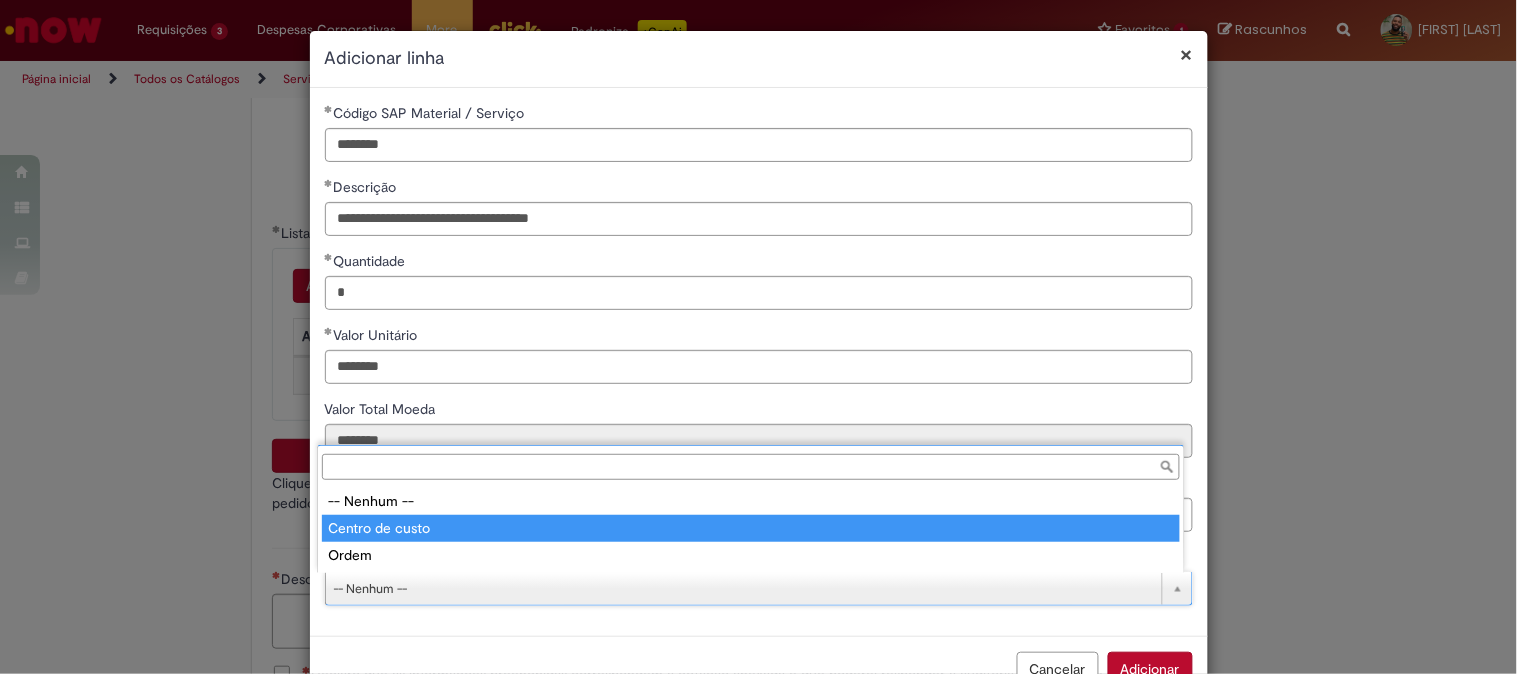 type on "**********" 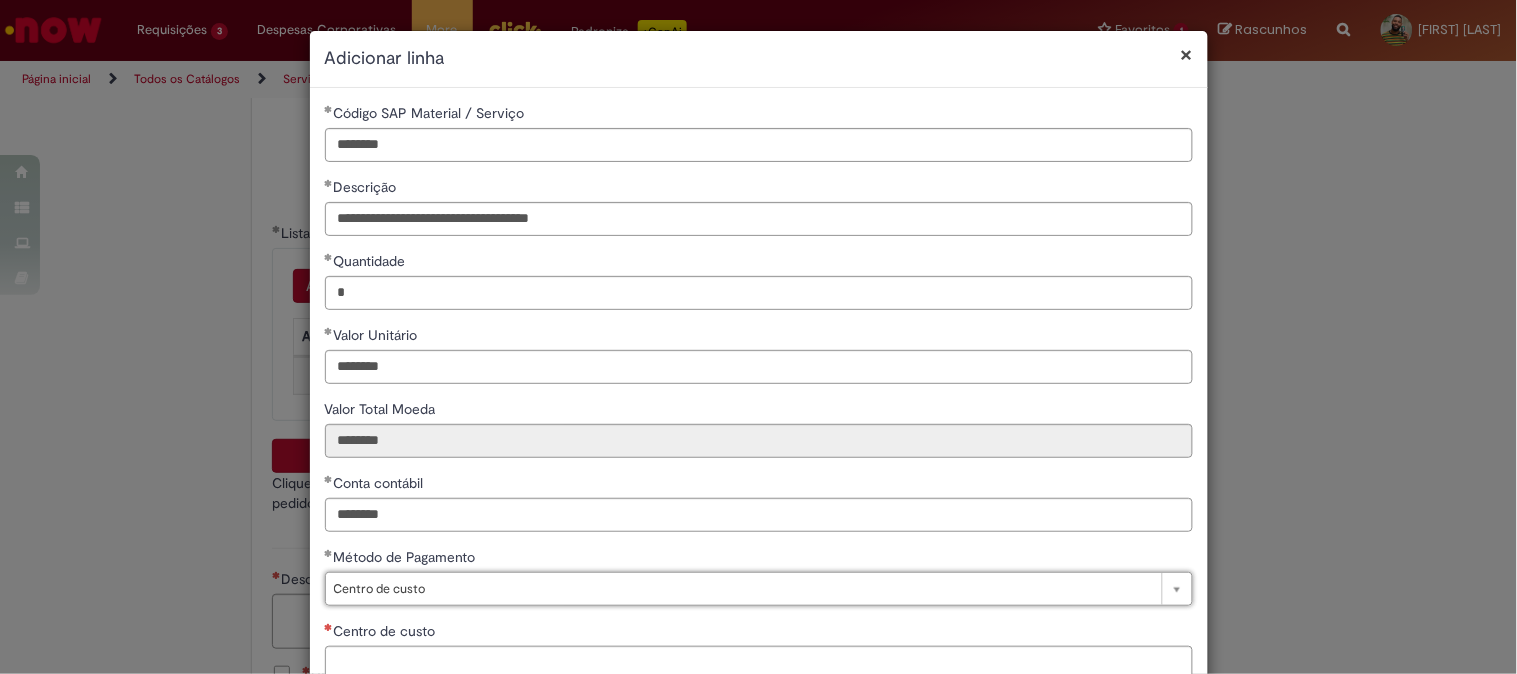 scroll, scrollTop: 132, scrollLeft: 0, axis: vertical 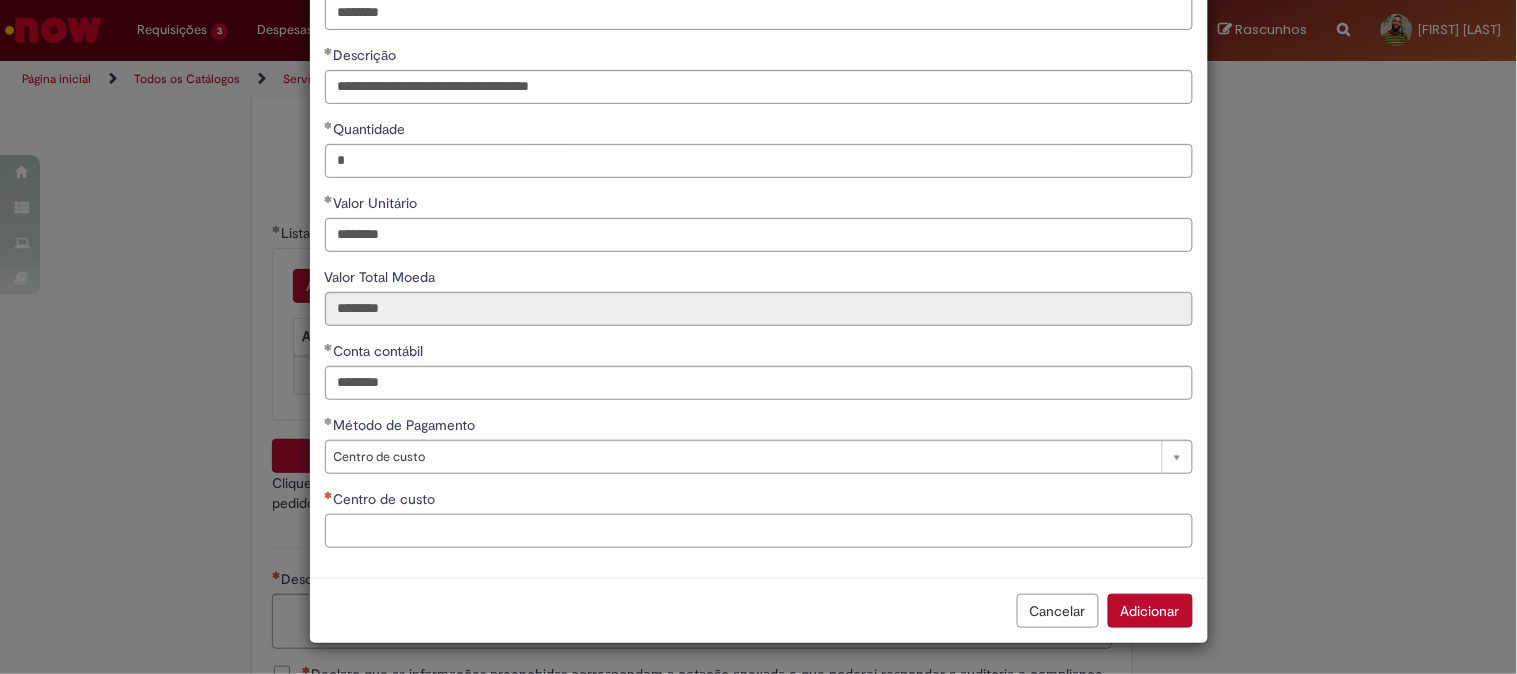 click on "Centro de custo" at bounding box center (759, 531) 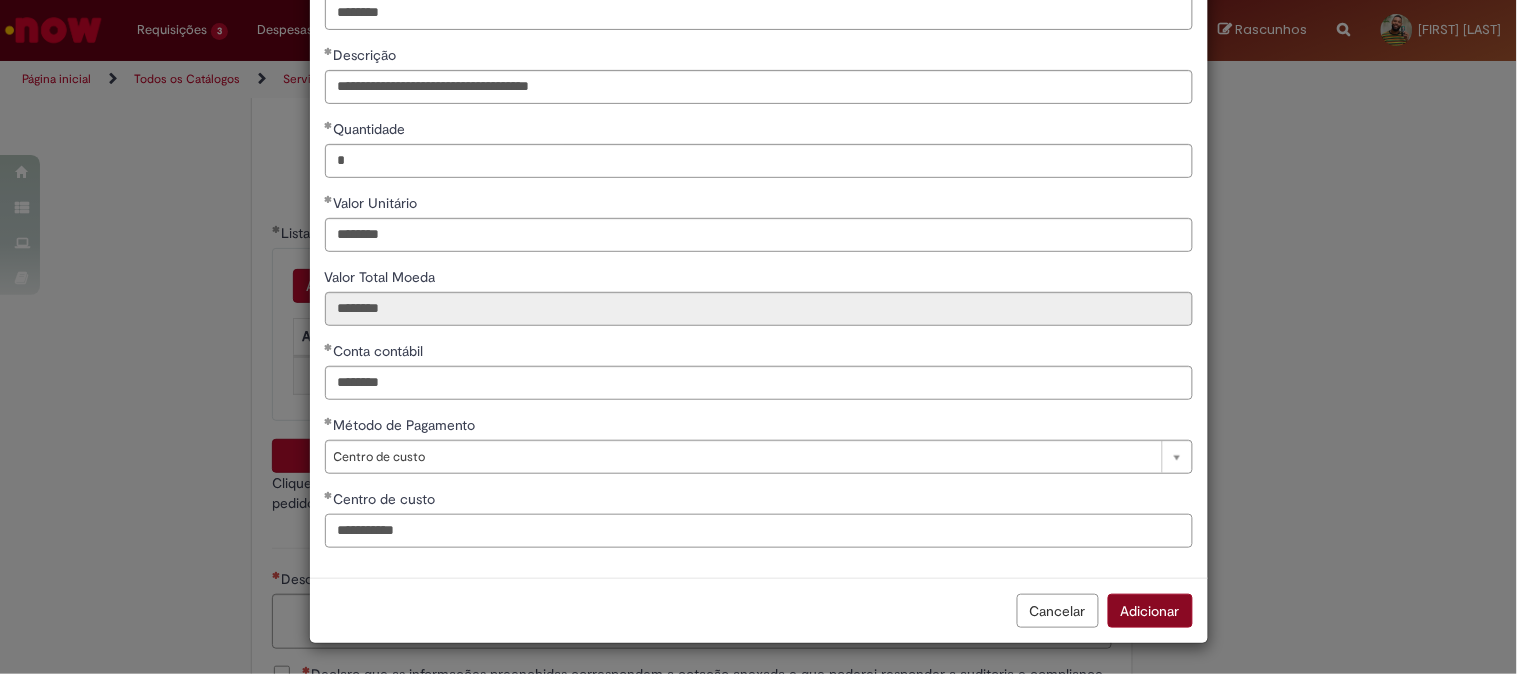 type on "**********" 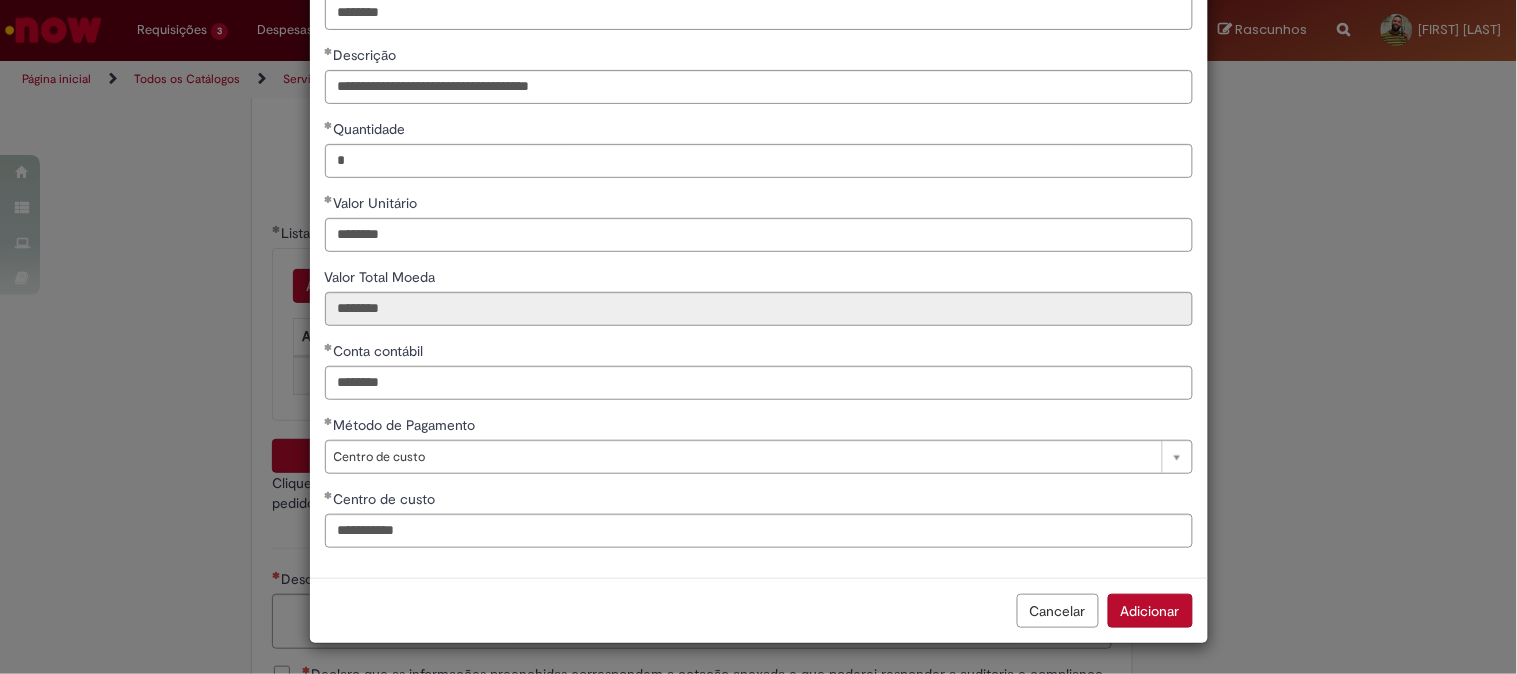 click on "Adicionar" at bounding box center [1150, 611] 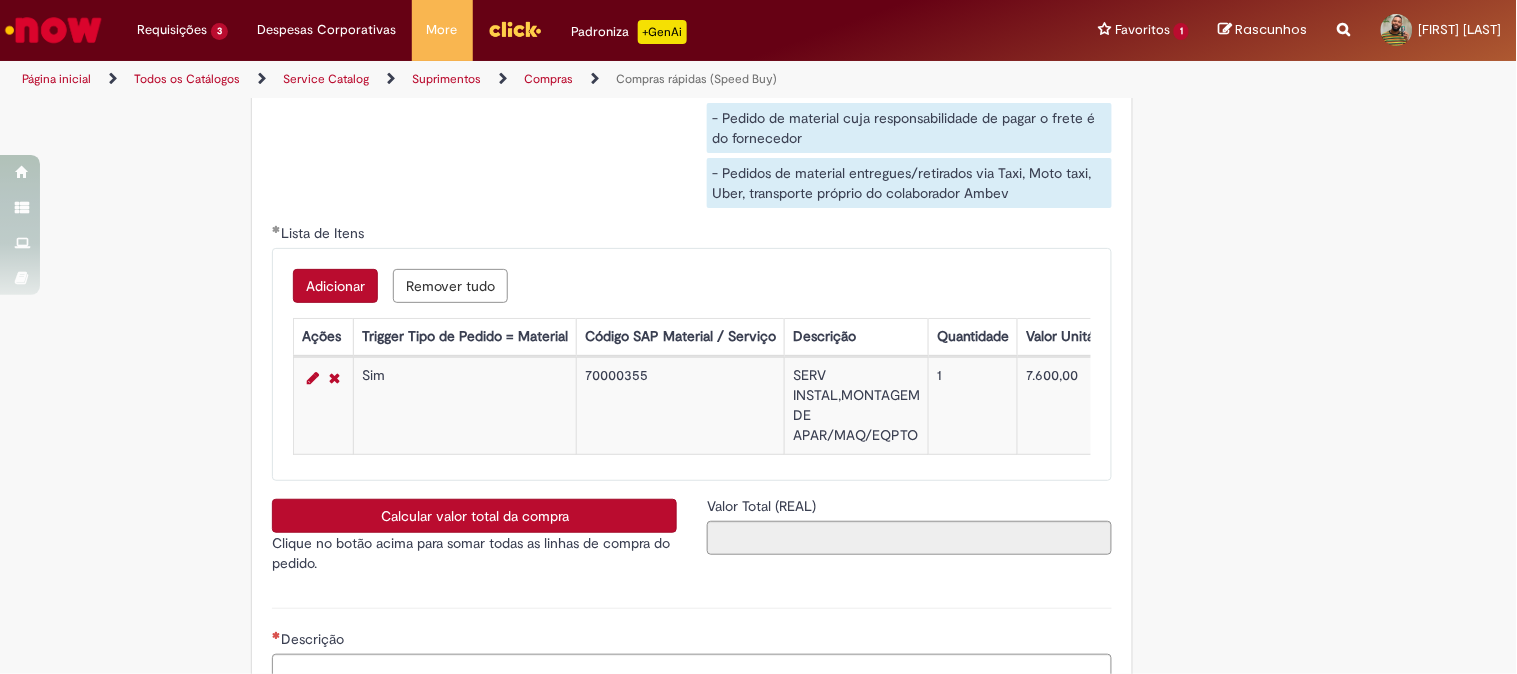 scroll, scrollTop: 3333, scrollLeft: 0, axis: vertical 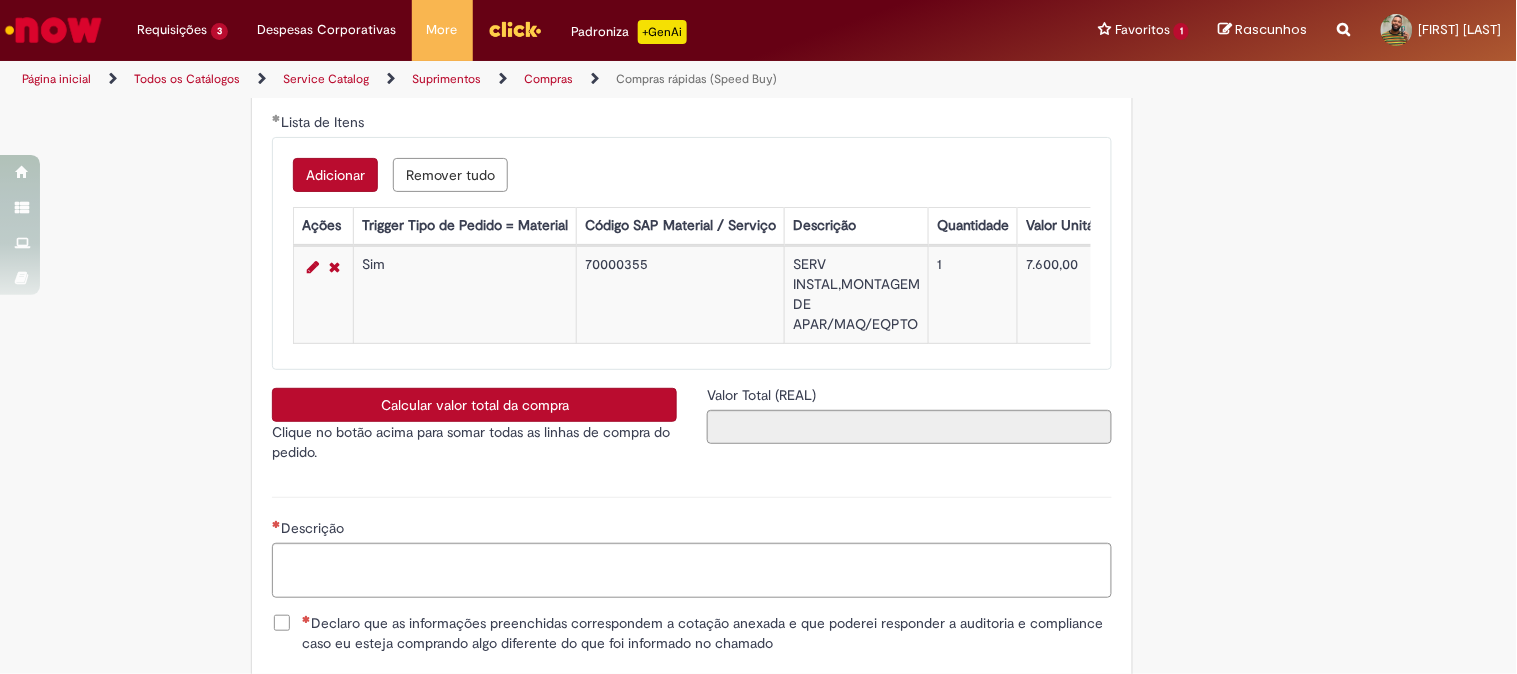 click on "Calcular valor total da compra" at bounding box center (474, 405) 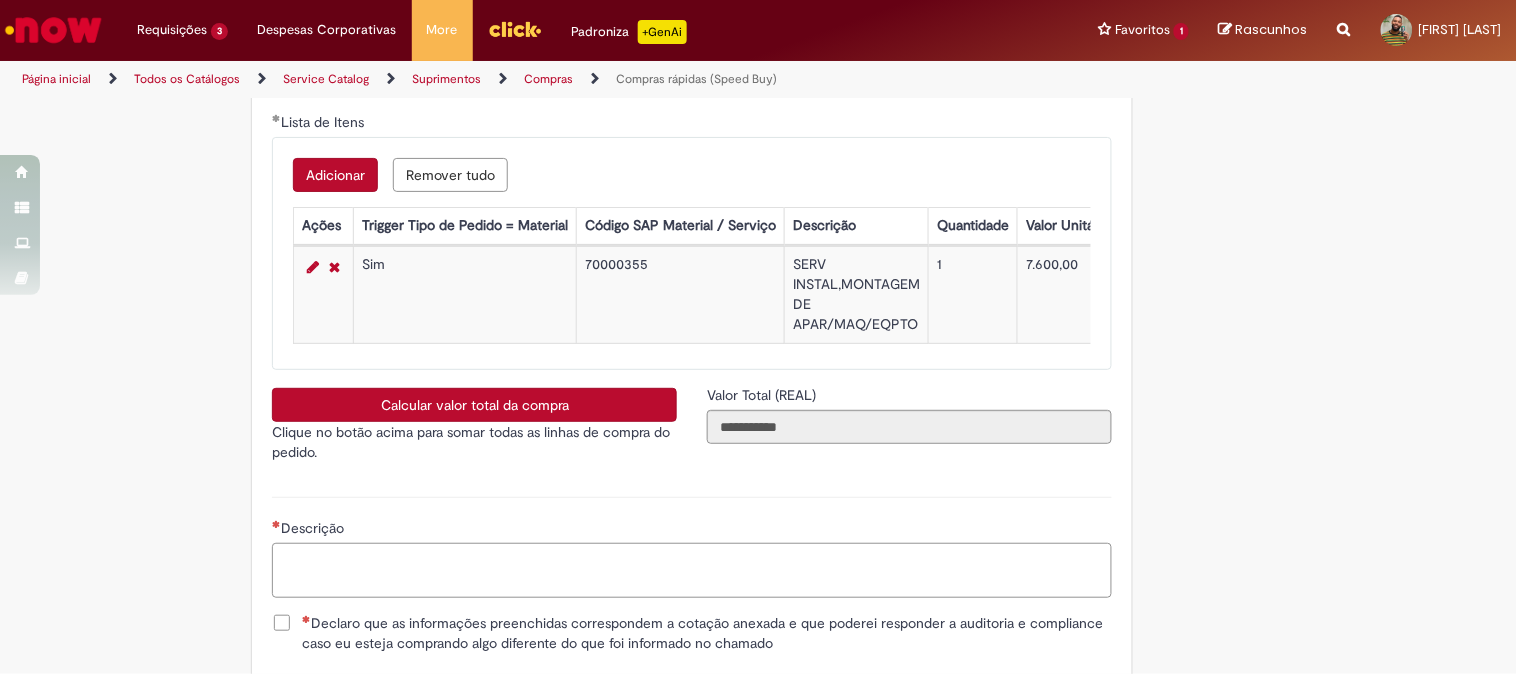 click on "Descrição" at bounding box center (692, 570) 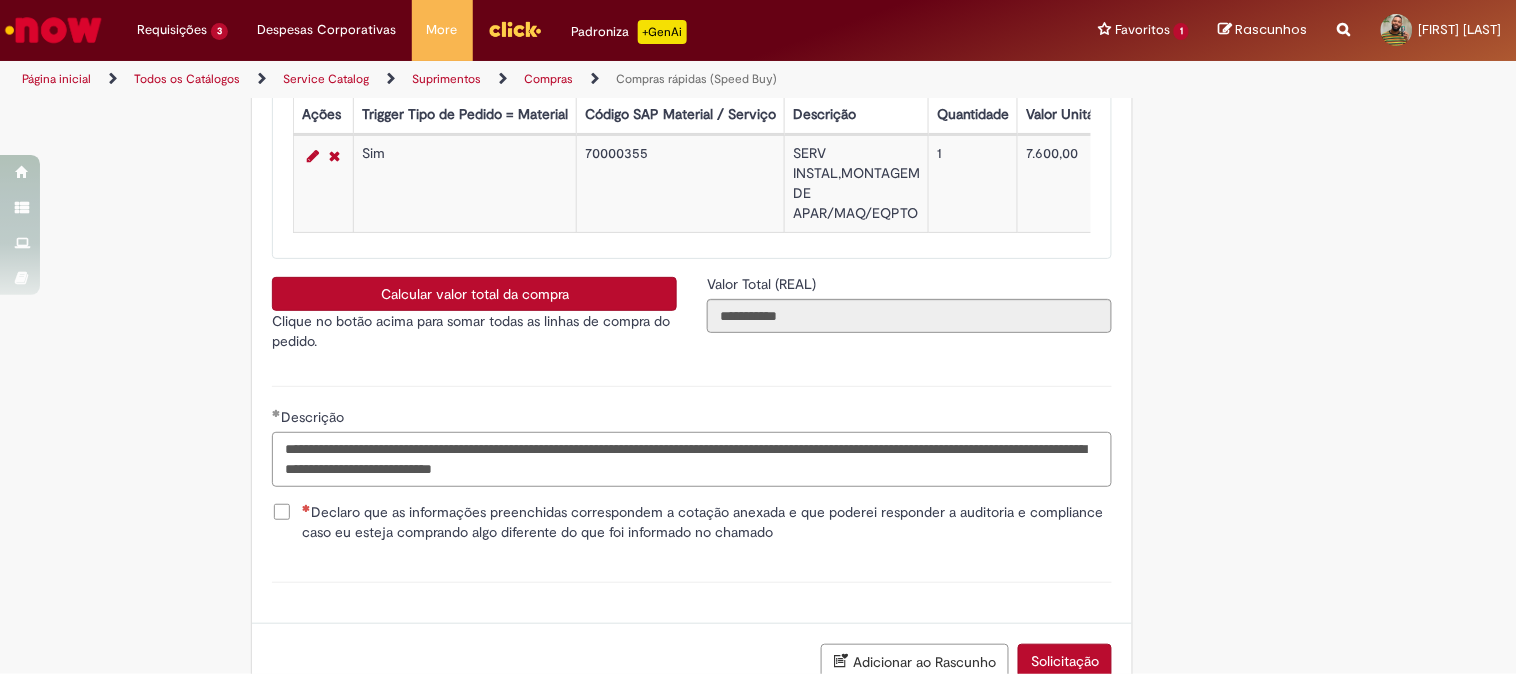 scroll, scrollTop: 3555, scrollLeft: 0, axis: vertical 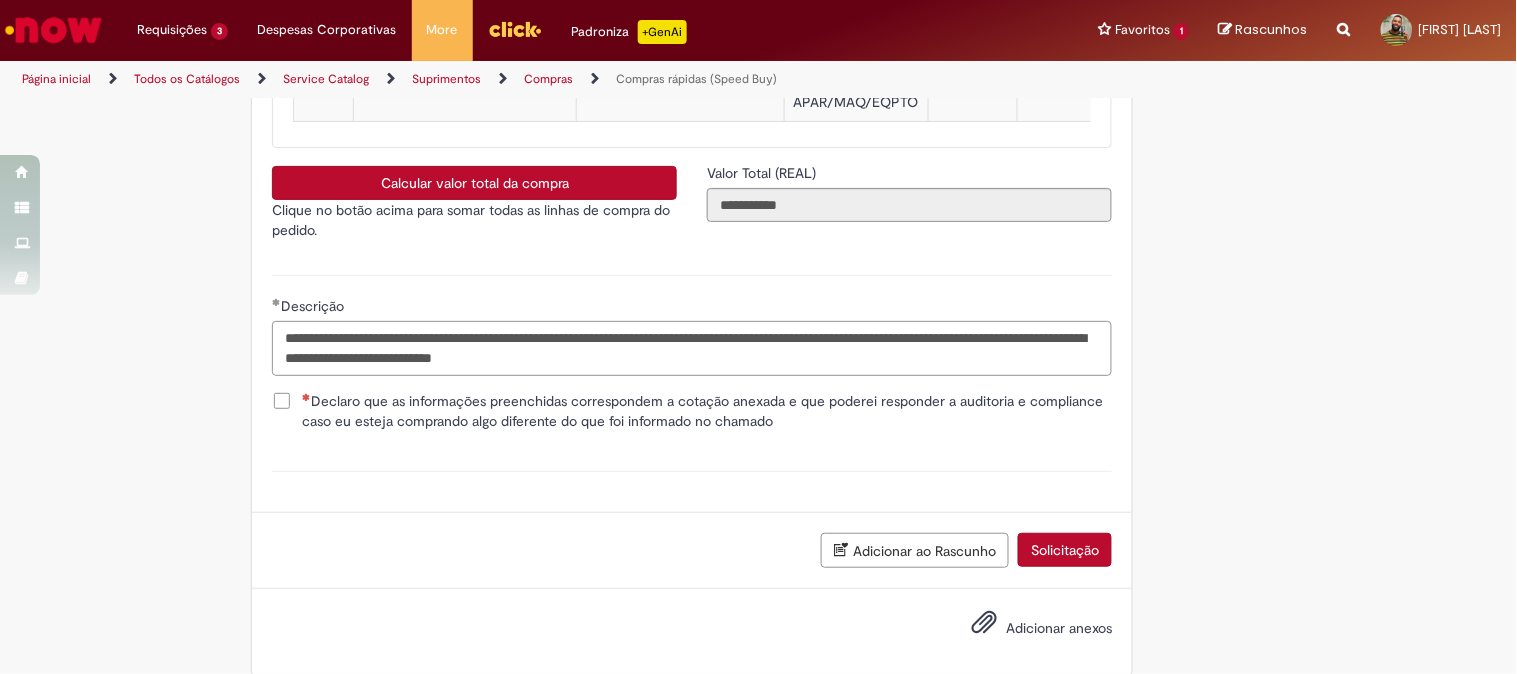 type on "**********" 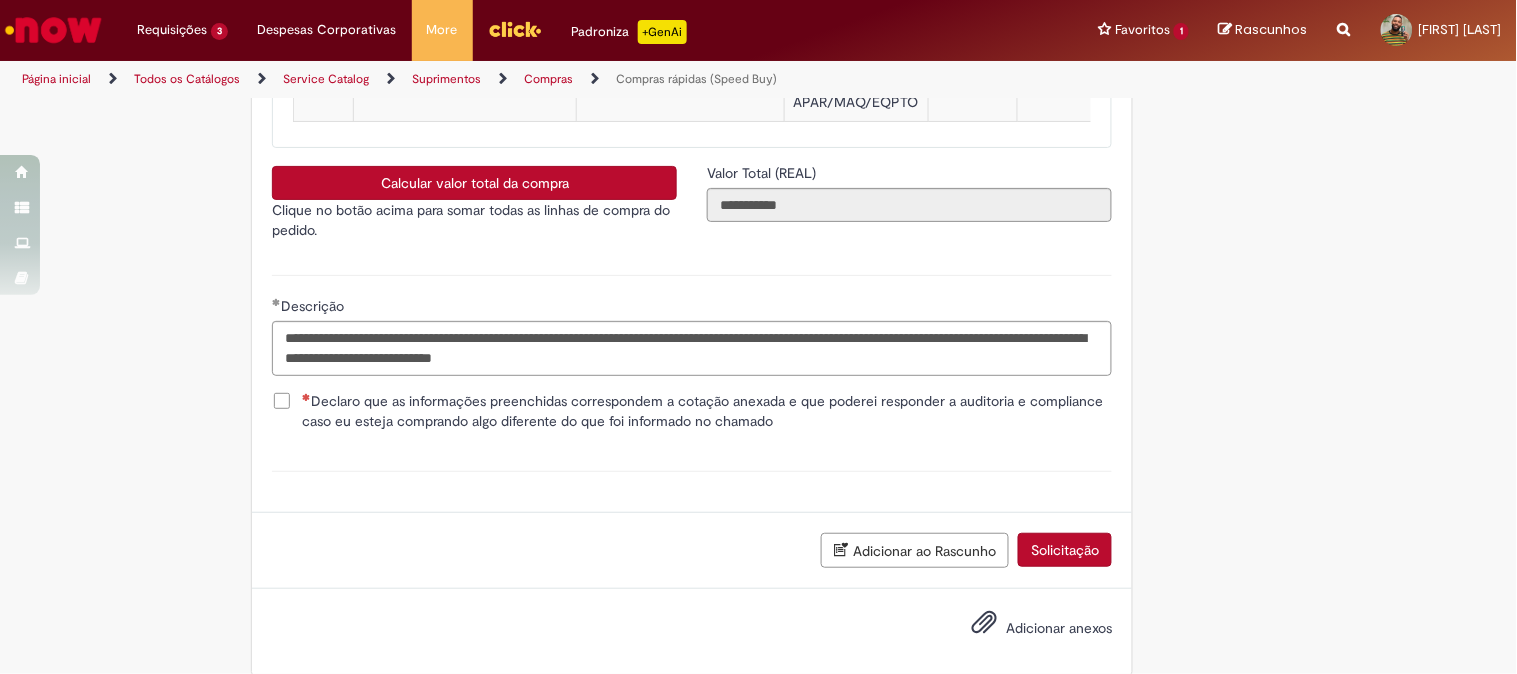 click on "Declaro que as informações preenchidas correspondem a cotação anexada e que poderei responder a auditoria e compliance caso eu esteja comprando algo diferente do que foi informado no chamado" at bounding box center (707, 411) 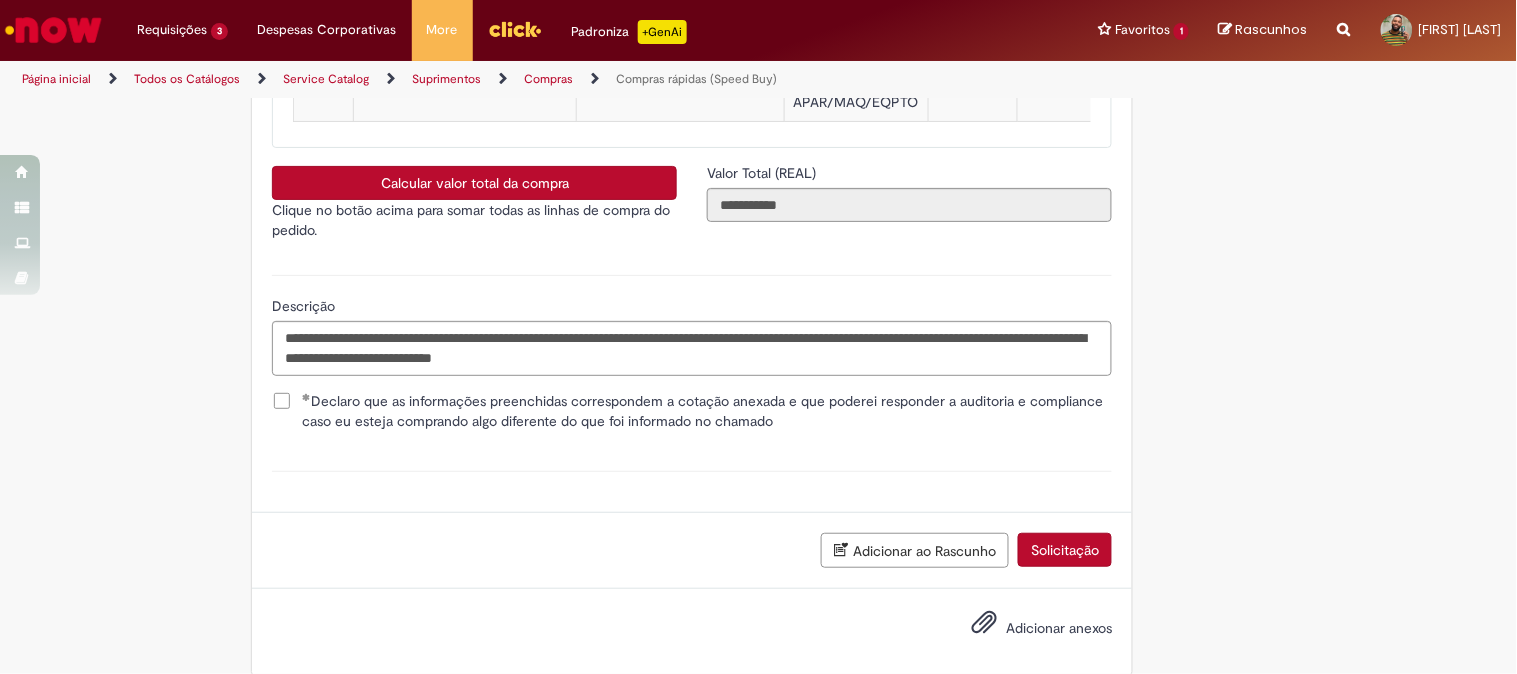 scroll, scrollTop: 3626, scrollLeft: 0, axis: vertical 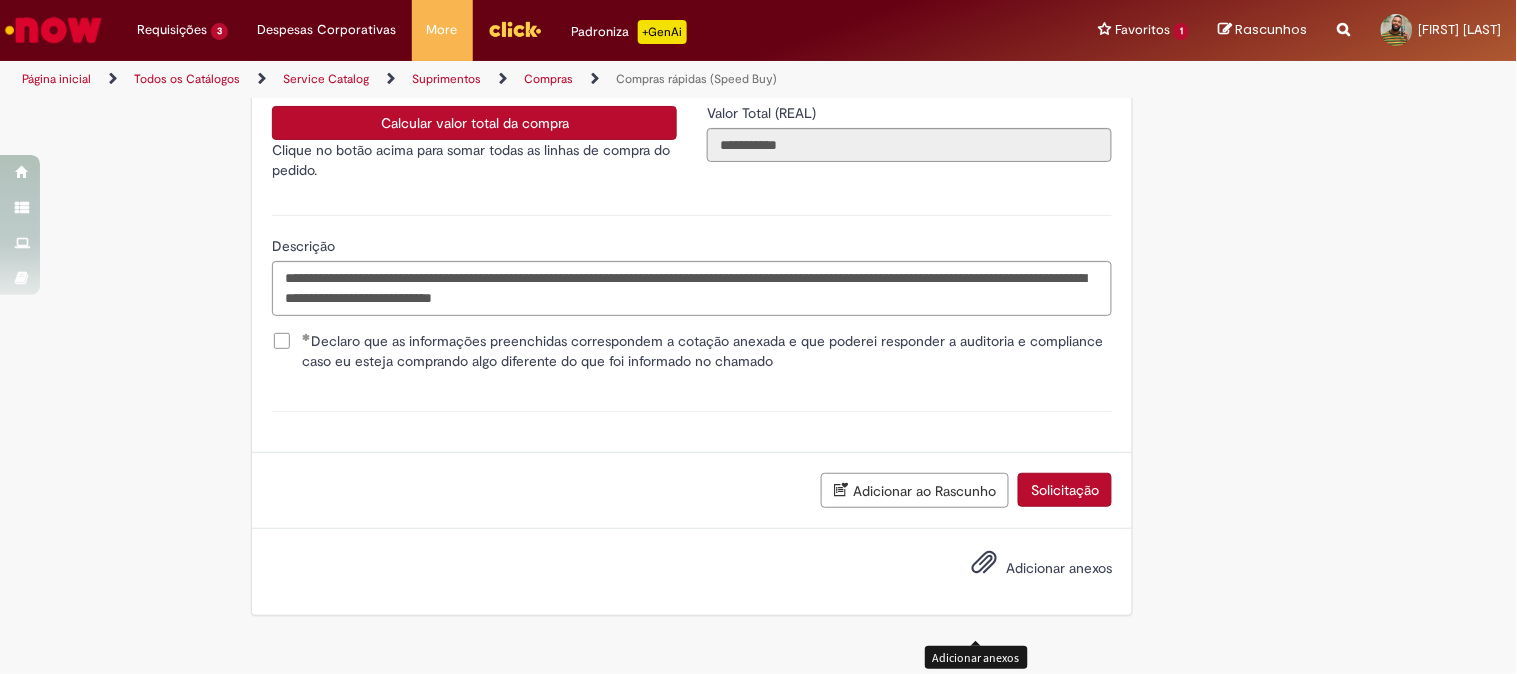click at bounding box center [984, 563] 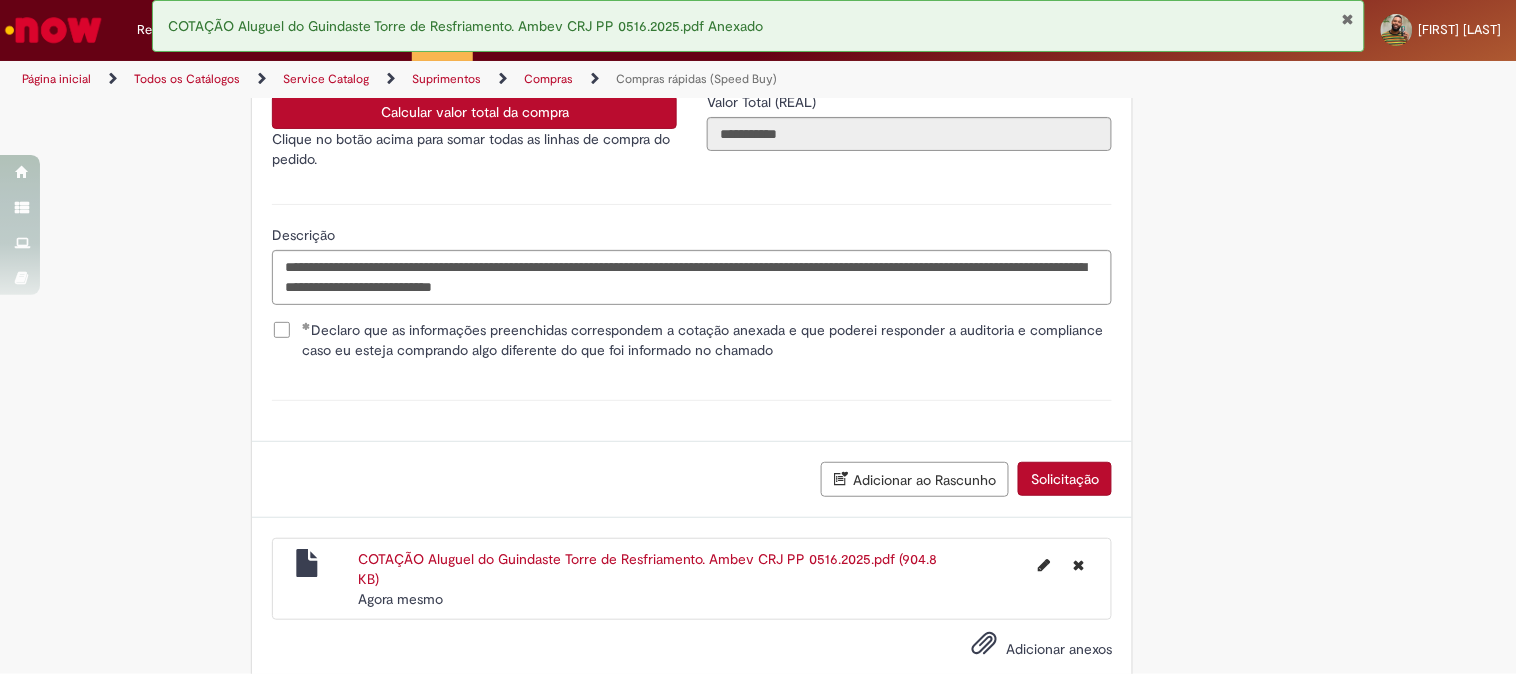click on "Solicitação" at bounding box center [1065, 479] 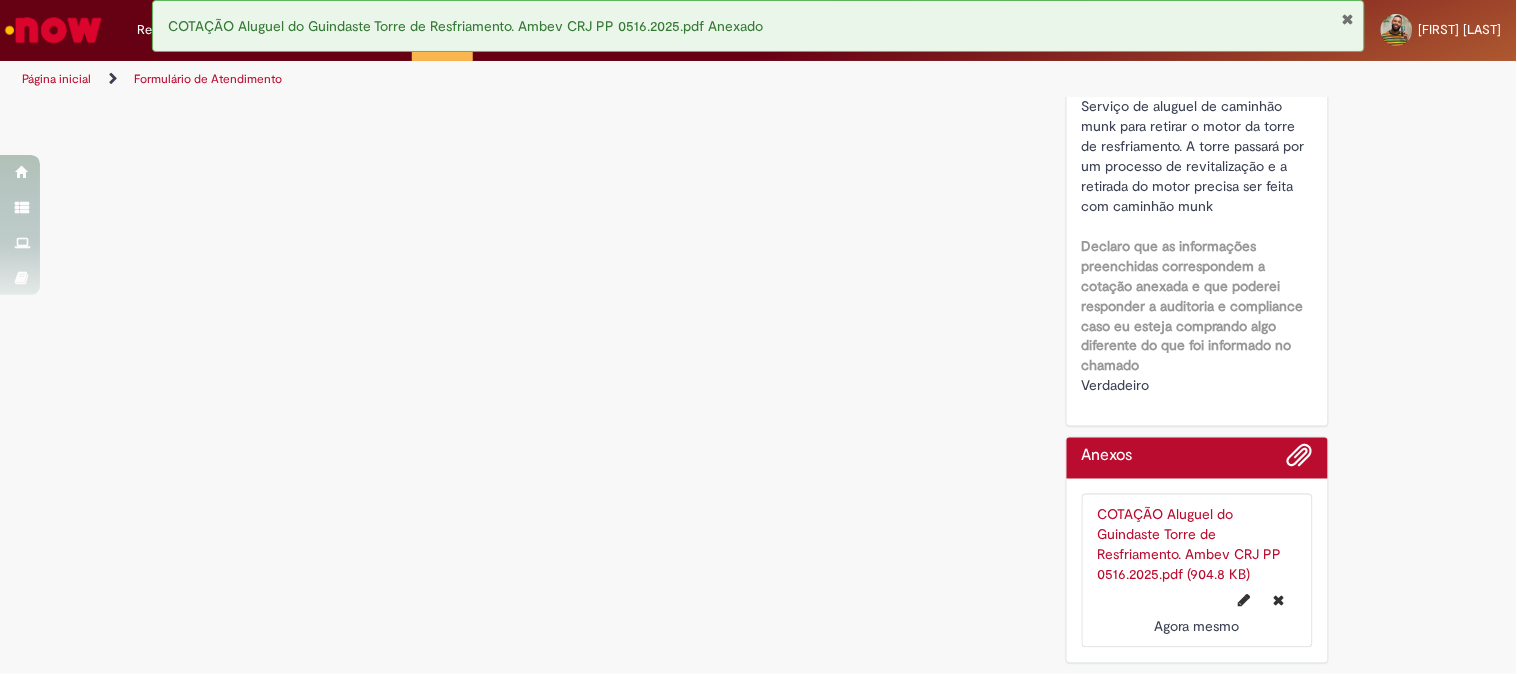 scroll, scrollTop: 0, scrollLeft: 0, axis: both 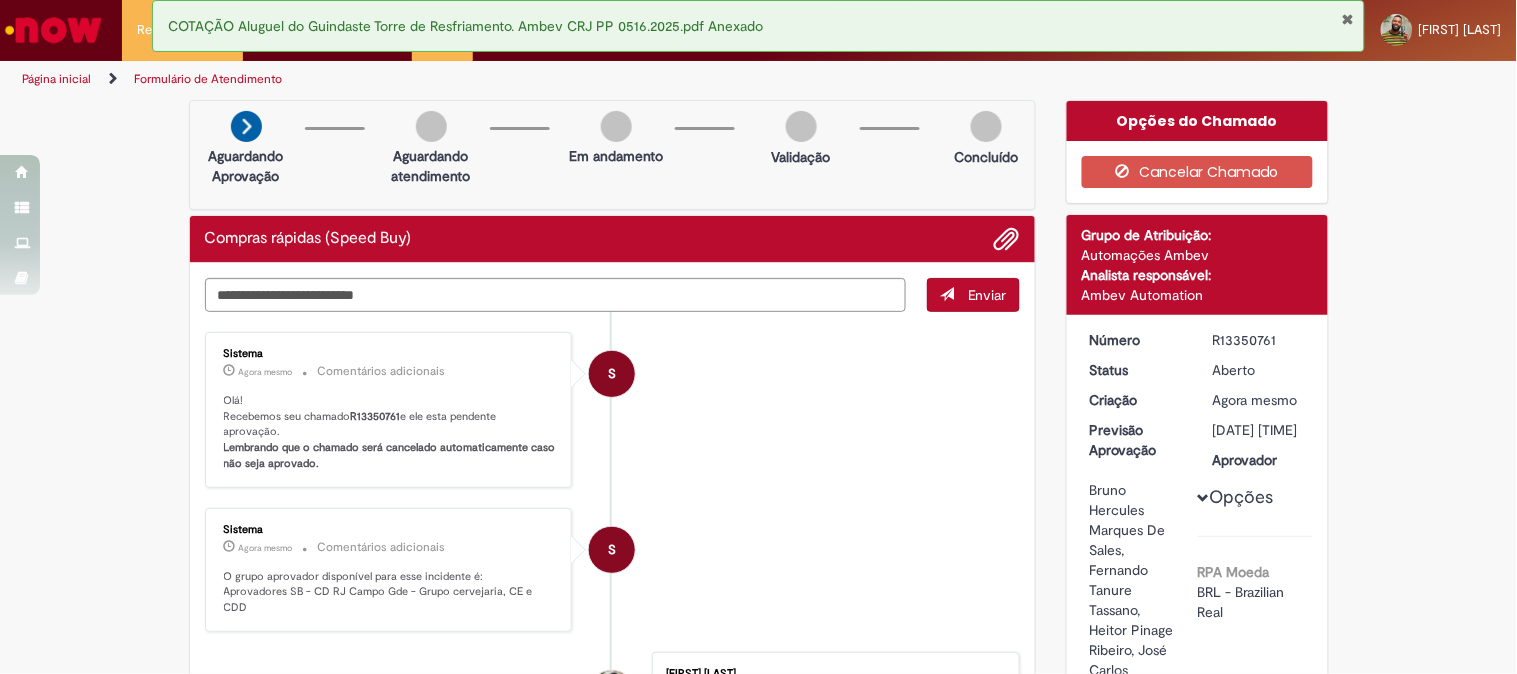 click at bounding box center (1347, 19) 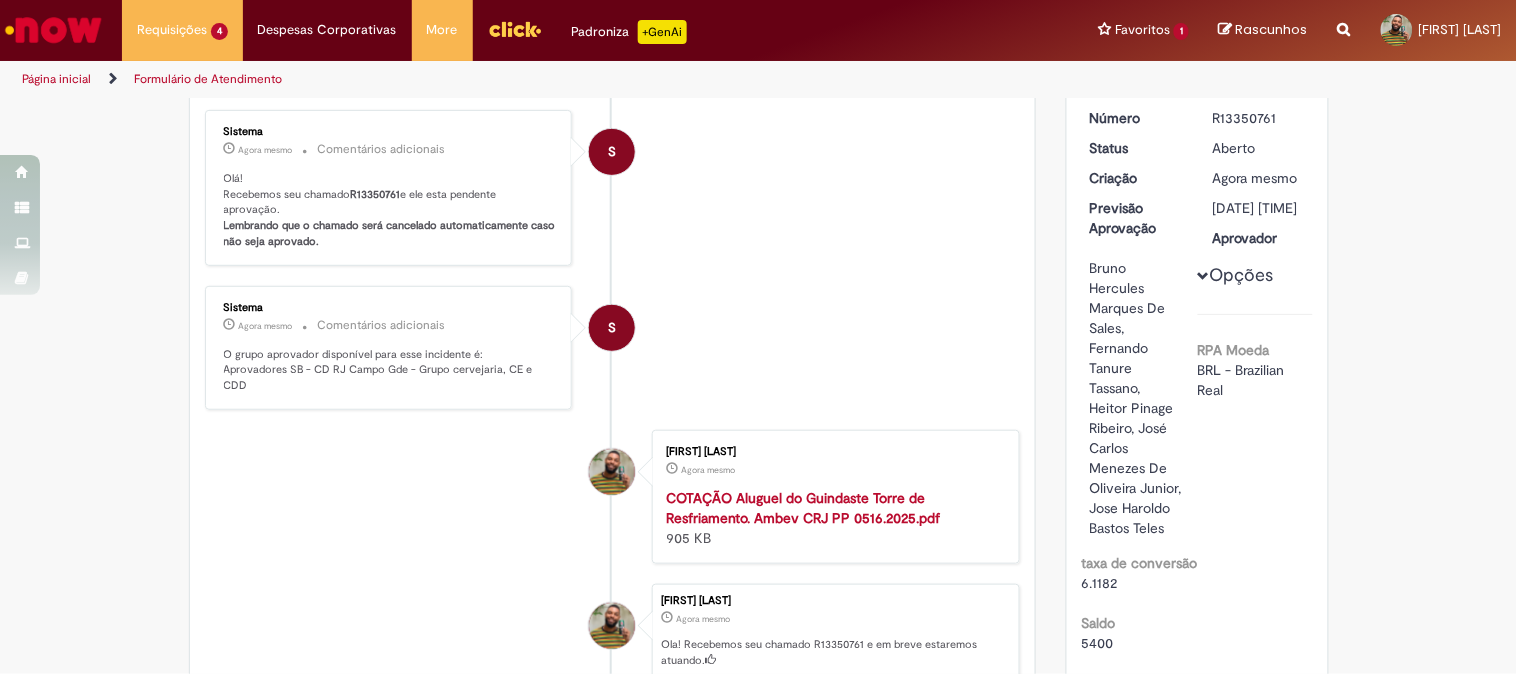 scroll, scrollTop: 111, scrollLeft: 0, axis: vertical 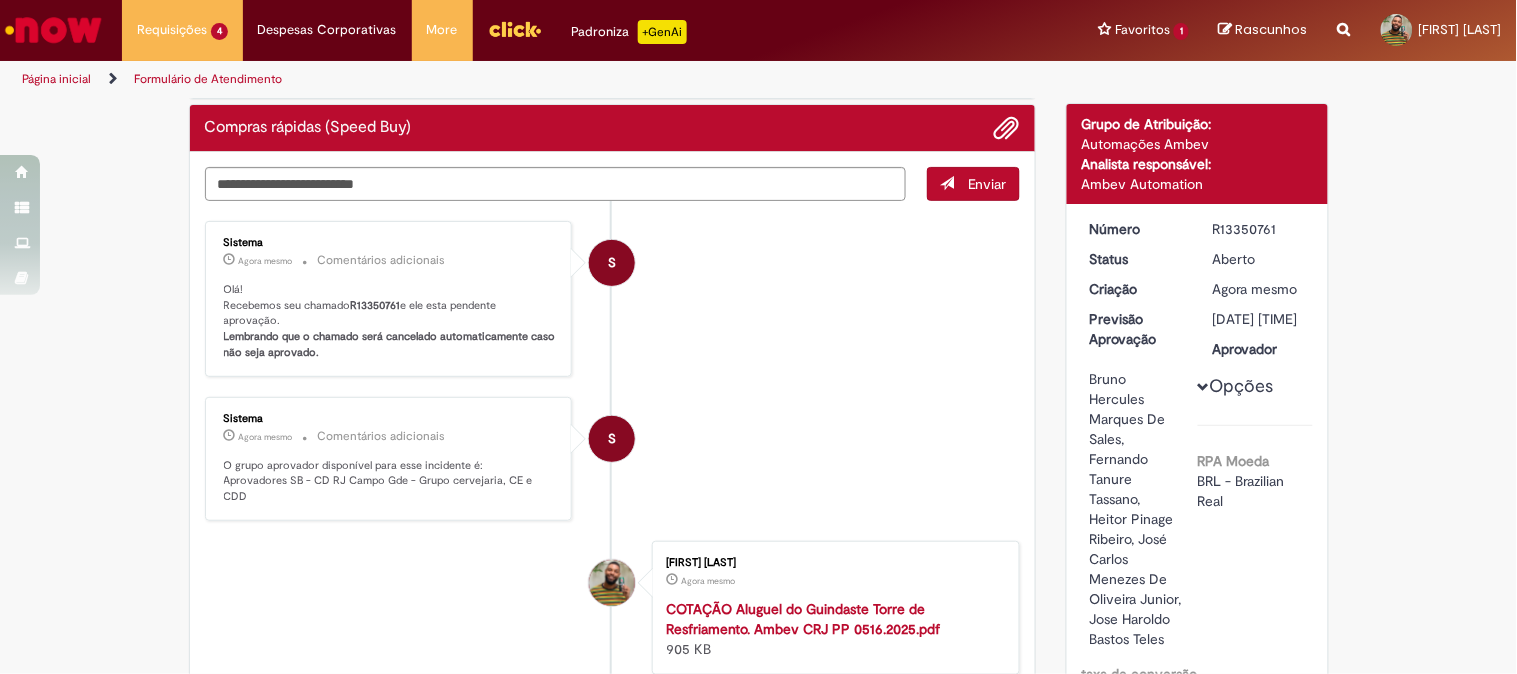 drag, startPoint x: 1270, startPoint y: 226, endPoint x: 1200, endPoint y: 235, distance: 70.5762 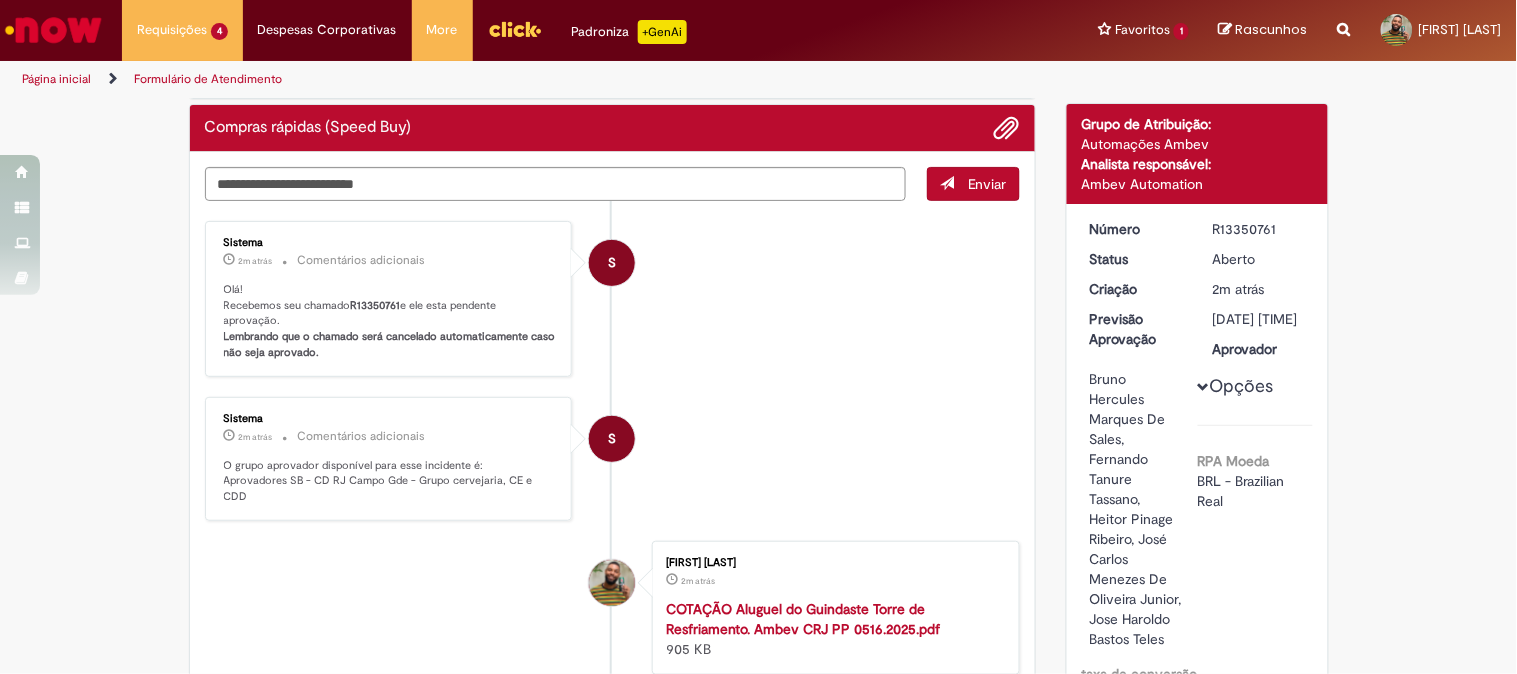 copy on "R13350761" 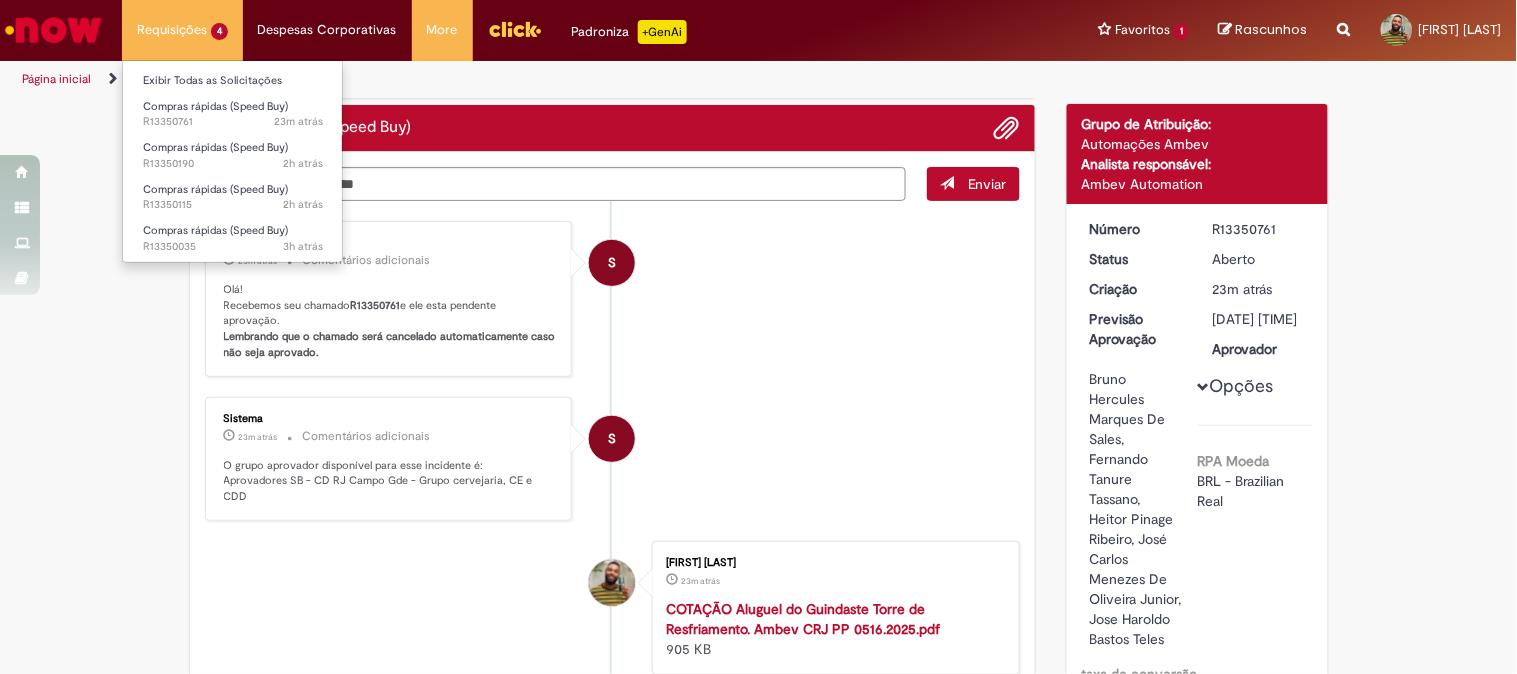 click on "Requisições   4
Exibir Todas as Solicitações
Compras rápidas (Speed Buy)
23m atrás 23 minutos atrás  R13350761
Compras rápidas (Speed Buy)
2h atrás 2 horas atrás  R13350190
Compras rápidas (Speed Buy)
2h atrás 2 horas atrás  R13350115
Compras rápidas (Speed Buy)
3h atrás 3 horas atrás  R13350035" at bounding box center [182, 30] 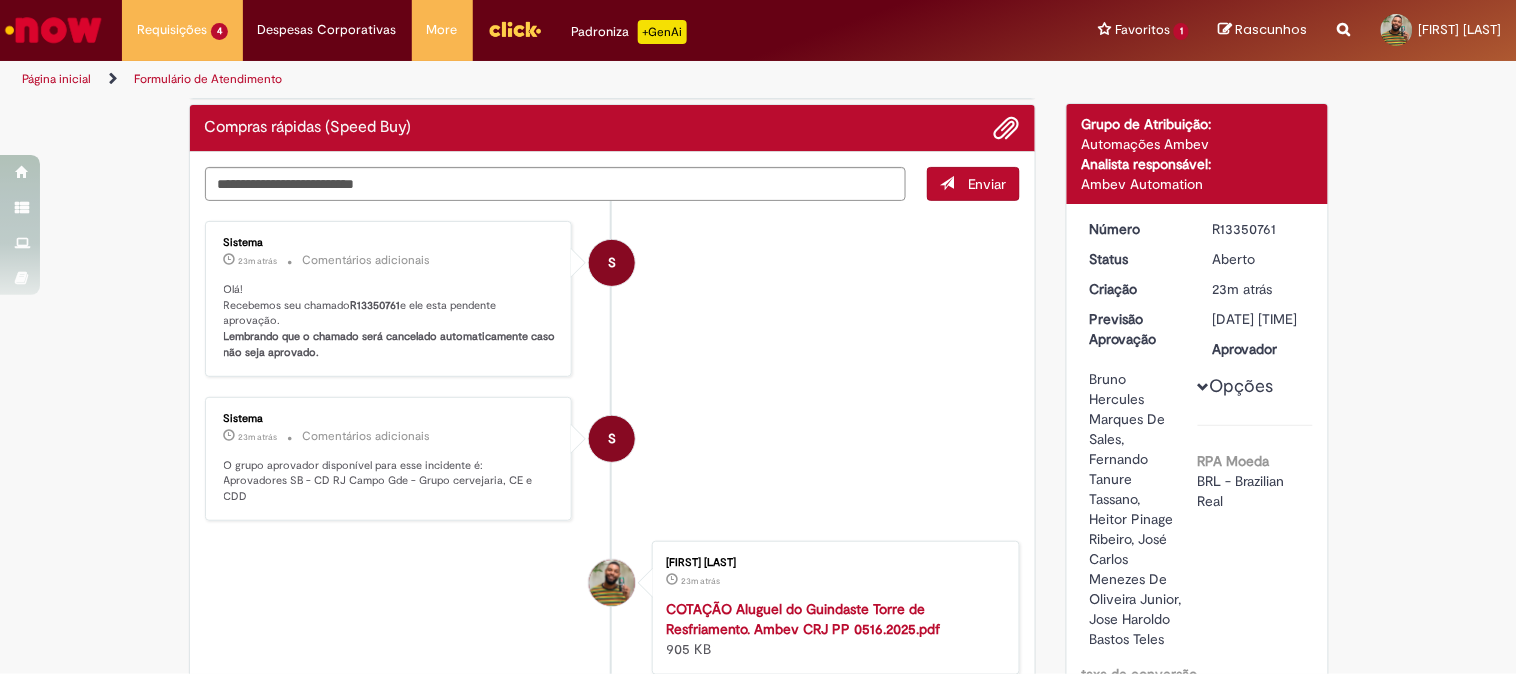click at bounding box center (53, 30) 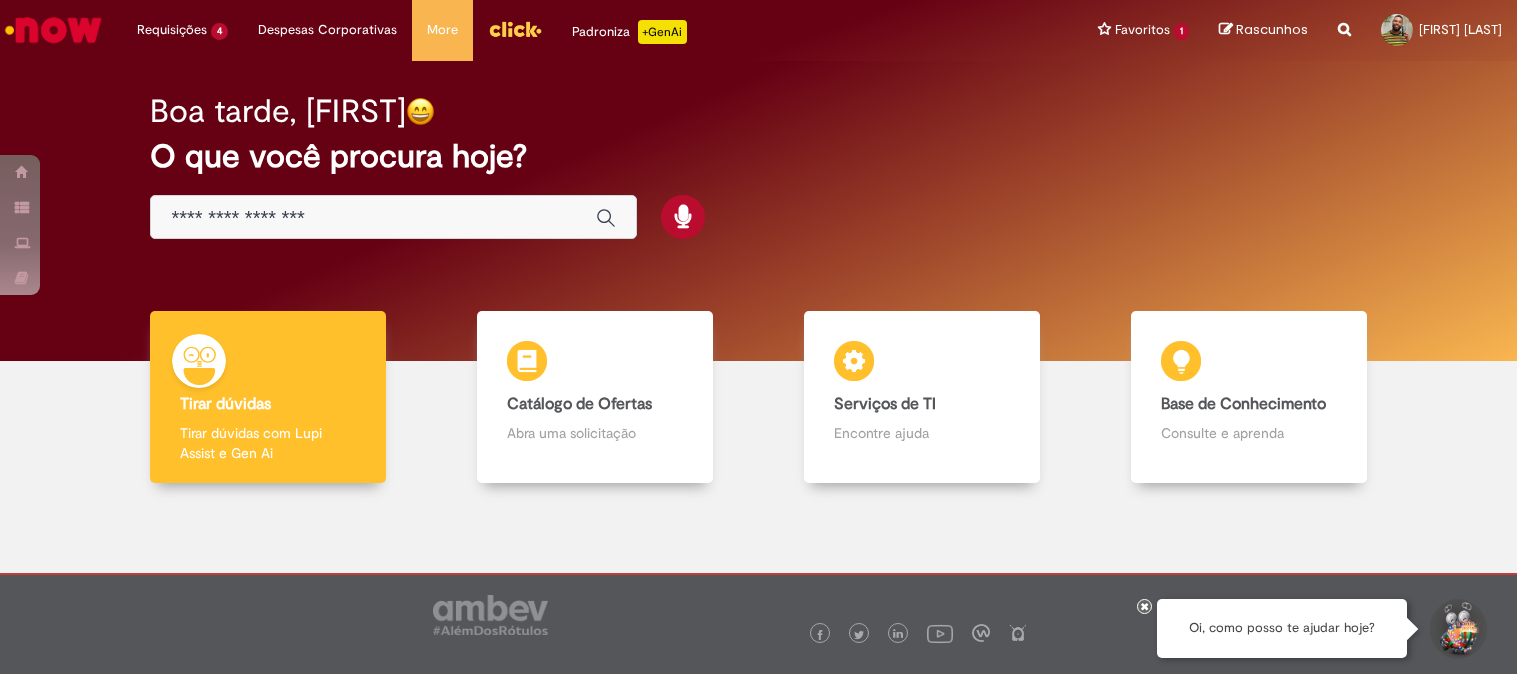scroll, scrollTop: 0, scrollLeft: 0, axis: both 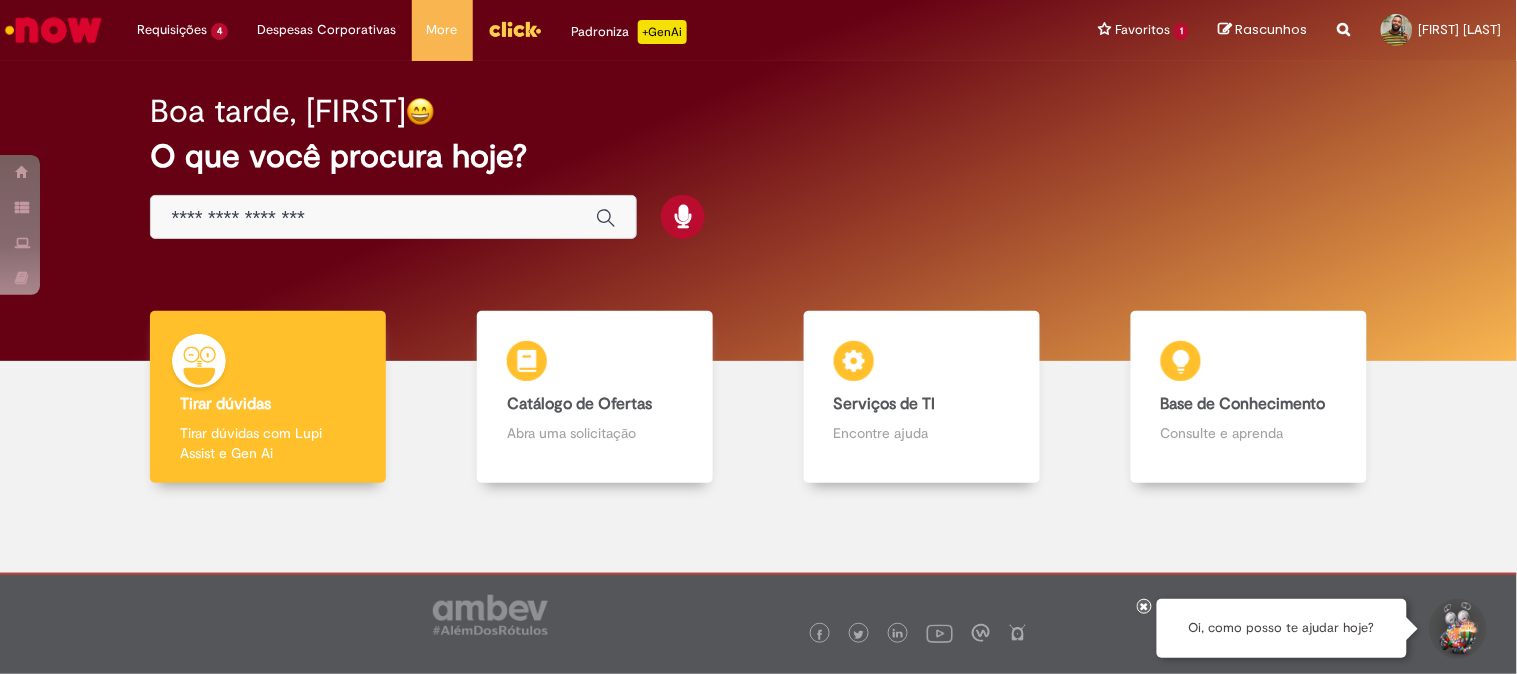 click at bounding box center (373, 218) 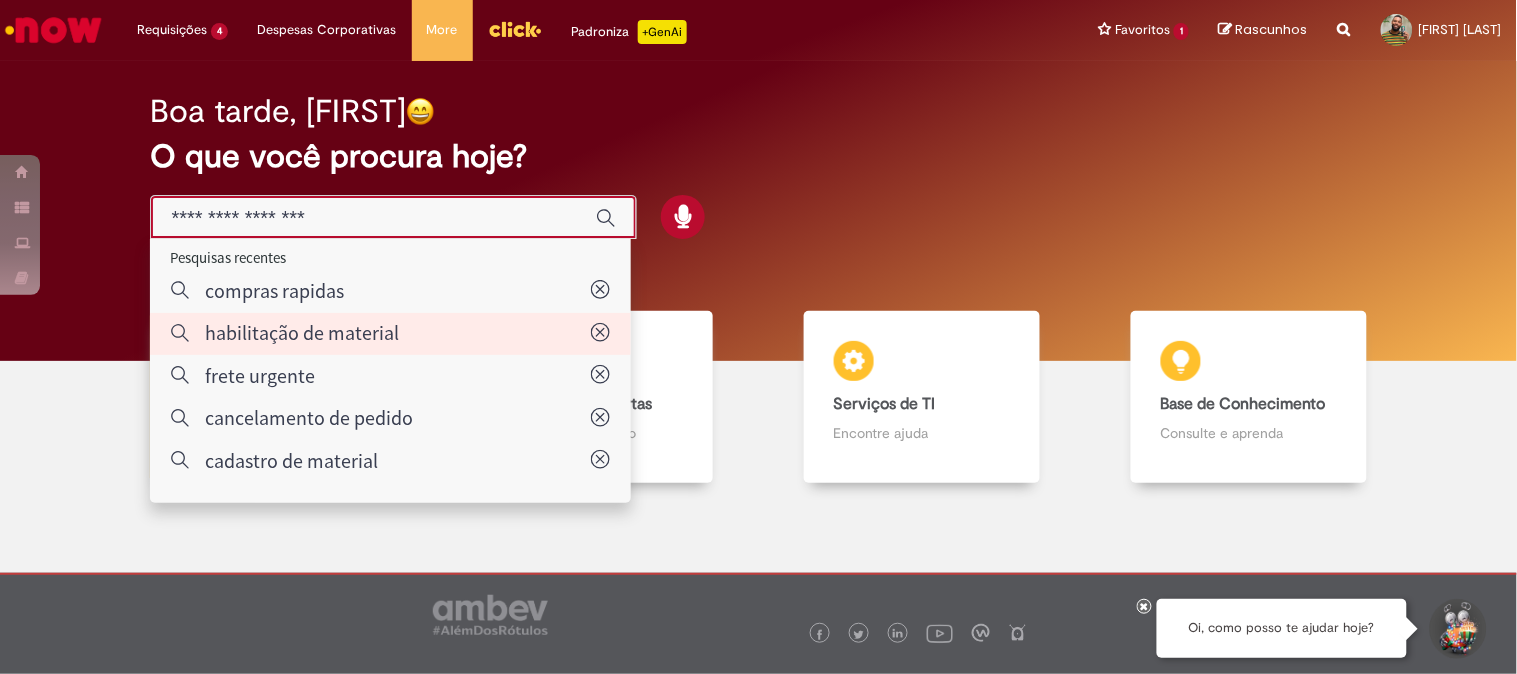 type on "**********" 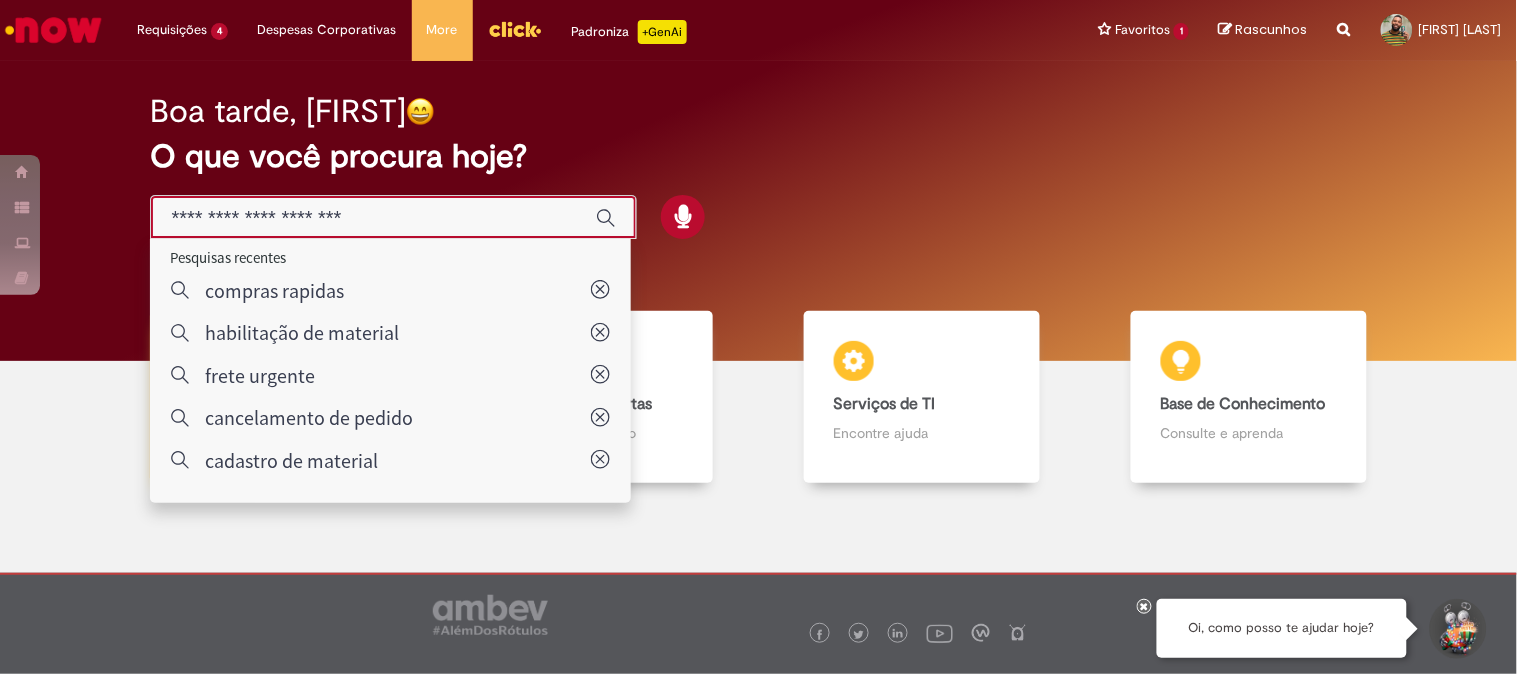 drag, startPoint x: 342, startPoint y: 330, endPoint x: 345, endPoint y: 341, distance: 11.401754 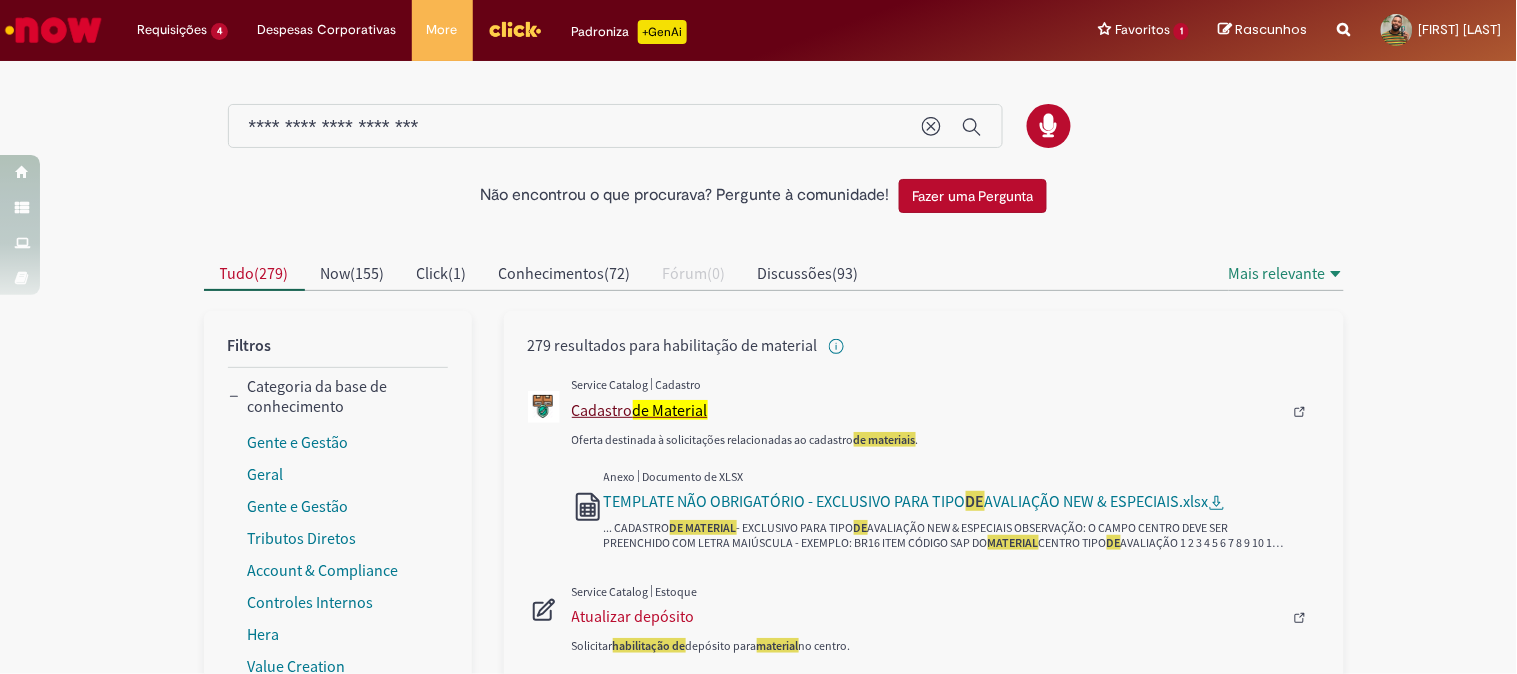 click on "de Material" at bounding box center (670, 410) 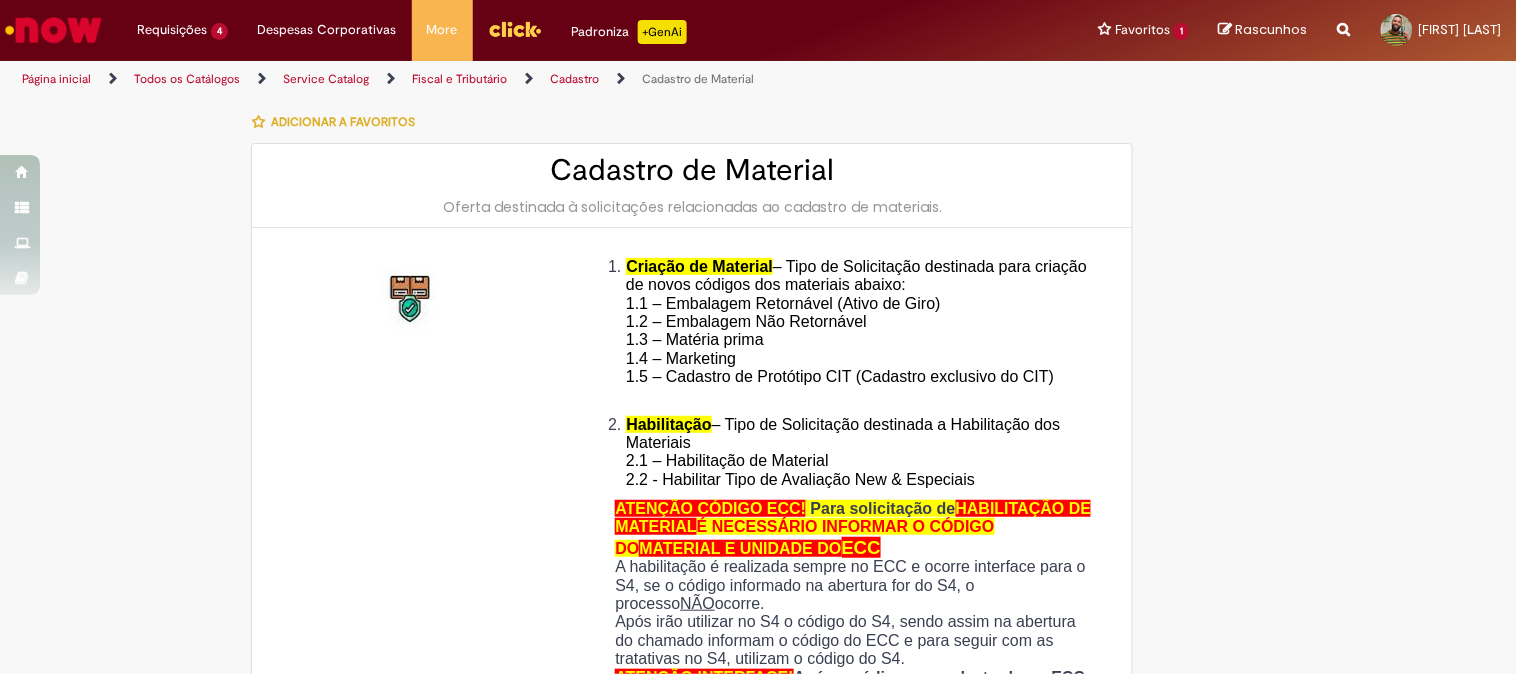 type on "********" 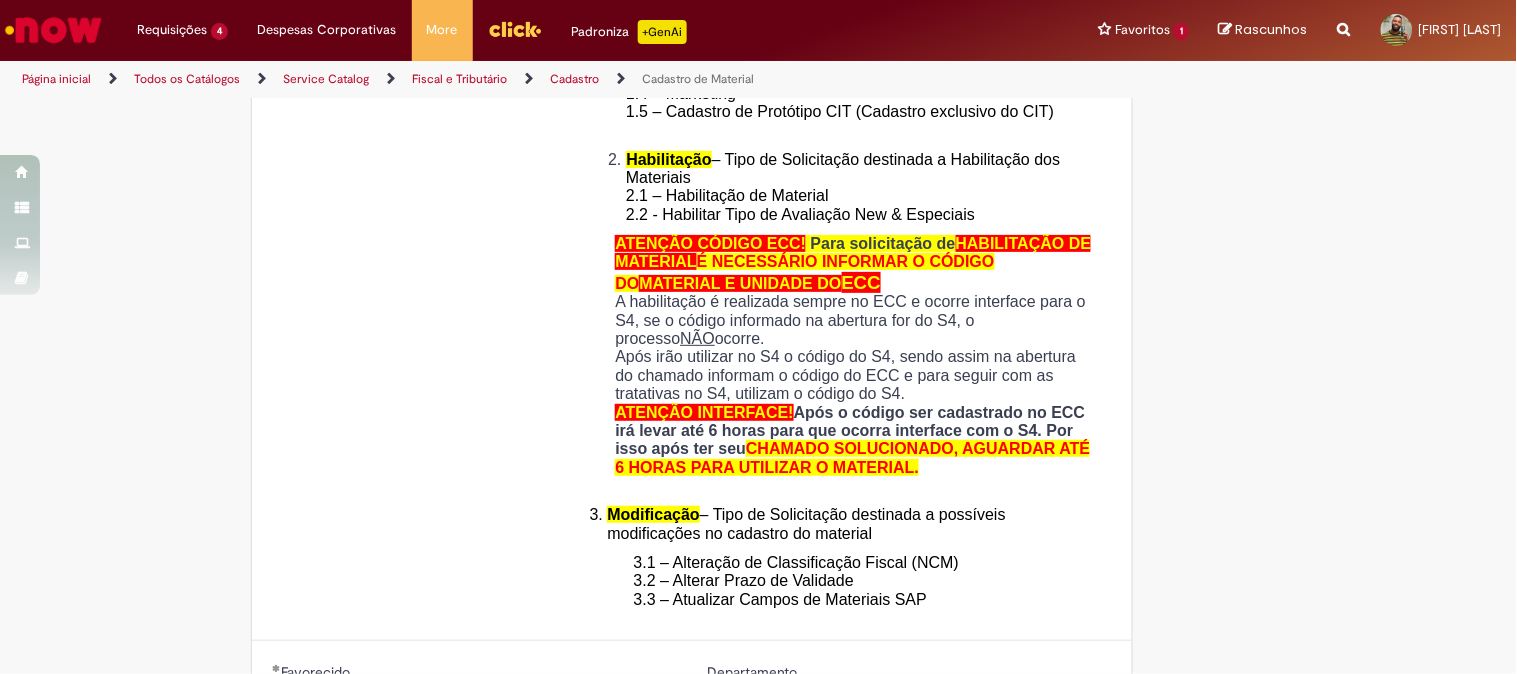 type on "**********" 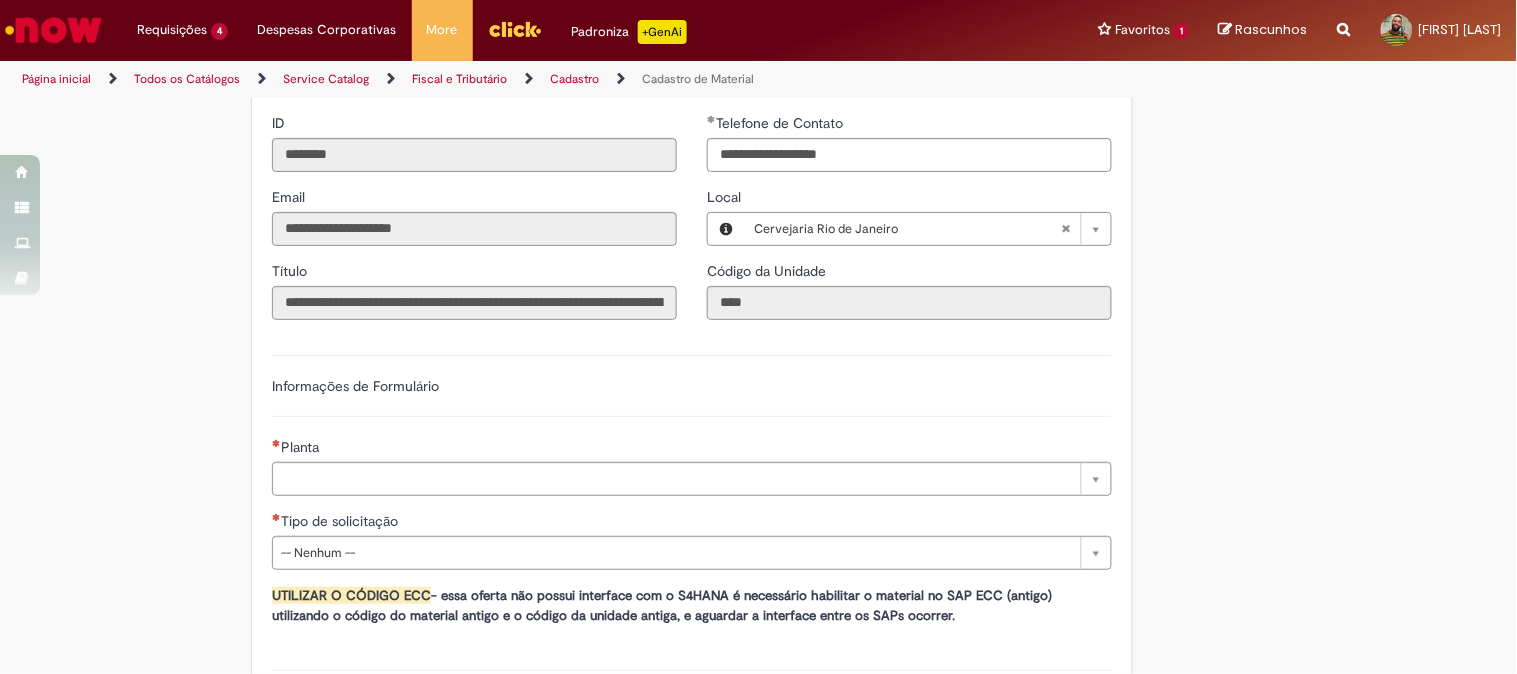 scroll, scrollTop: 1111, scrollLeft: 0, axis: vertical 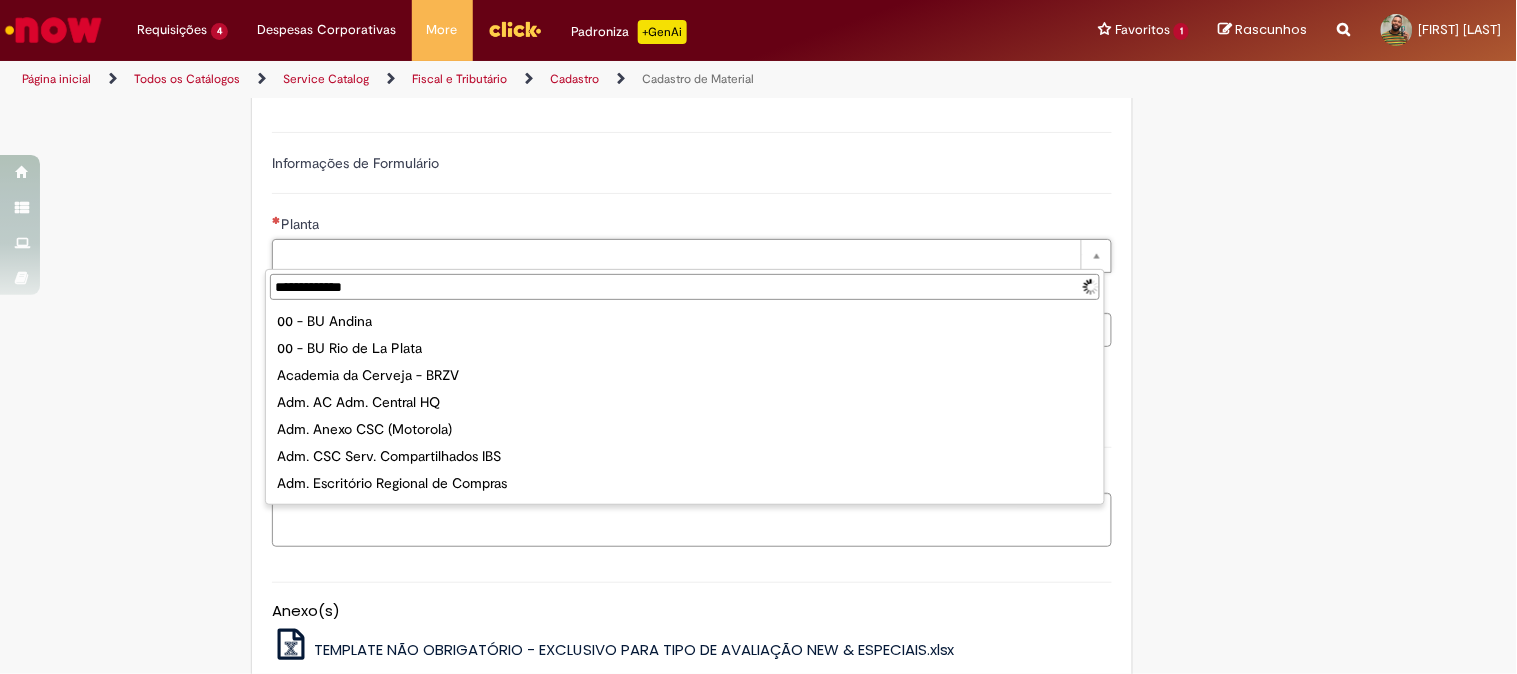 type on "**********" 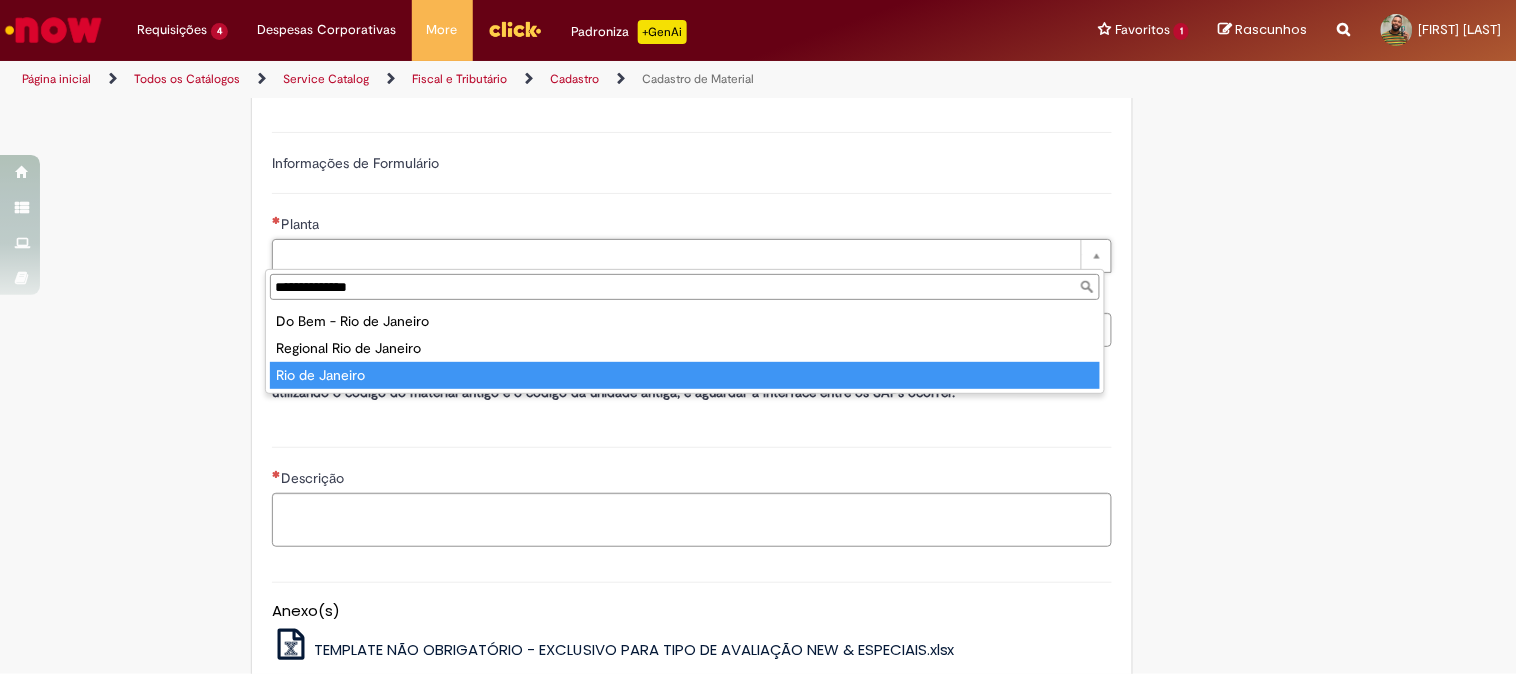 type on "**********" 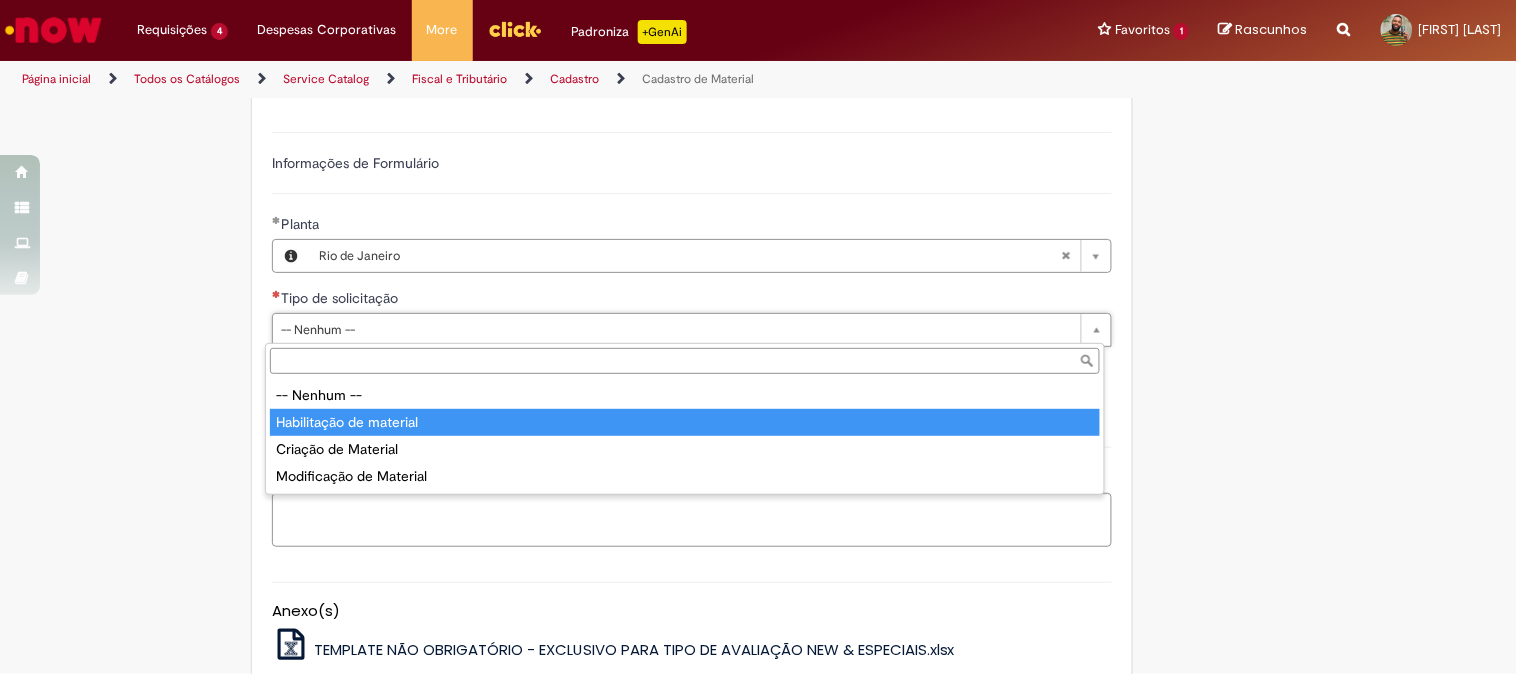type on "**********" 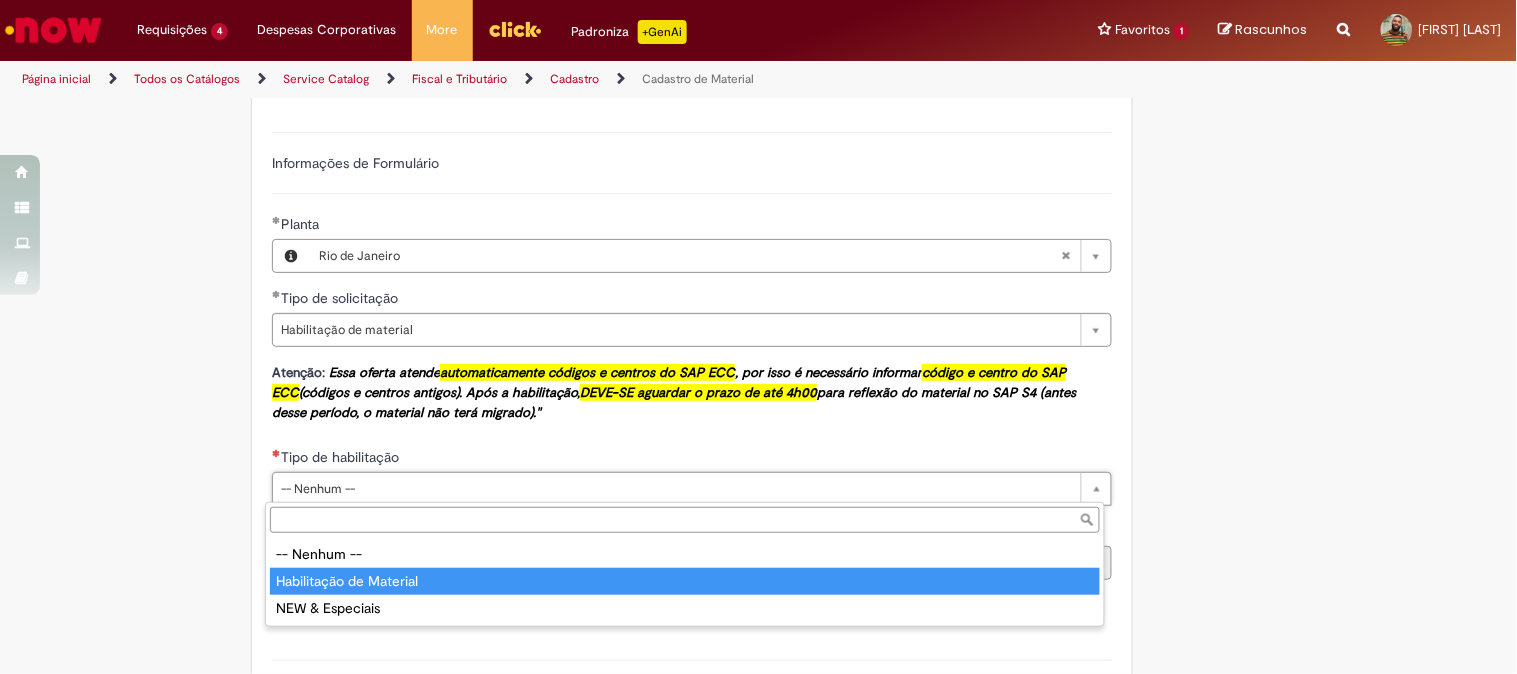 type on "**********" 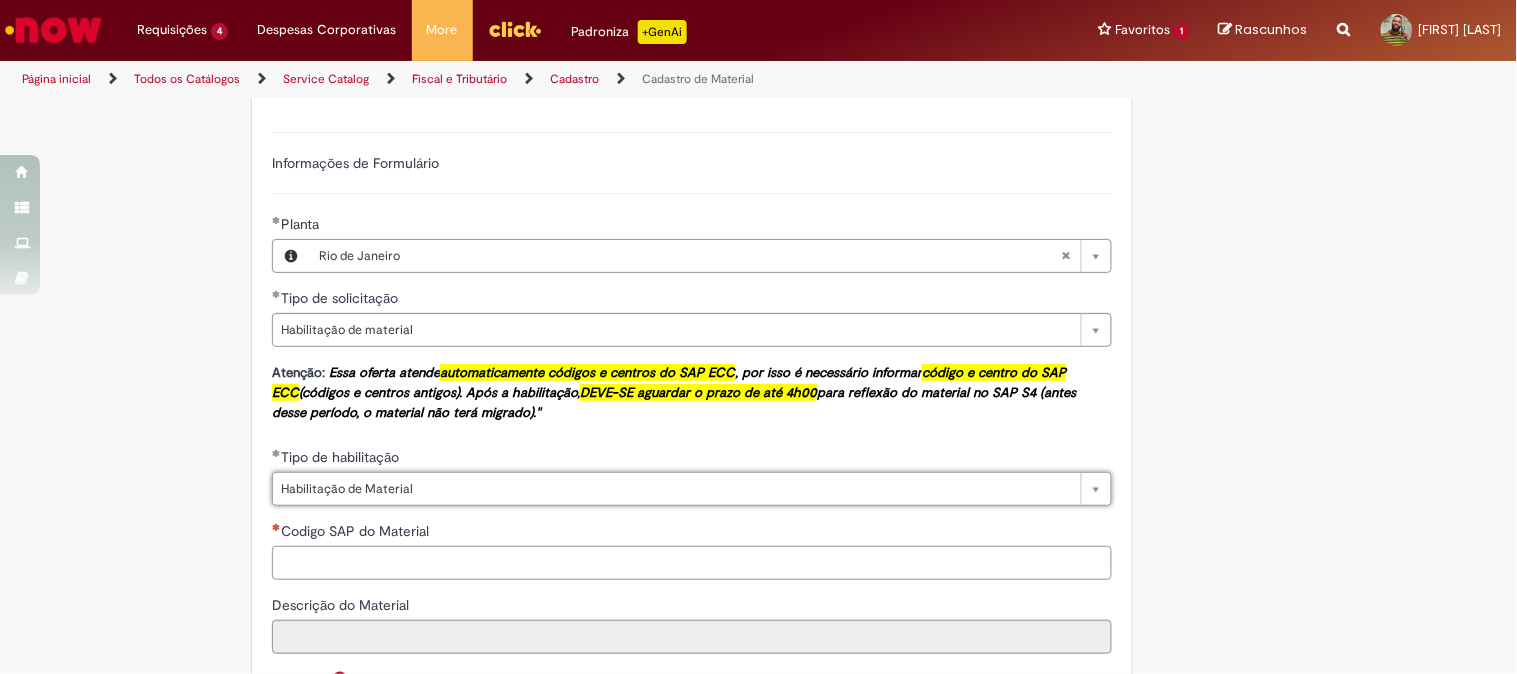 click on "Codigo SAP do Material" at bounding box center (692, 563) 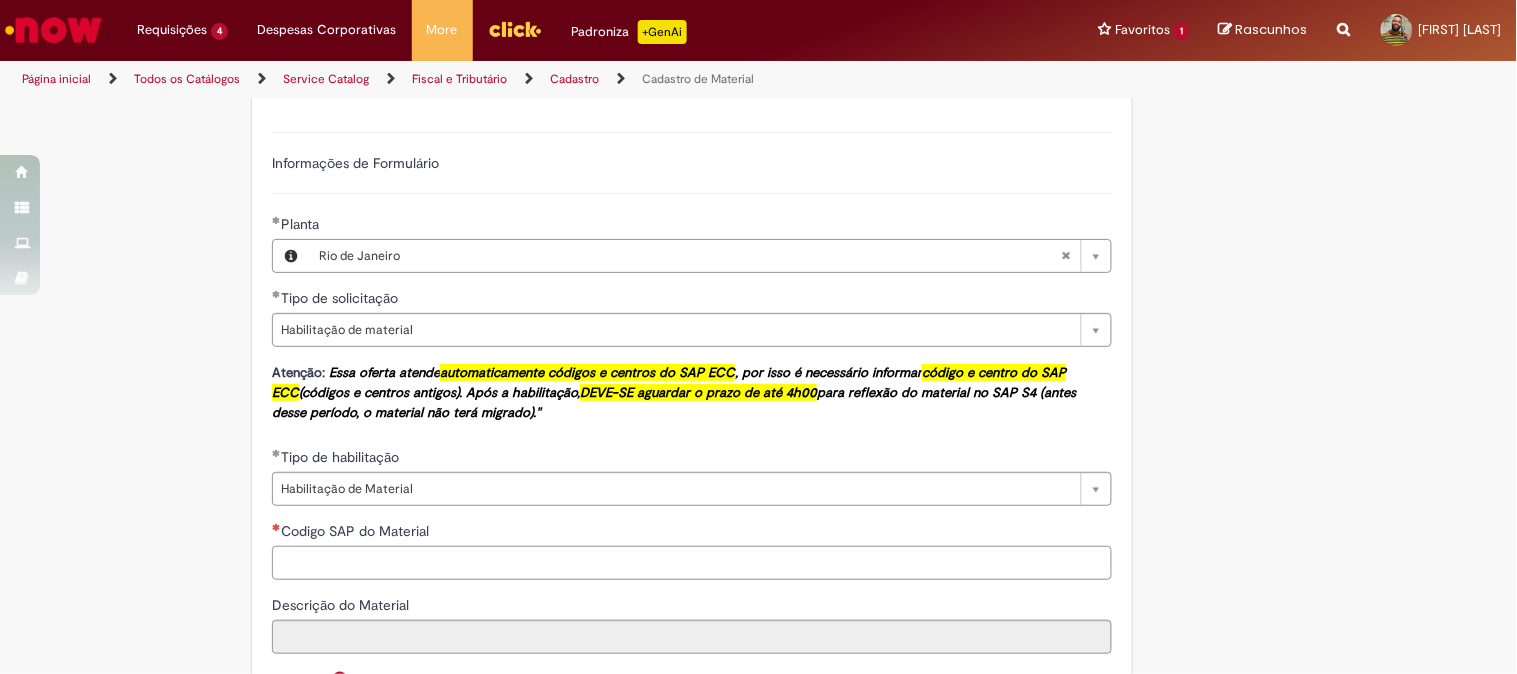 paste on "********" 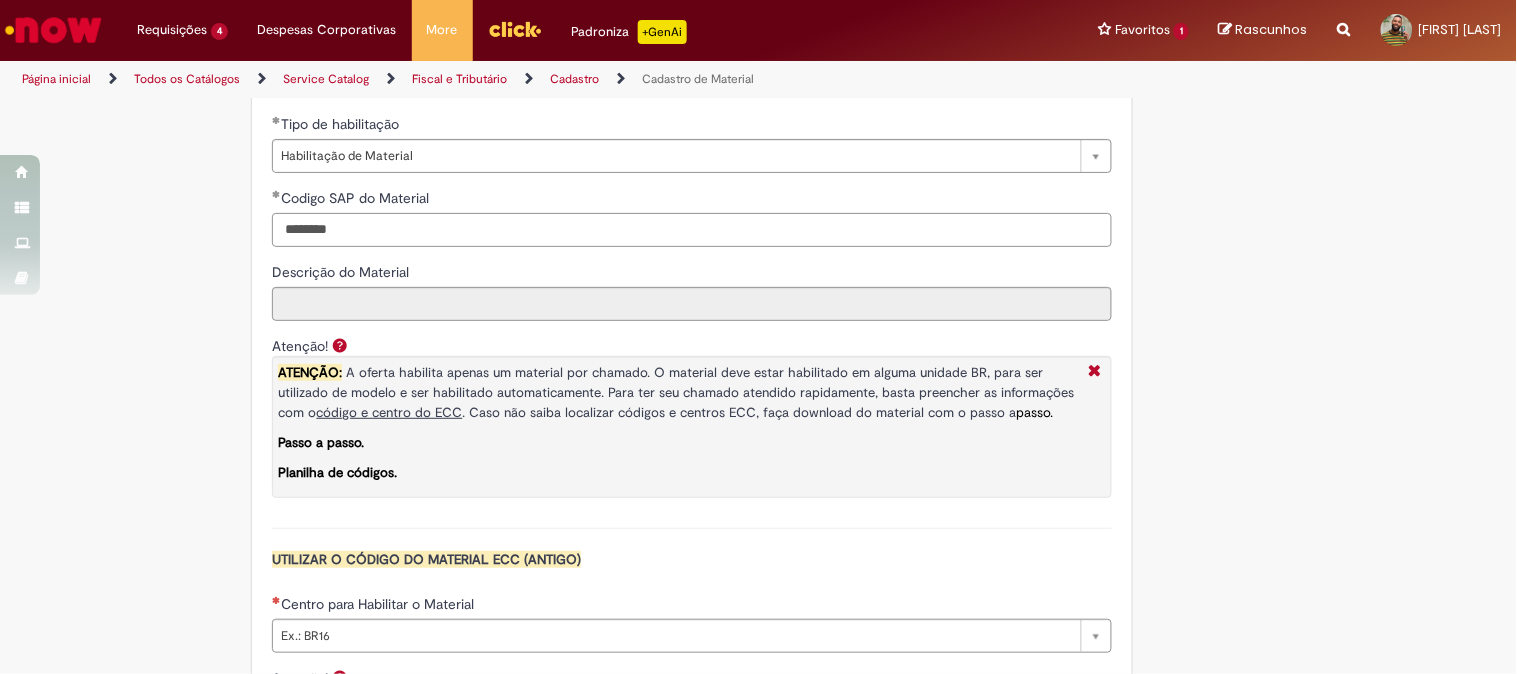 scroll, scrollTop: 1555, scrollLeft: 0, axis: vertical 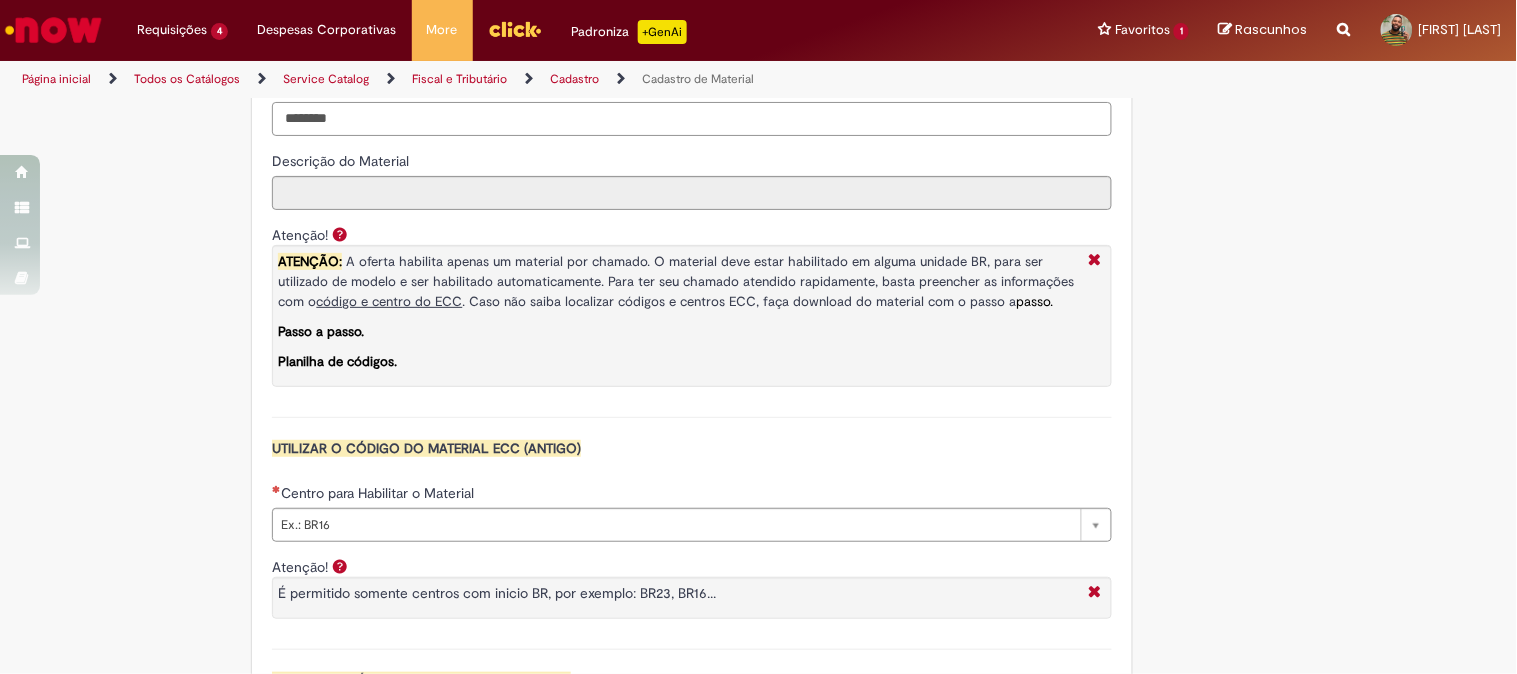 type on "********" 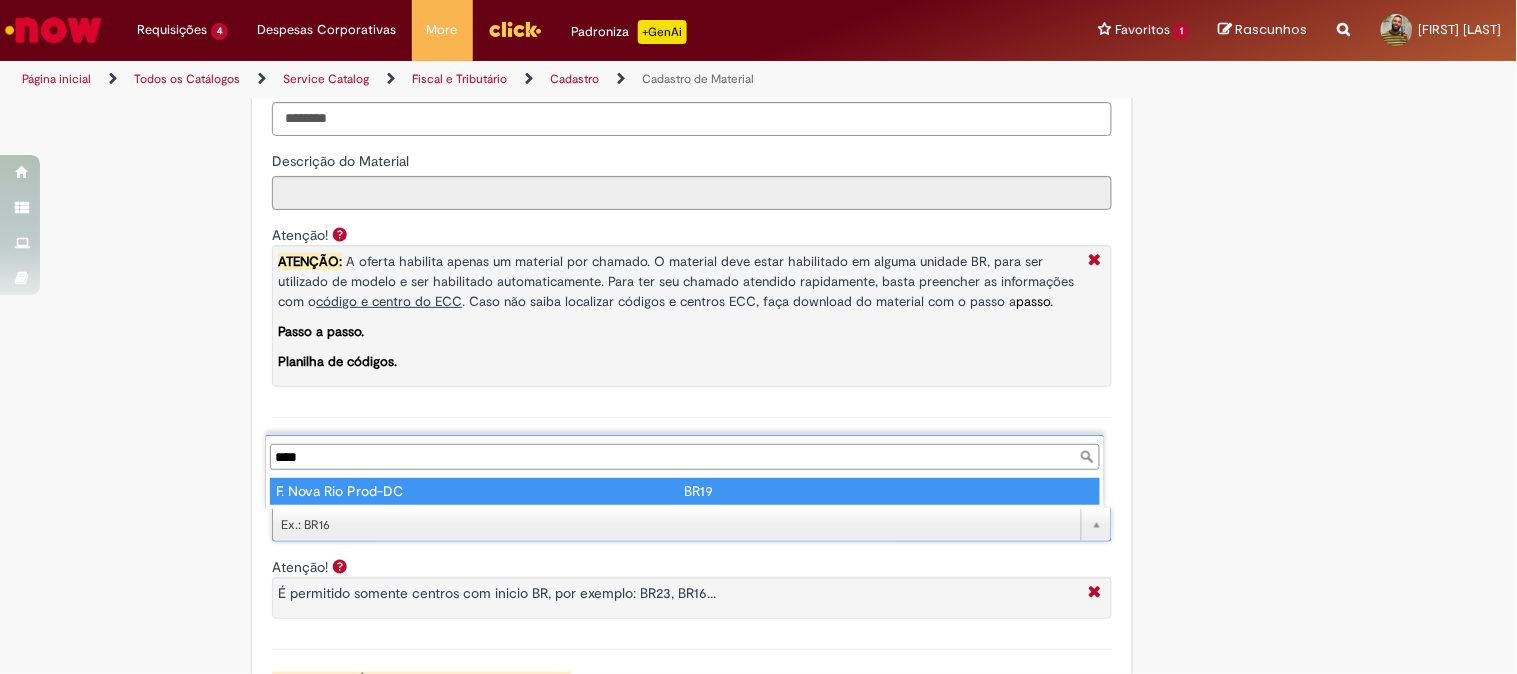 type on "****" 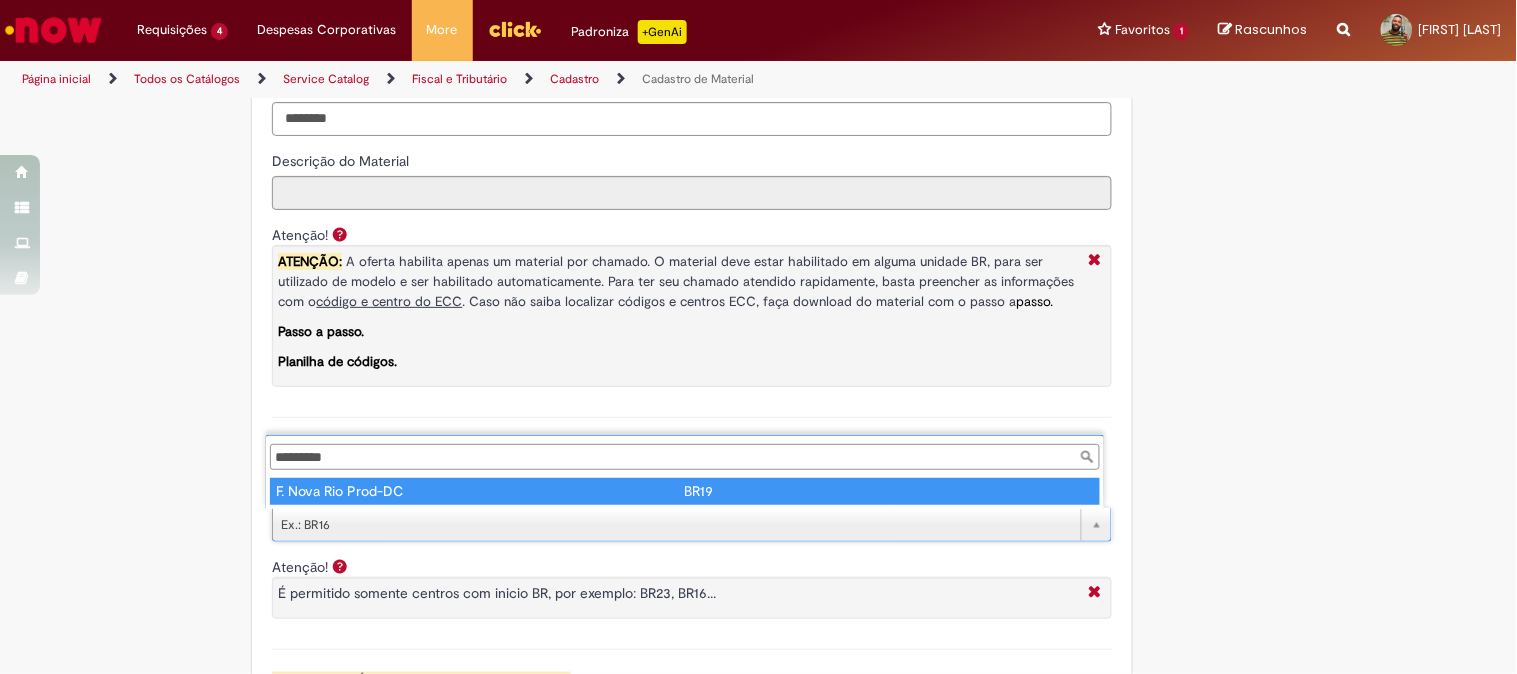 type on "****" 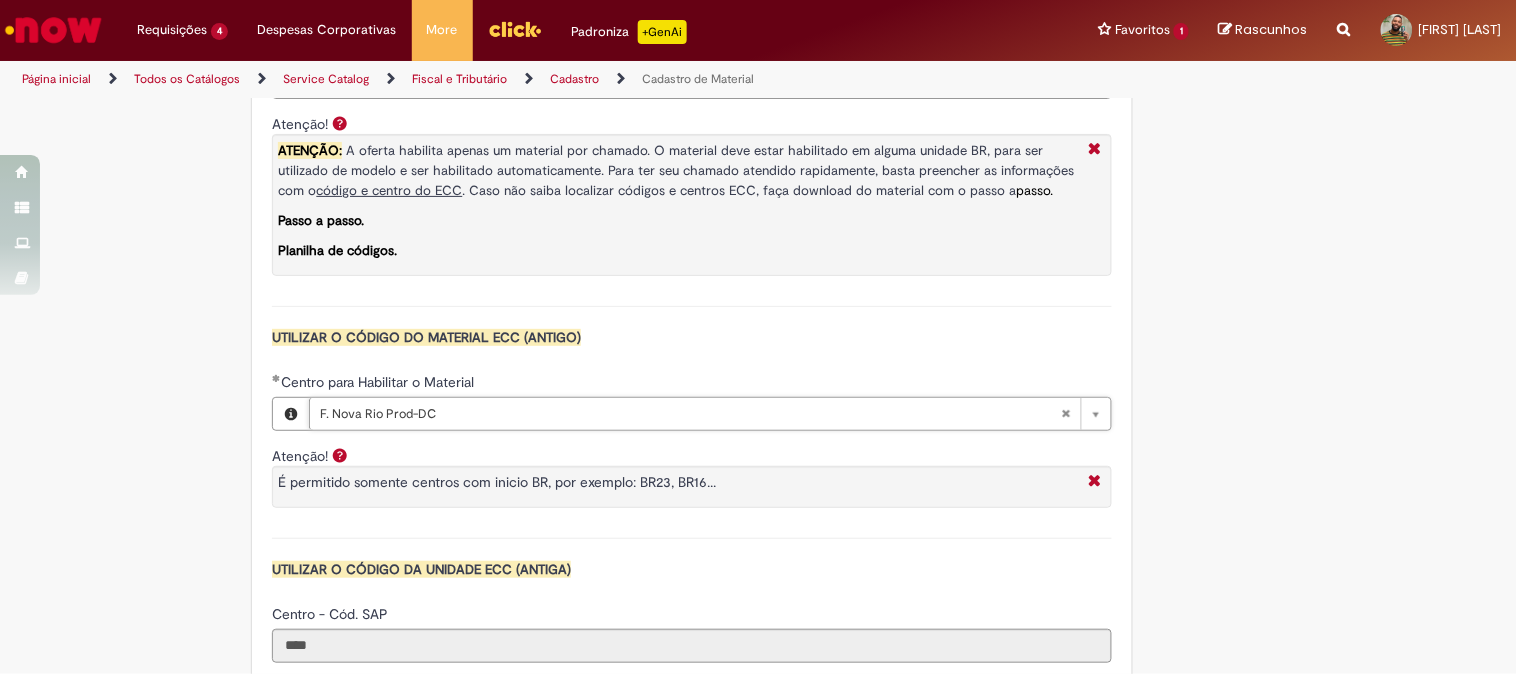 scroll, scrollTop: 1777, scrollLeft: 0, axis: vertical 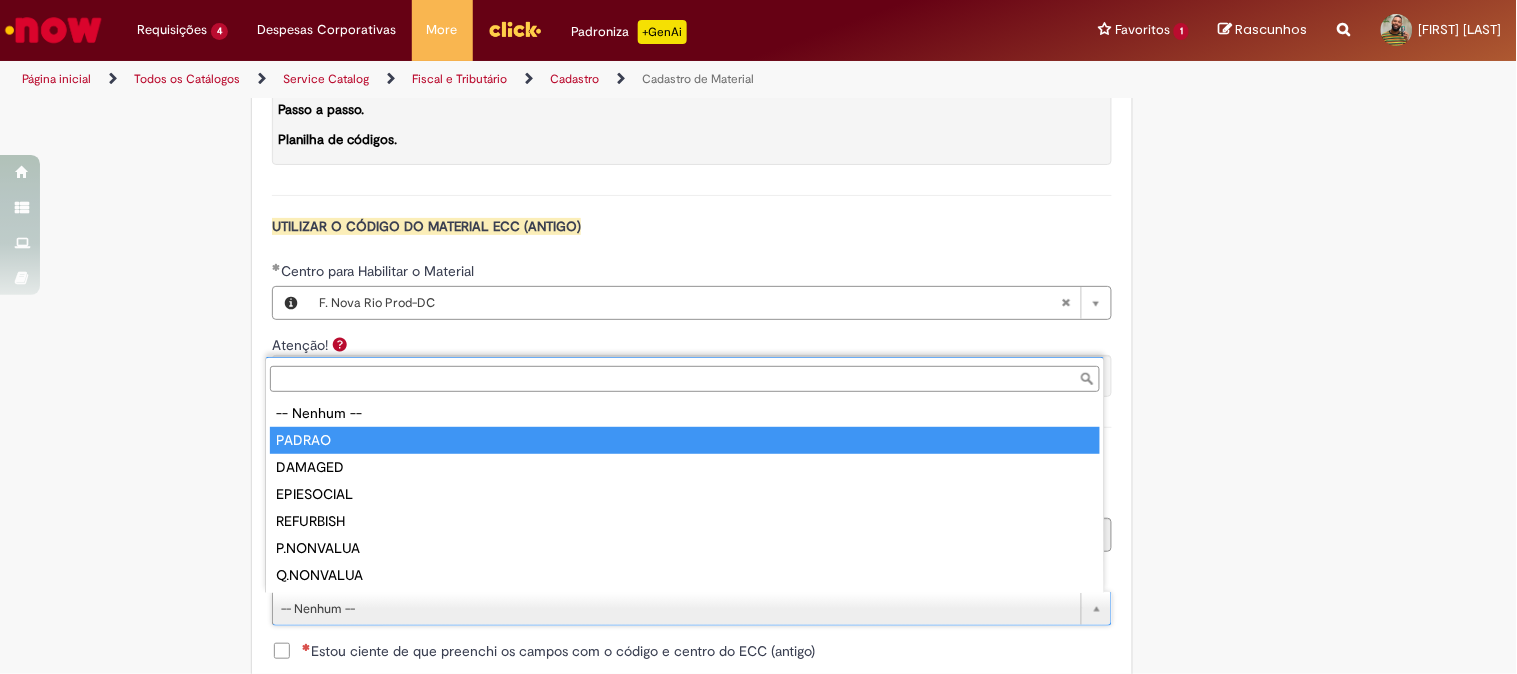 type on "******" 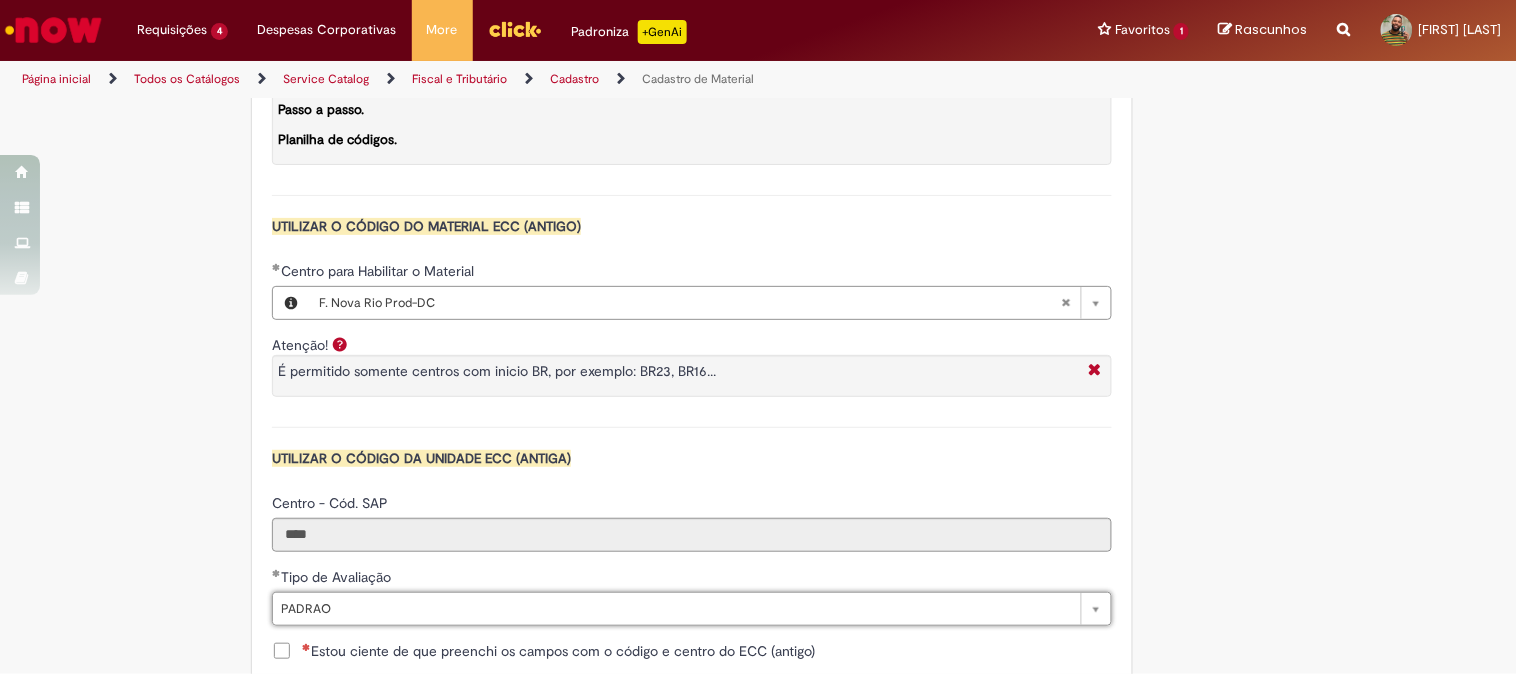scroll, scrollTop: 1888, scrollLeft: 0, axis: vertical 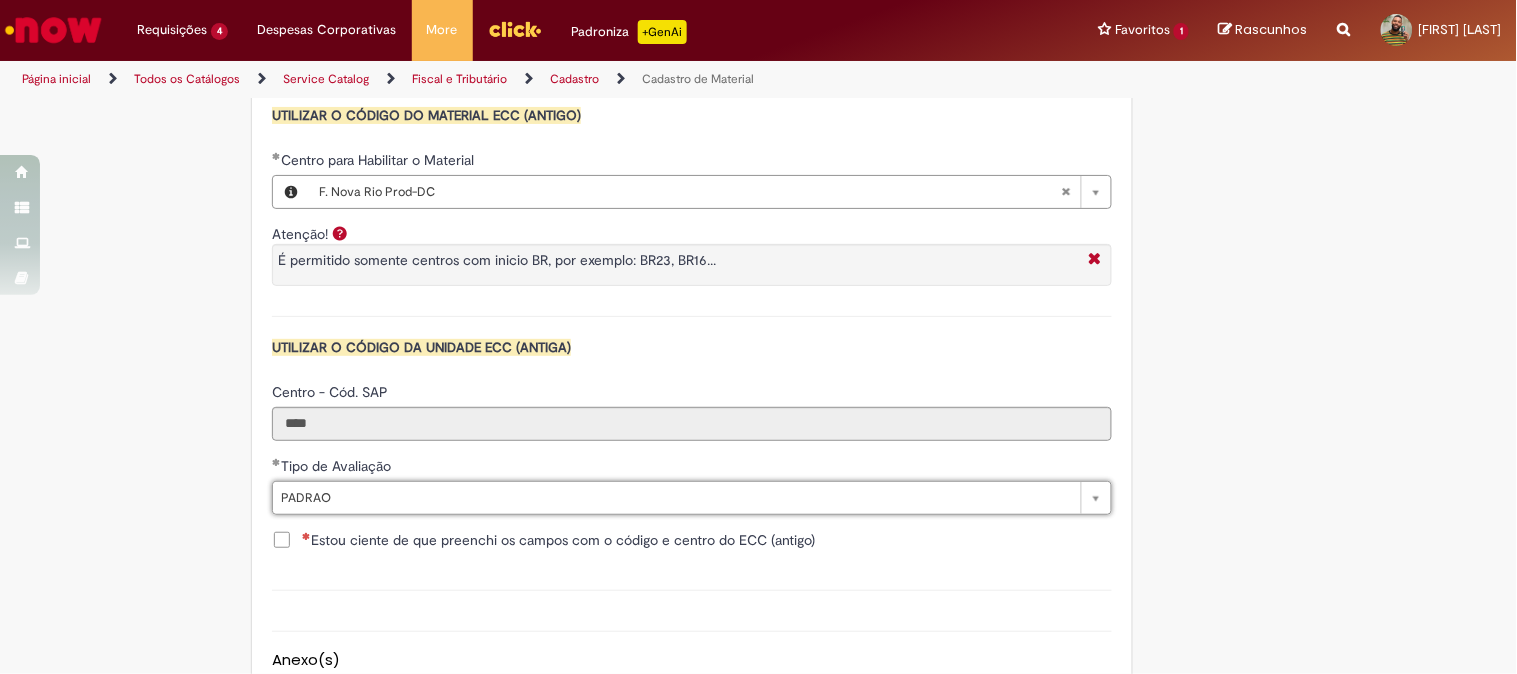 click on "Estou ciente de que preenchi os campos com o código e centro do ECC  (antigo)" at bounding box center (558, 540) 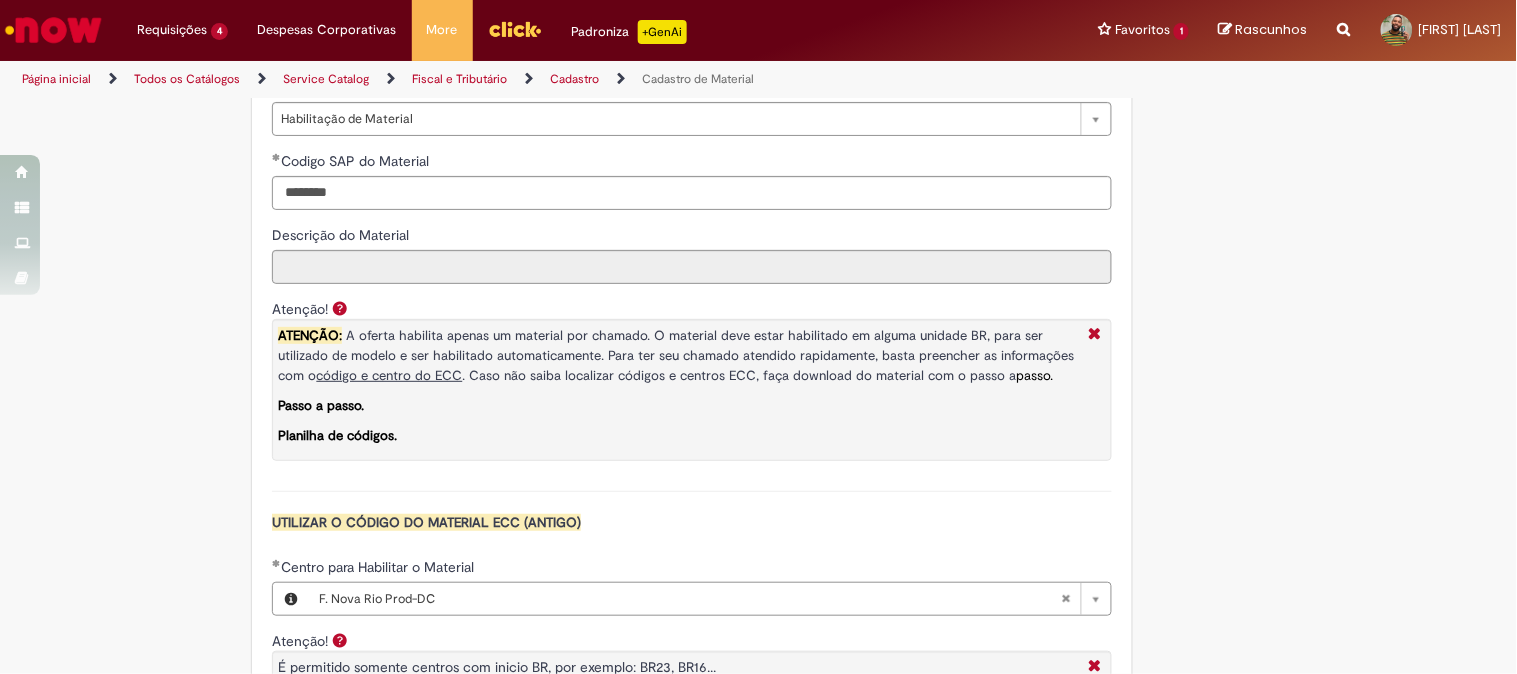scroll, scrollTop: 1370, scrollLeft: 0, axis: vertical 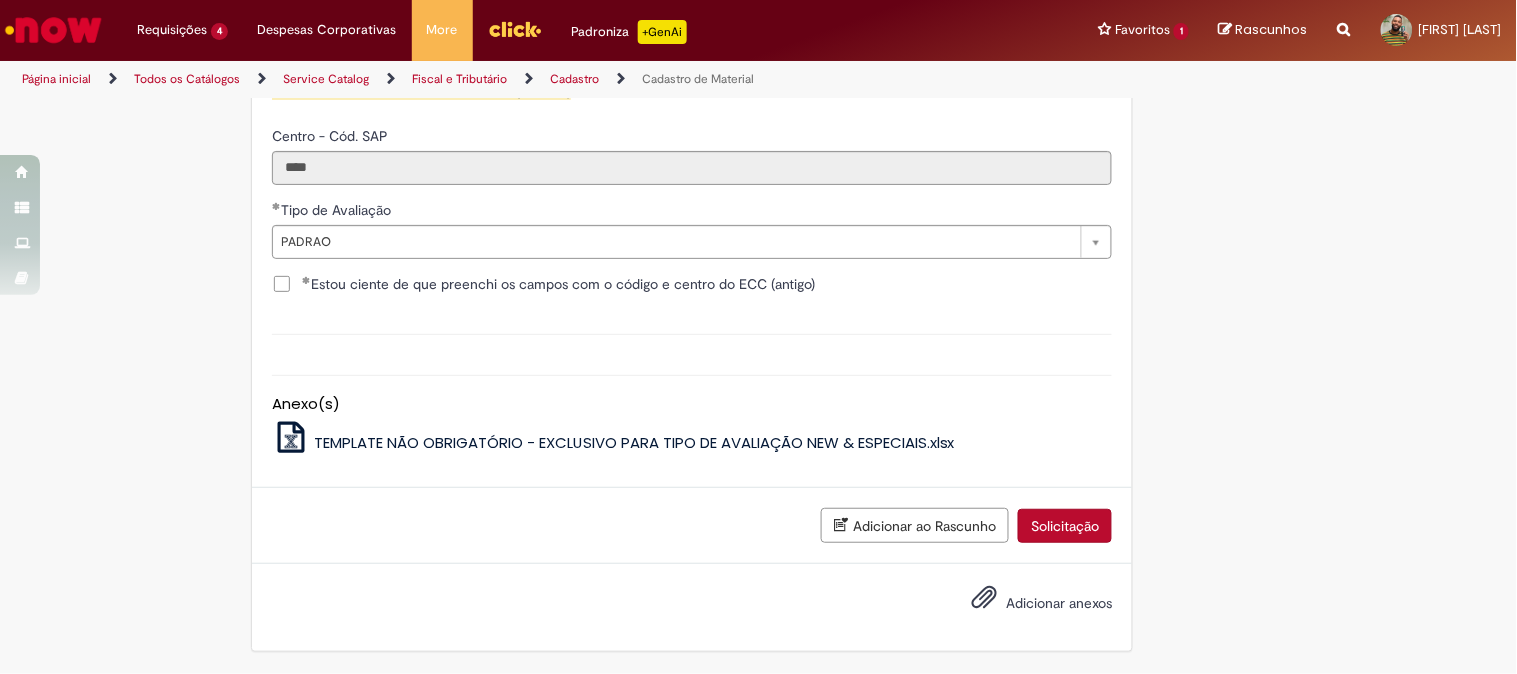 click on "Solicitação" at bounding box center [1065, 526] 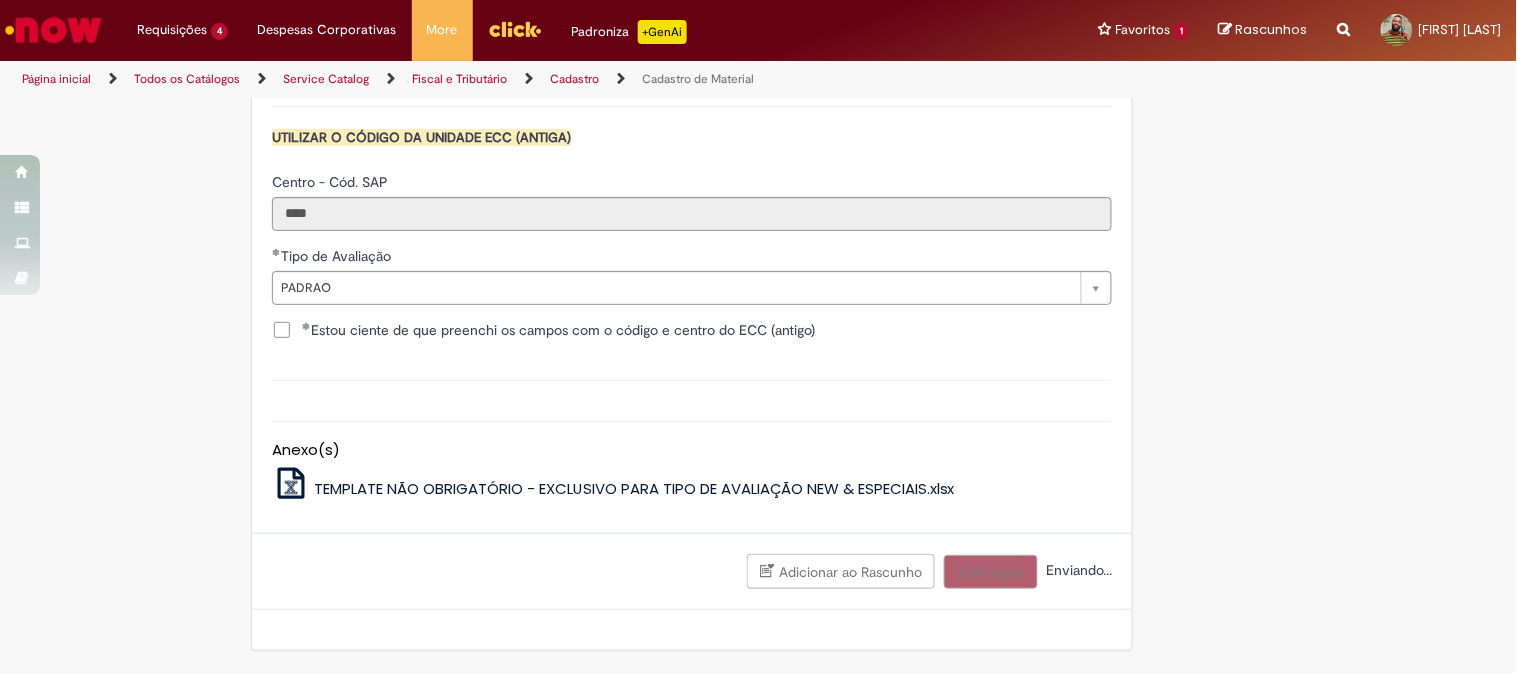 scroll, scrollTop: 2101, scrollLeft: 0, axis: vertical 